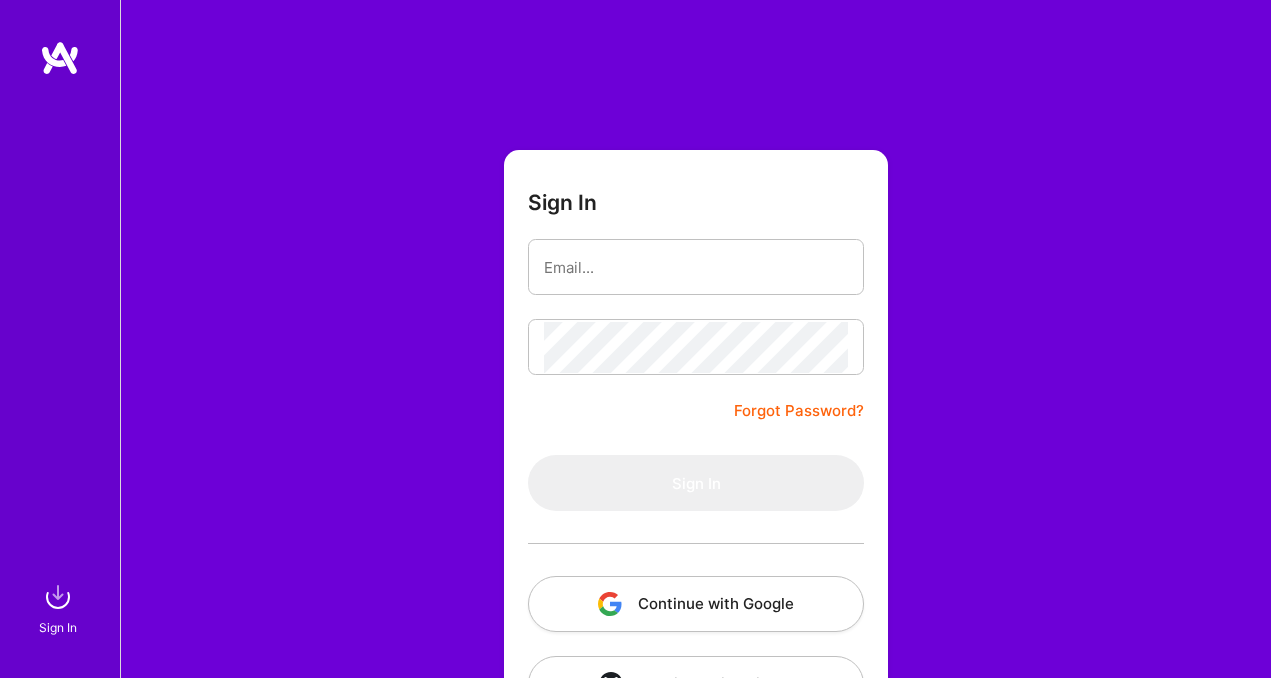 scroll, scrollTop: 0, scrollLeft: 0, axis: both 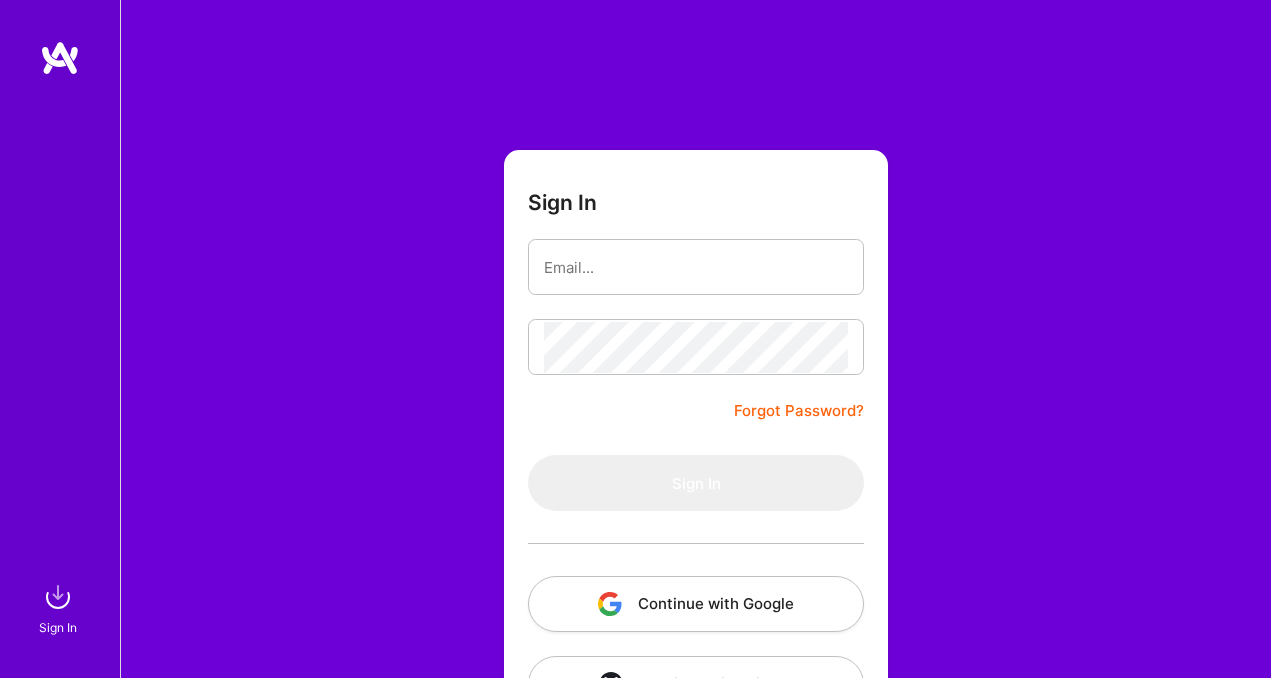 click on "Continue with Google" at bounding box center (696, 604) 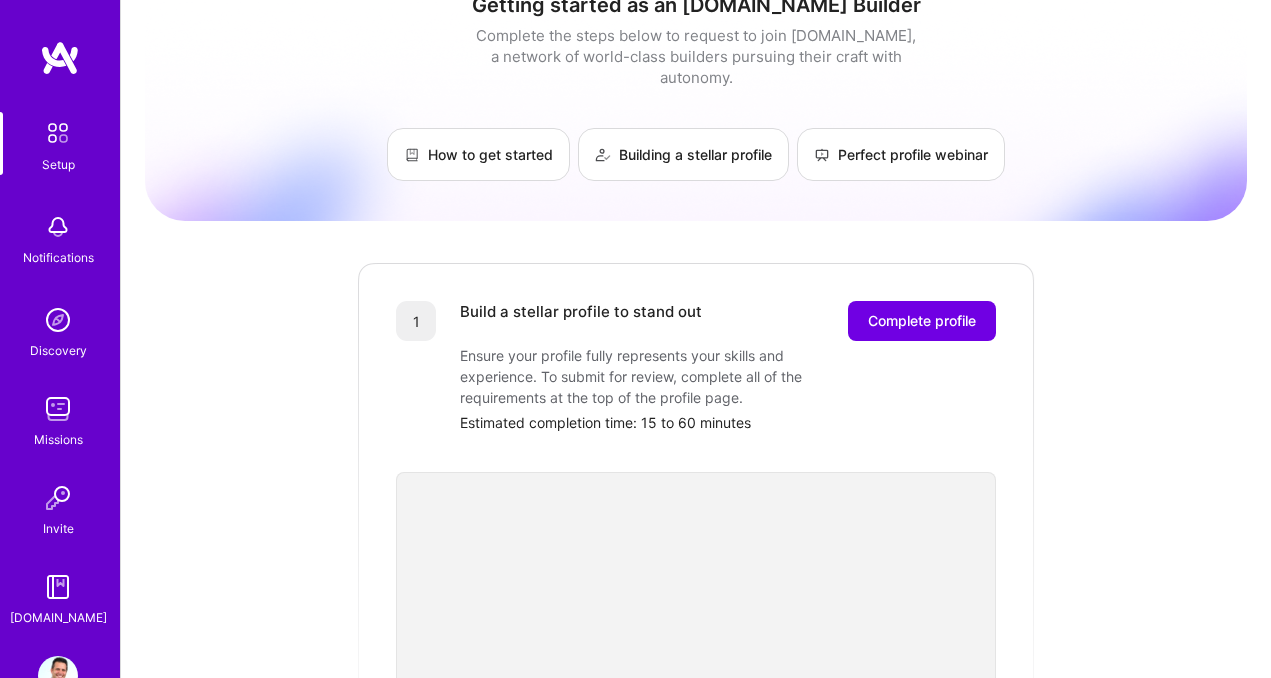 scroll, scrollTop: 0, scrollLeft: 0, axis: both 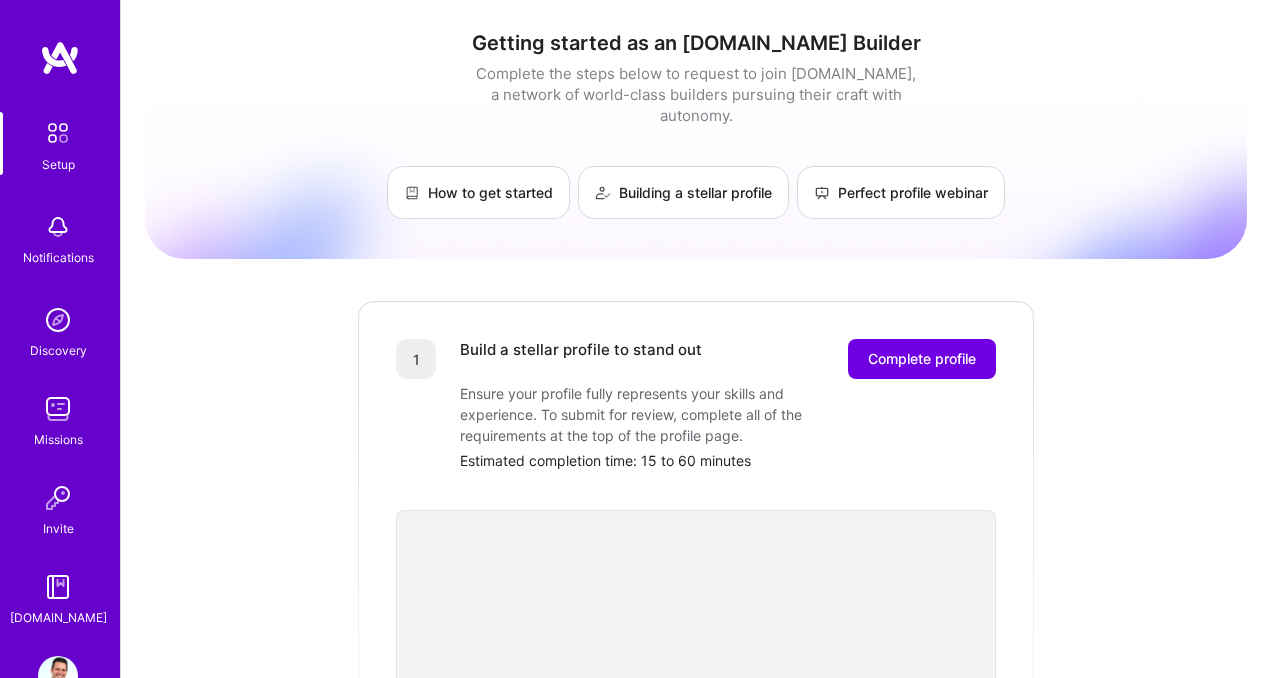 click on "Discovery" at bounding box center (58, 350) 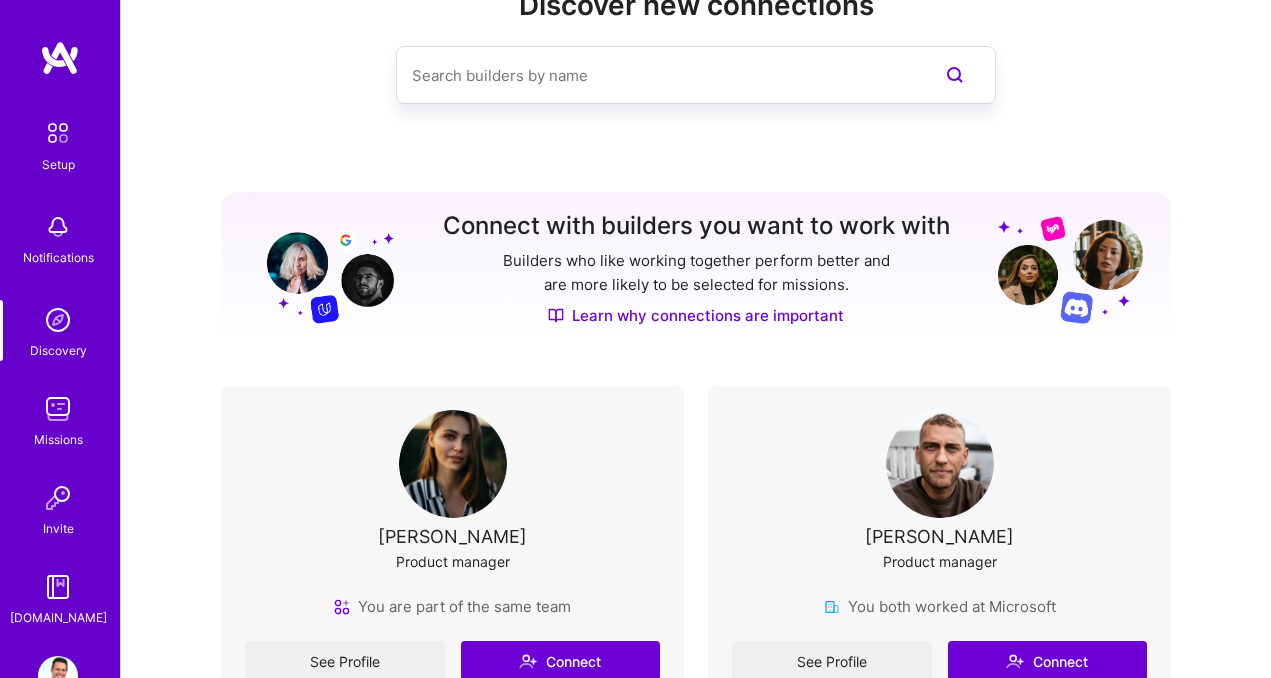 scroll, scrollTop: 53, scrollLeft: 0, axis: vertical 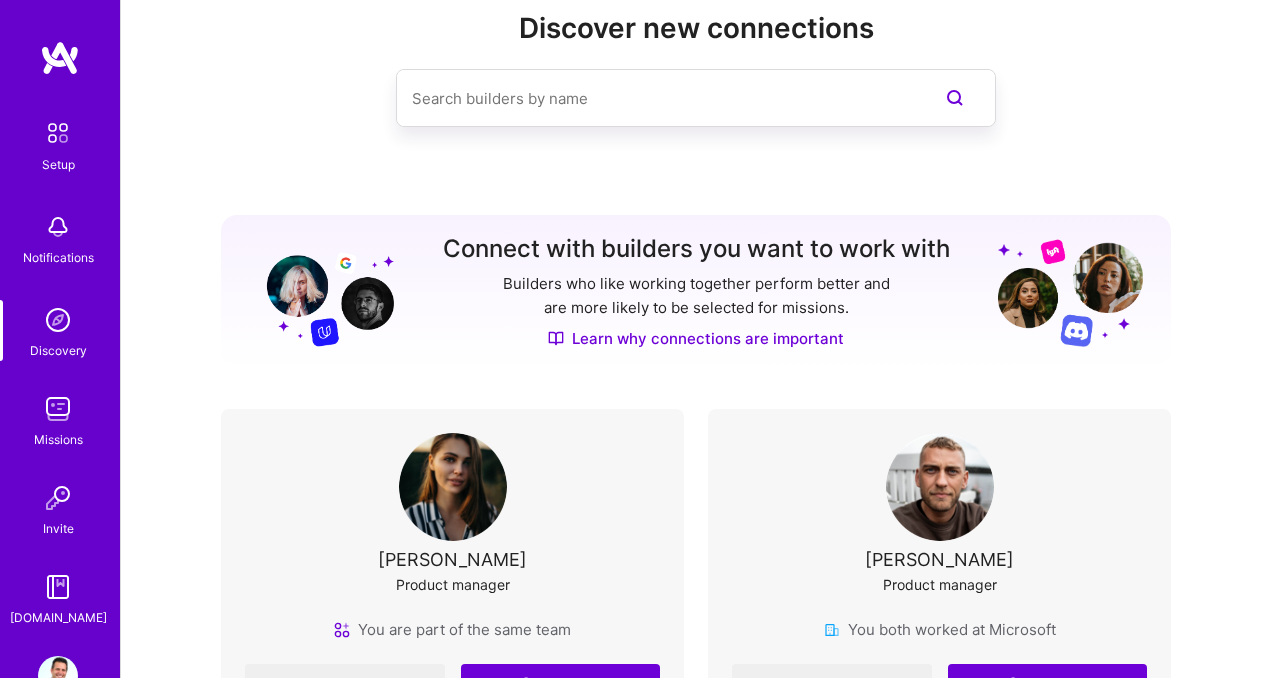 click on "Missions" at bounding box center (58, 419) 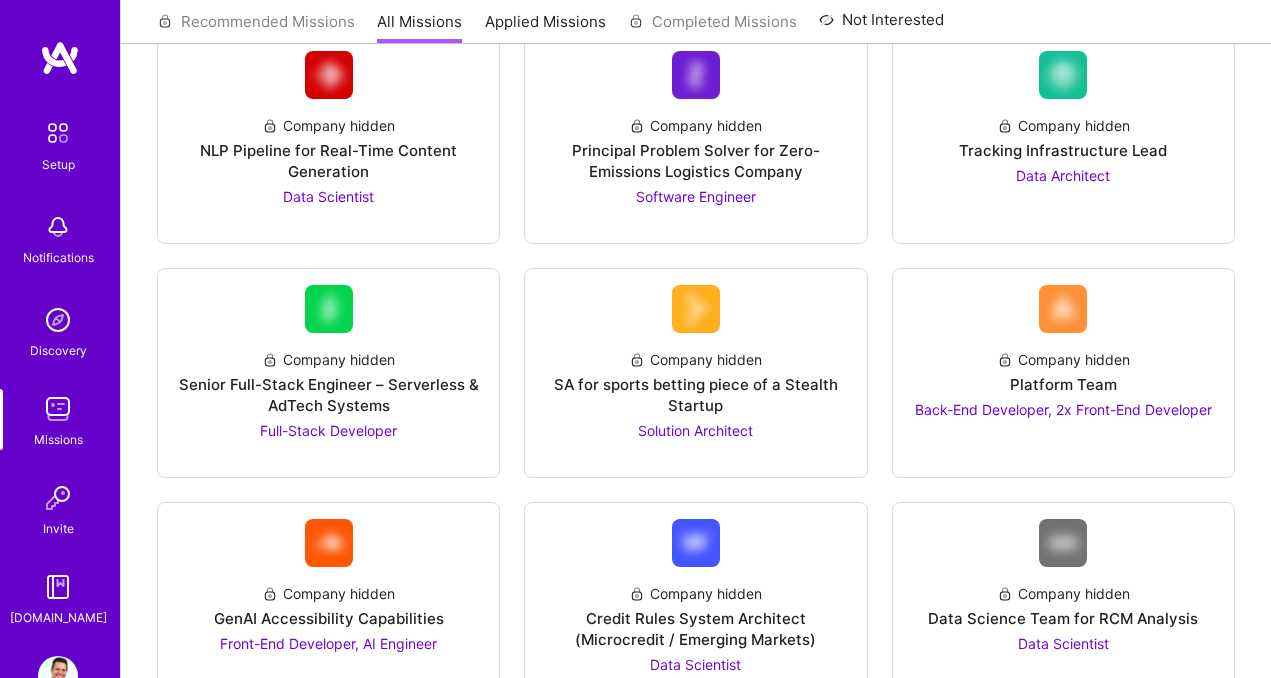 scroll, scrollTop: 276, scrollLeft: 0, axis: vertical 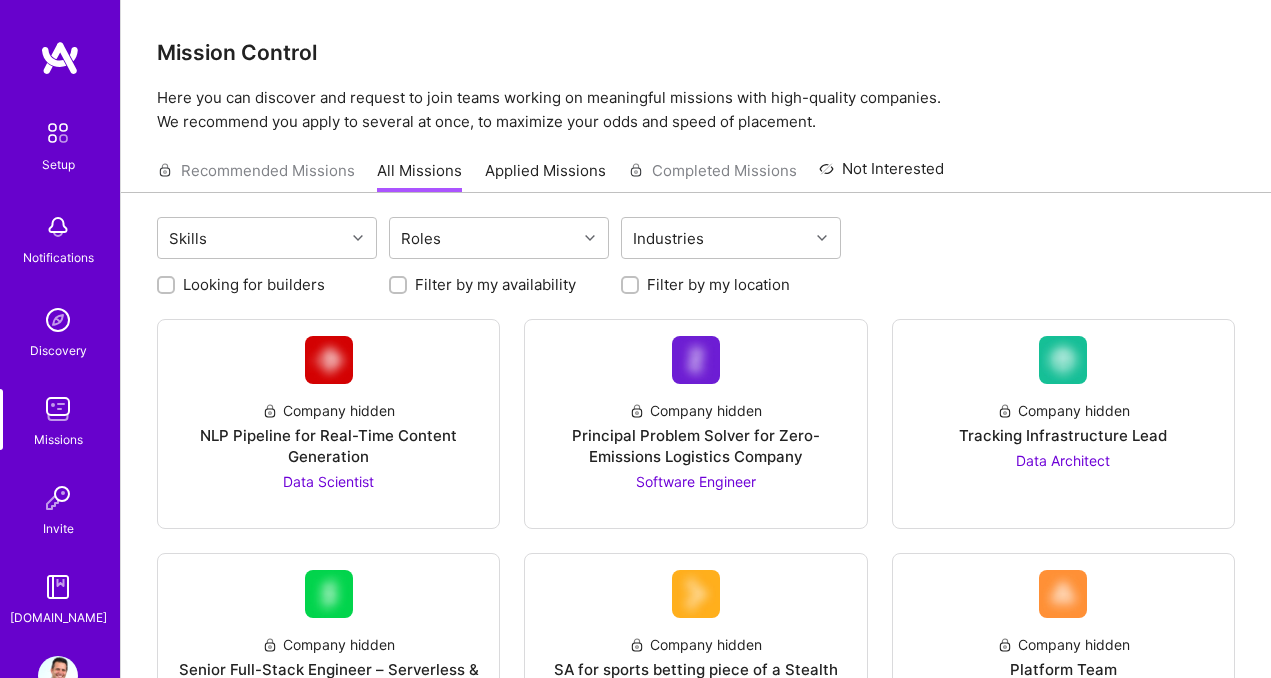 click at bounding box center (58, 133) 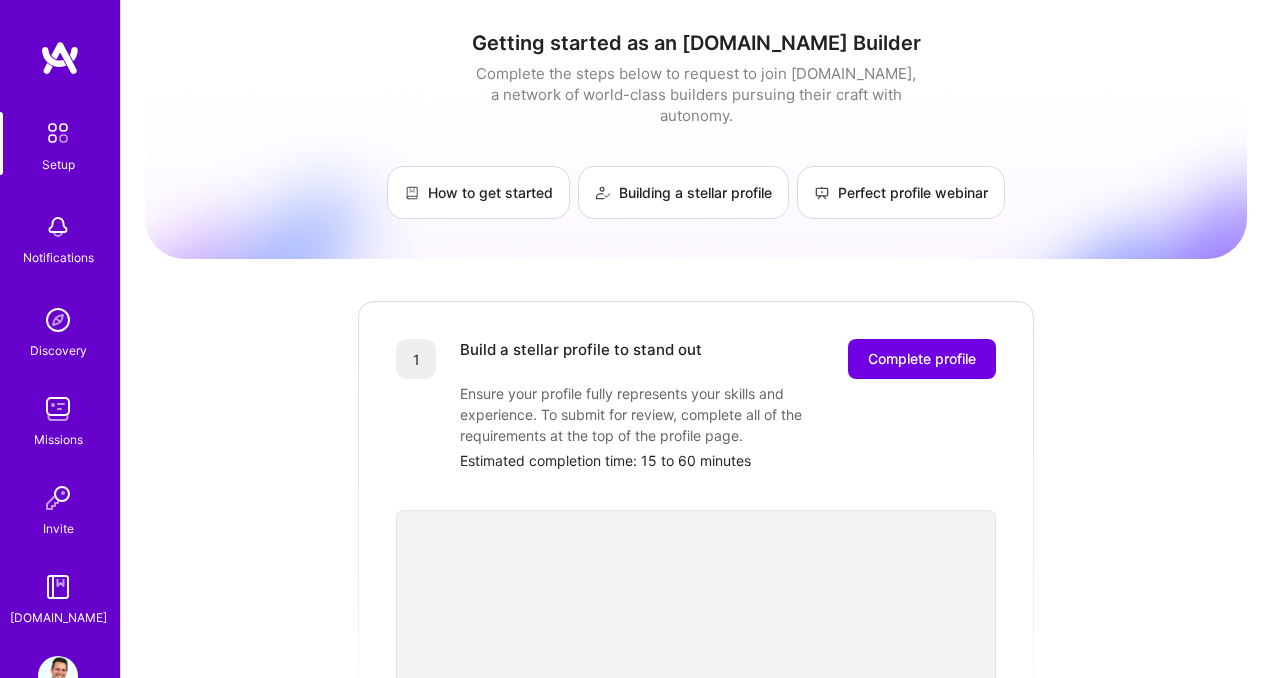 click at bounding box center [58, 227] 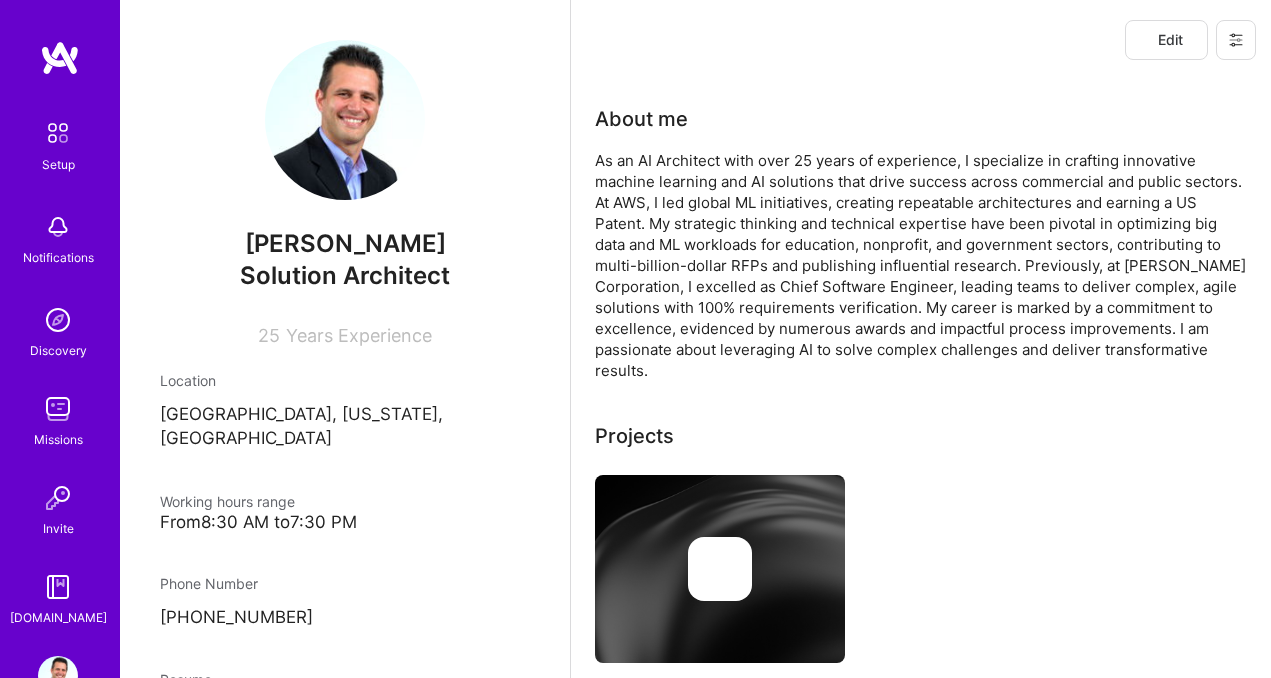 click at bounding box center (60, 58) 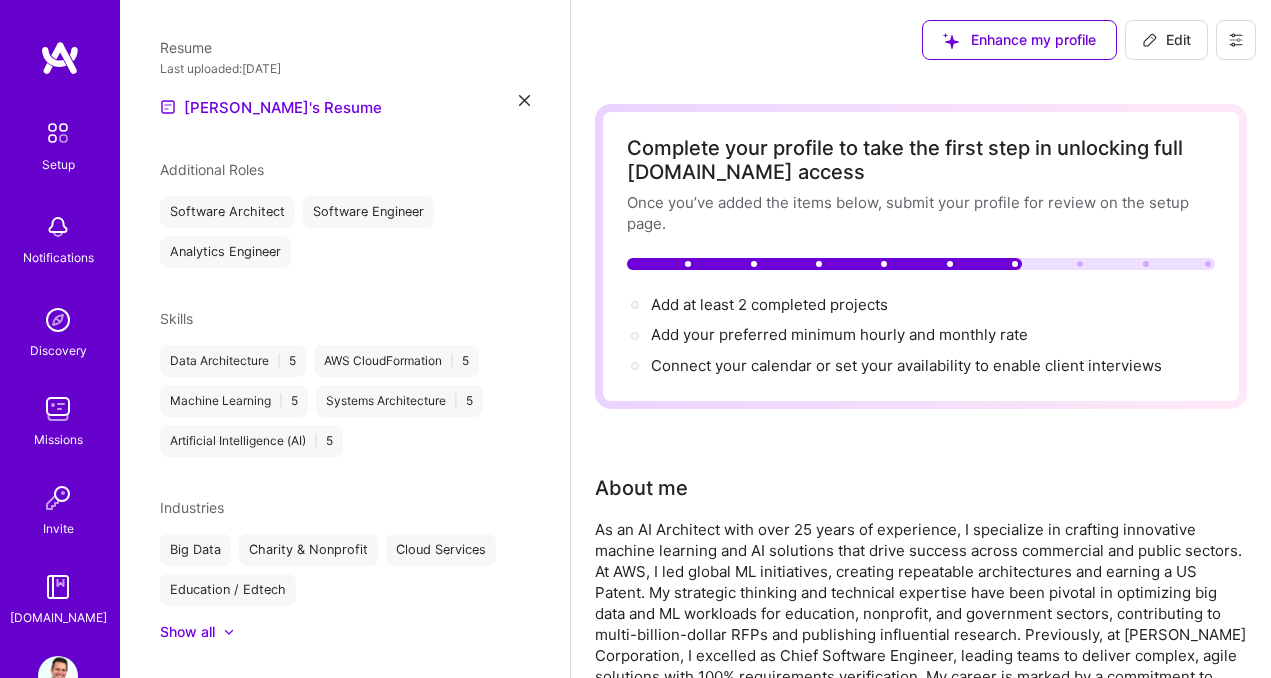 scroll, scrollTop: 653, scrollLeft: 0, axis: vertical 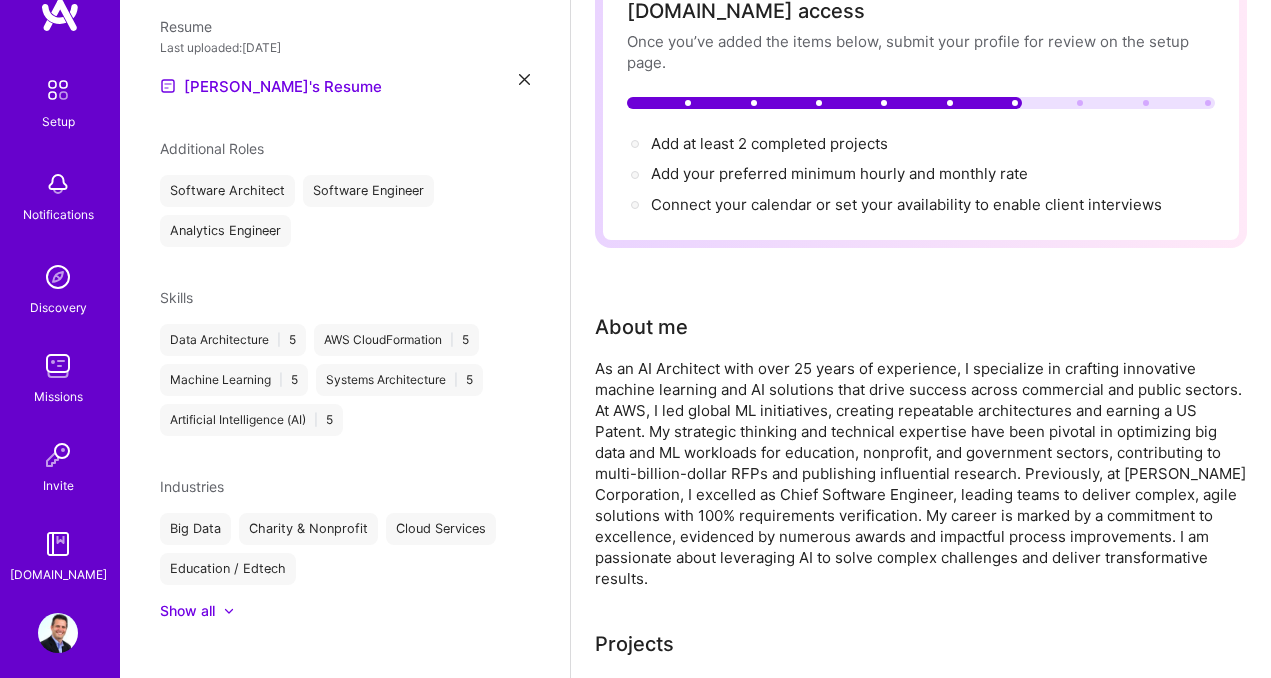click on "[DOMAIN_NAME]" at bounding box center [58, 574] 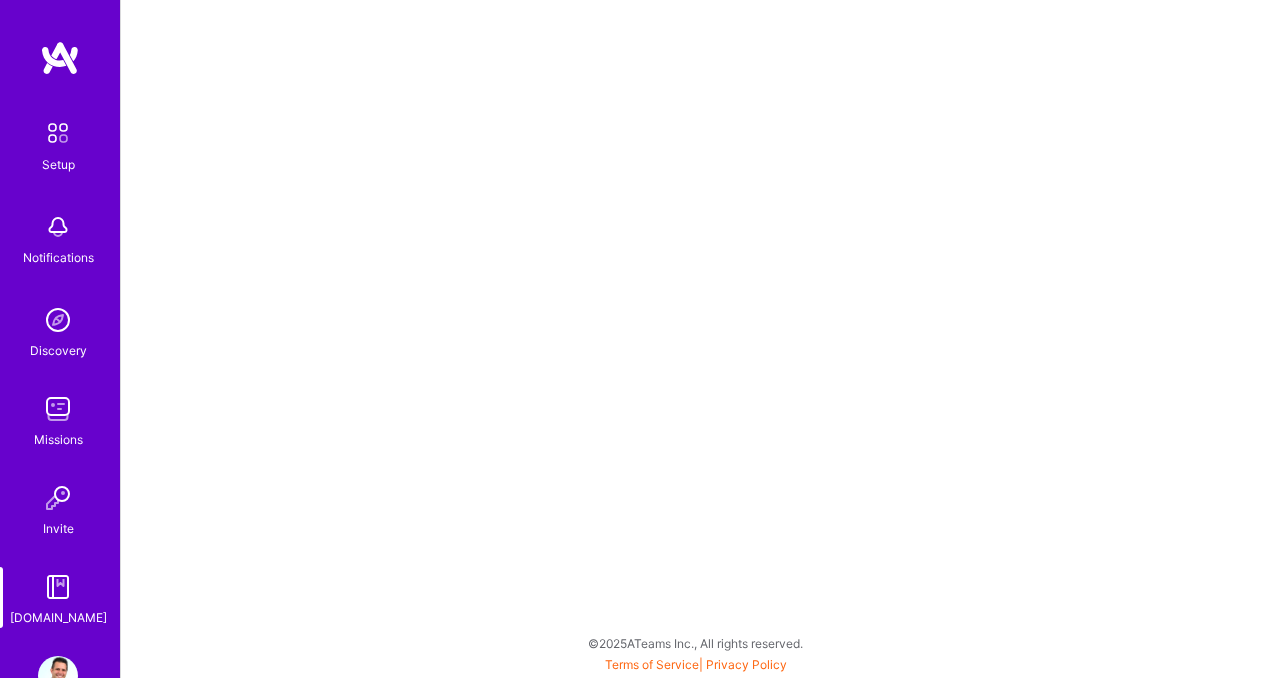 scroll, scrollTop: 0, scrollLeft: 0, axis: both 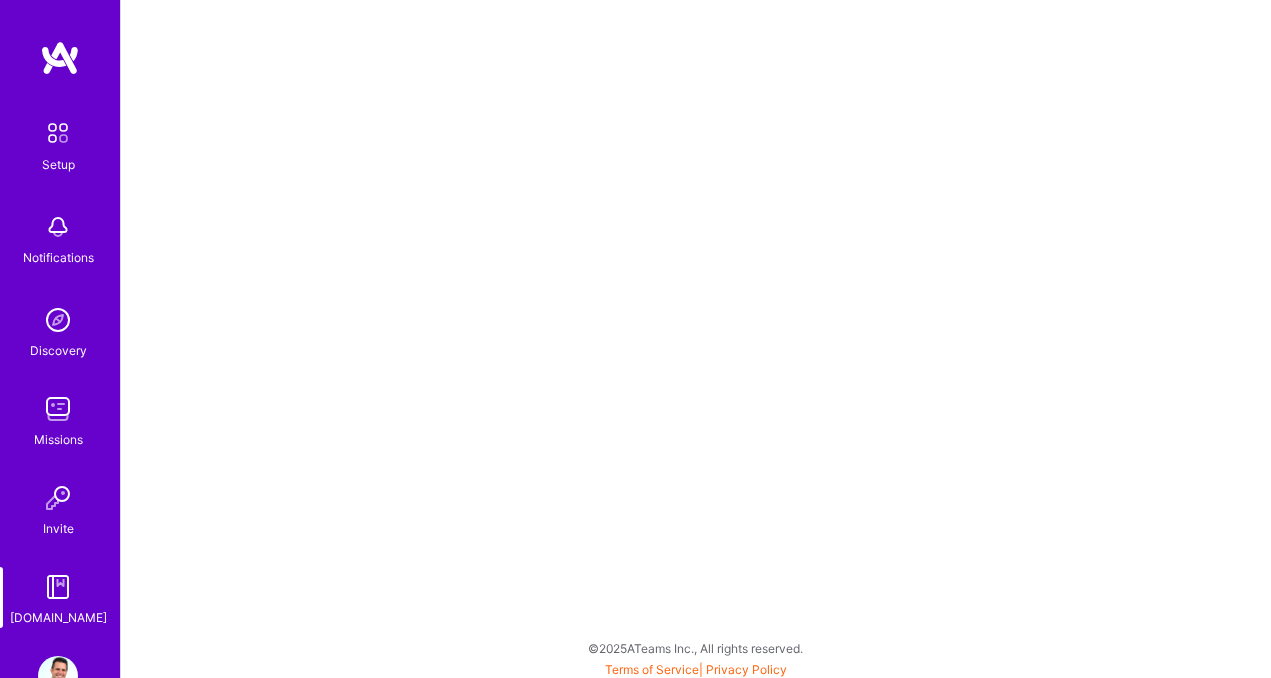click at bounding box center [58, 320] 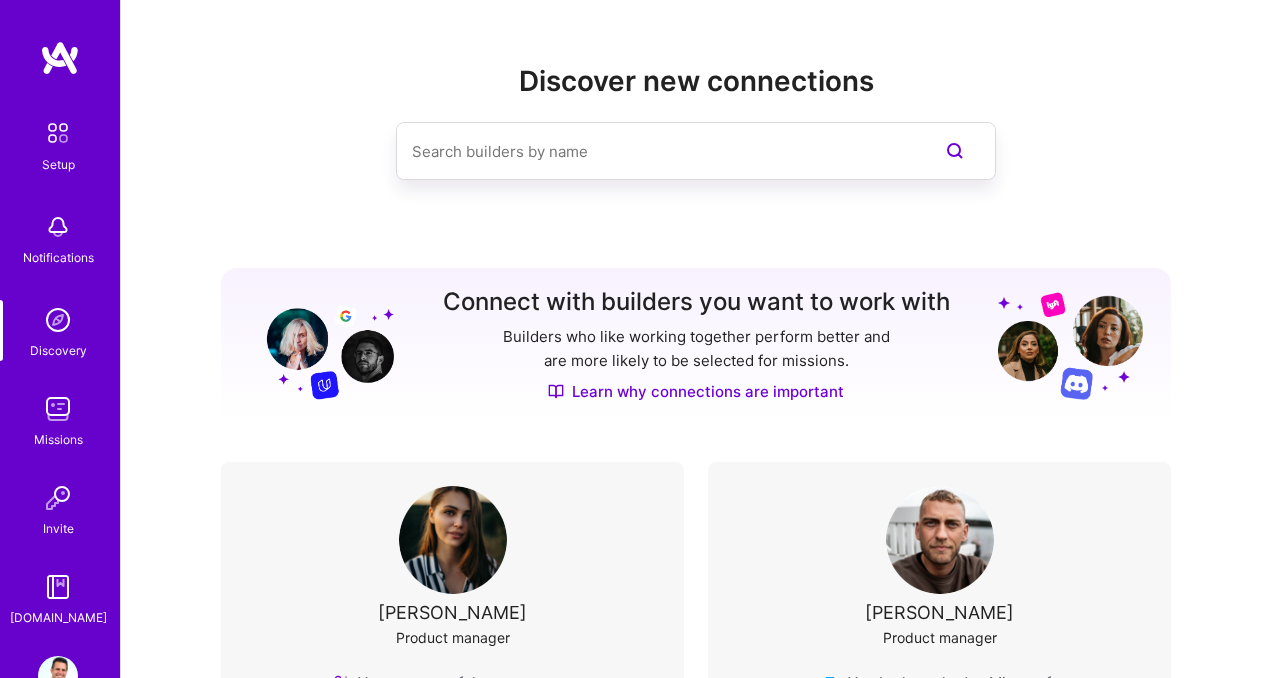 click at bounding box center (58, 409) 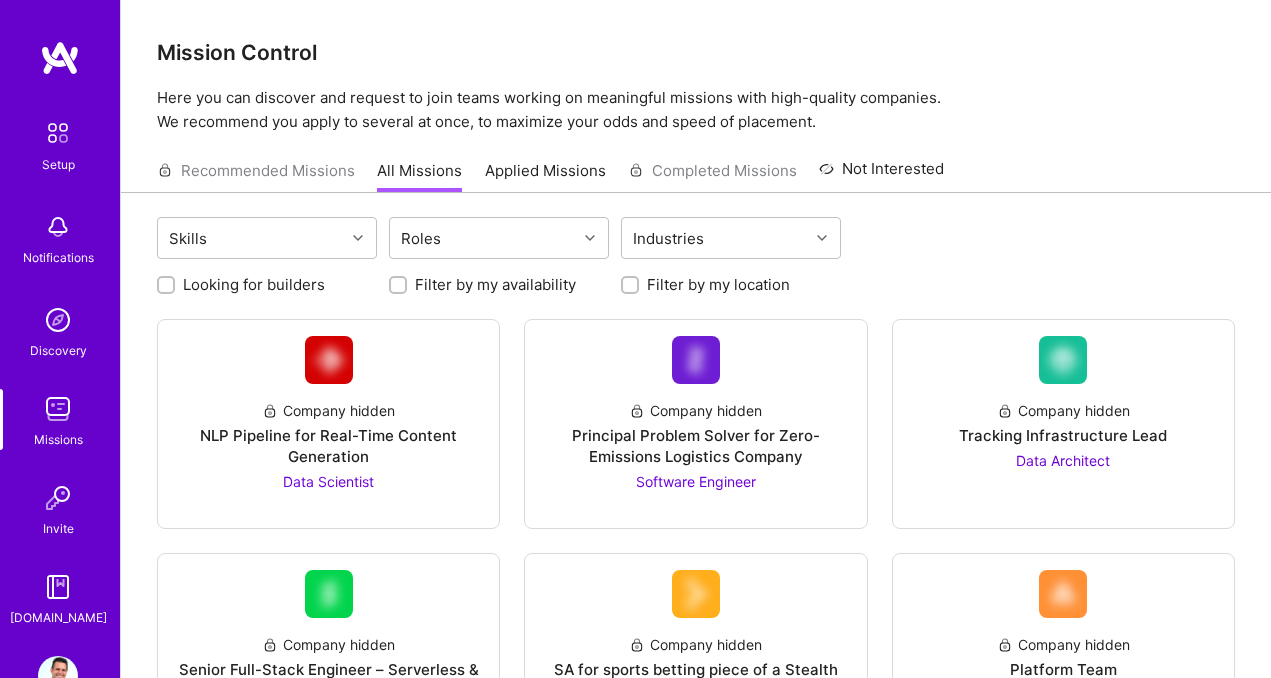 click on "Skills Roles Industries Looking for builders Filter by my availability Filter by my location
Company hidden NLP Pipeline for Real-Time Content Generation Data Scientist
Company hidden Principal Problem Solver for Zero-Emissions Logistics Company Software Engineer
Company hidden Tracking Infrastructure Lead Data Architect
Company hidden Senior Full-Stack Engineer – Serverless & AdTech Systems Full-Stack Developer
Company hidden SA for sports betting piece of a Stealth Startup Solution Architect
Company hidden Platform Team Back-End Developer, 2x Front-End Developer
Company hidden GenAI Accessibility Capabilities Front-End Developer, AI Engineer
Company hidden Credit Rules System Architect (Microcredit / Emerging Markets) Data Scientist
Company hidden Data Science Team for RCM Analysis Data Scientist
Company hidden Team for AI-Powered Sales Platform" at bounding box center (696, 2236) 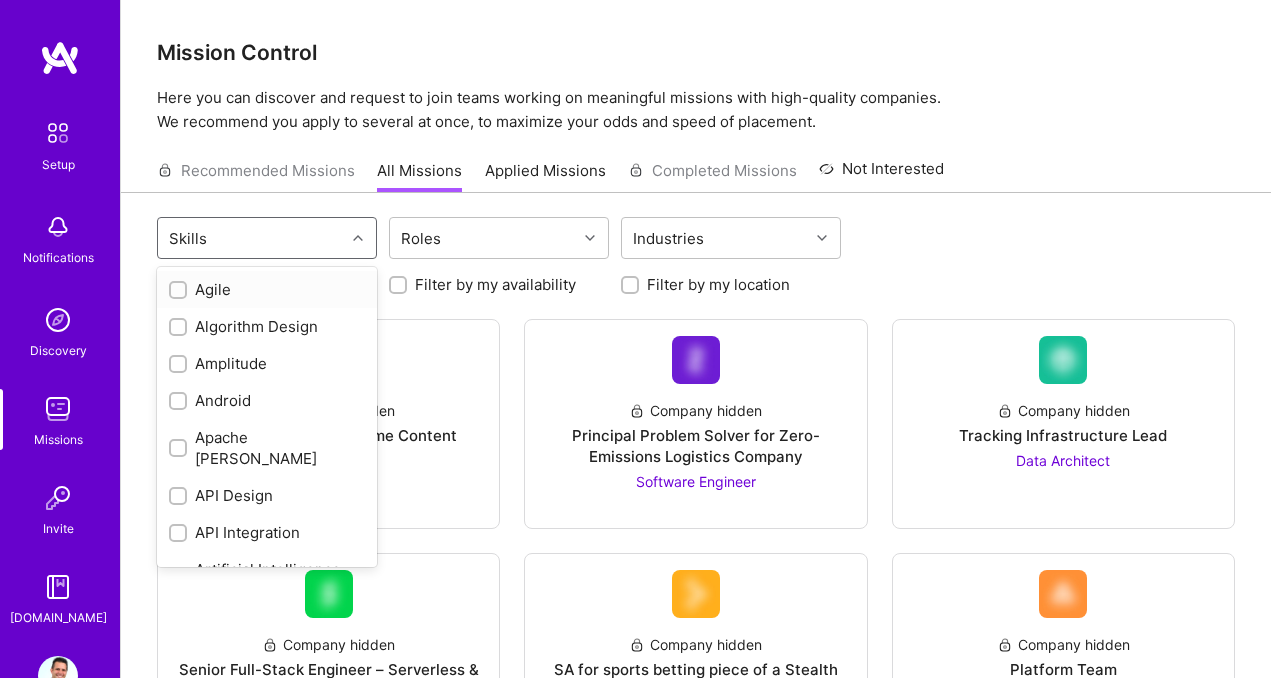 click on "Skills" at bounding box center (251, 238) 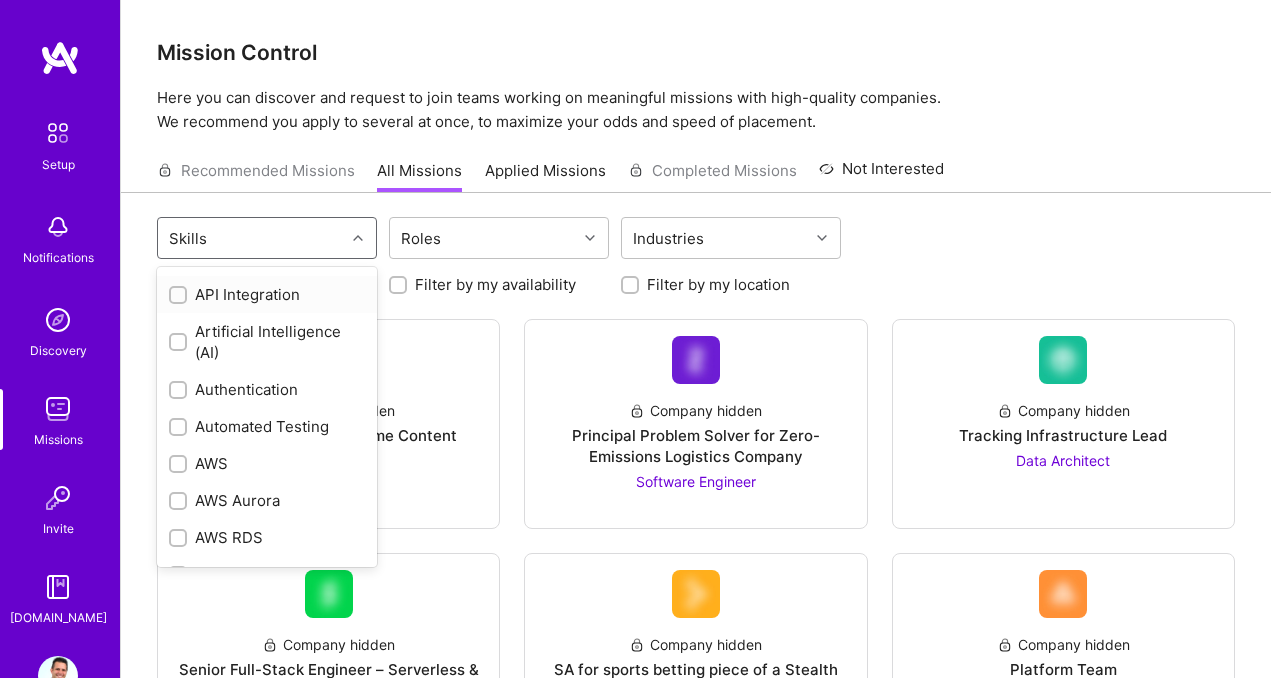 scroll, scrollTop: 240, scrollLeft: 0, axis: vertical 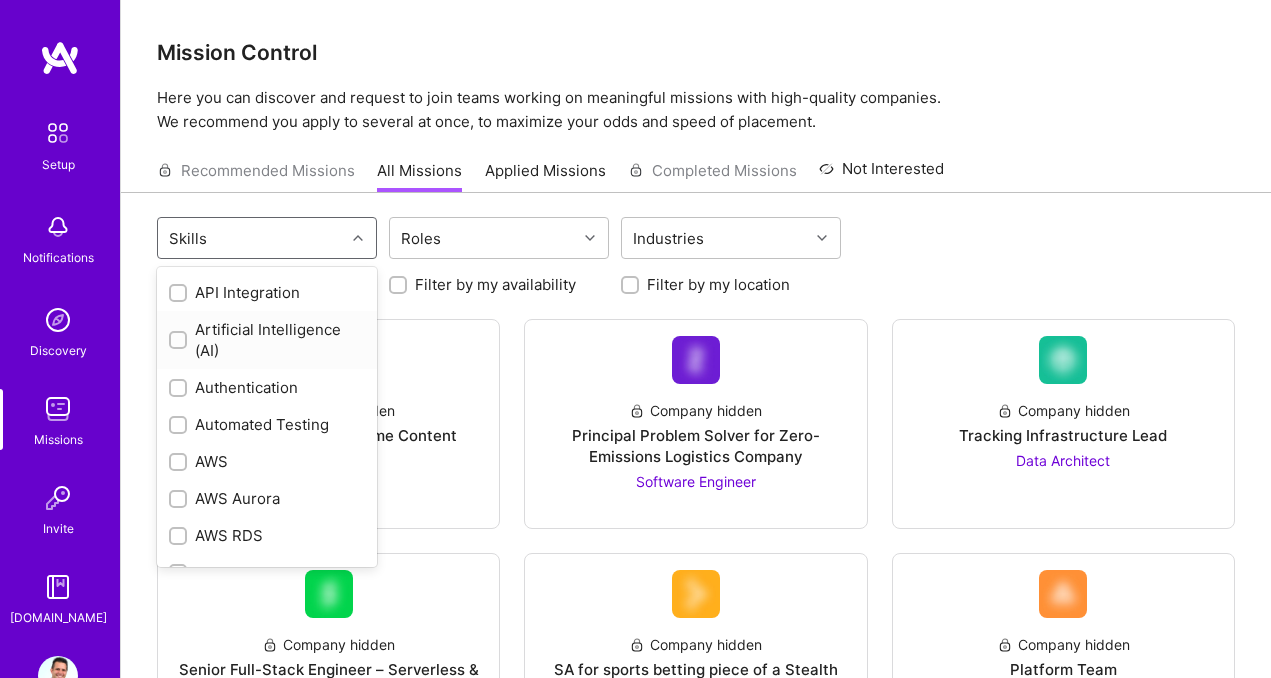 click at bounding box center (180, 341) 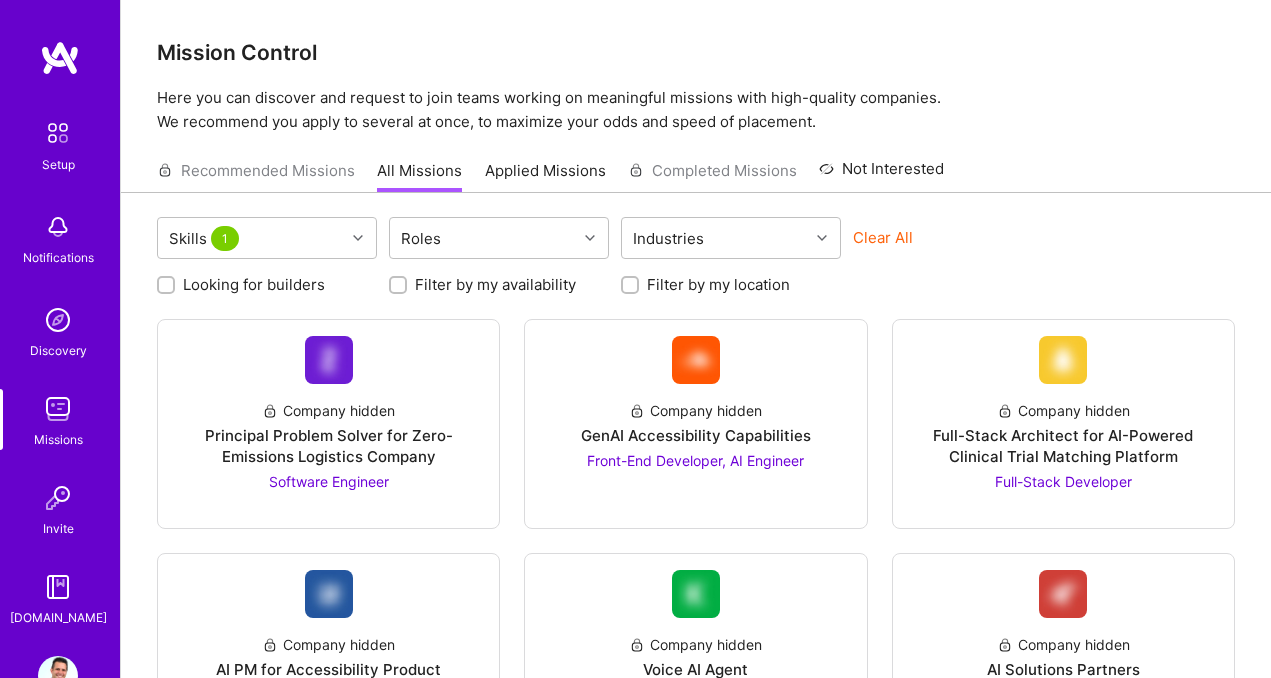 click on "Clear All" at bounding box center [963, 245] 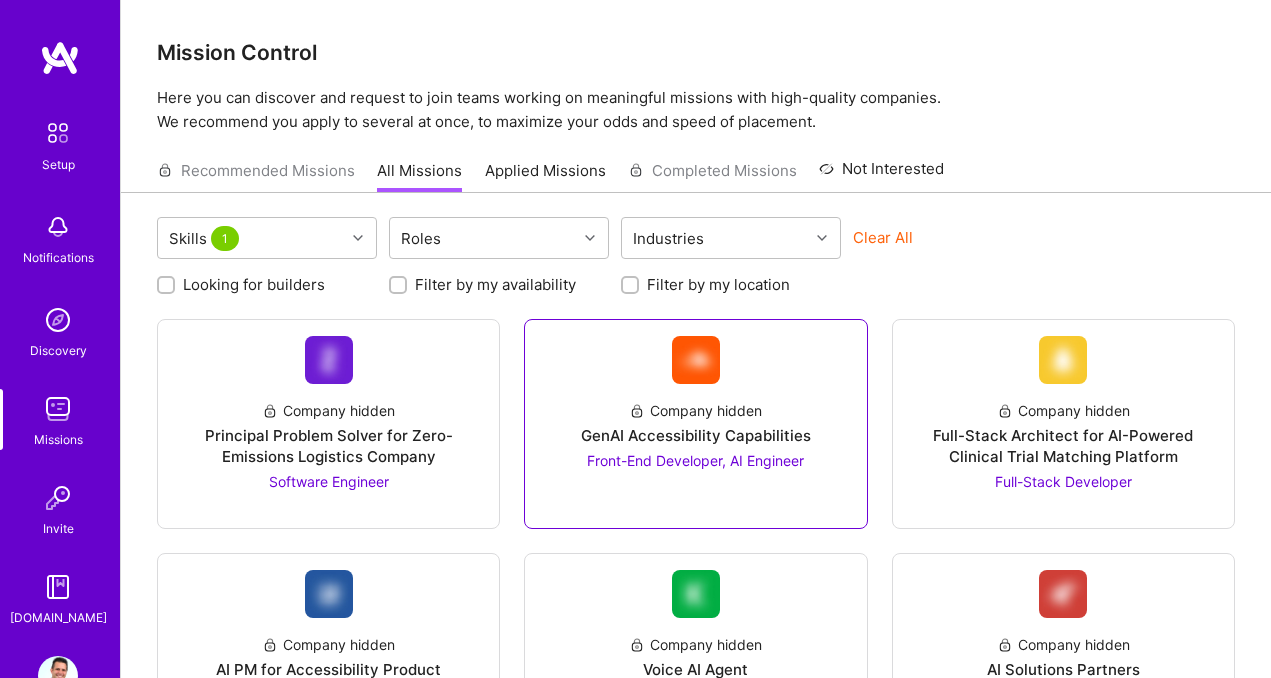 click on "GenAI Accessibility Capabilities" at bounding box center [696, 435] 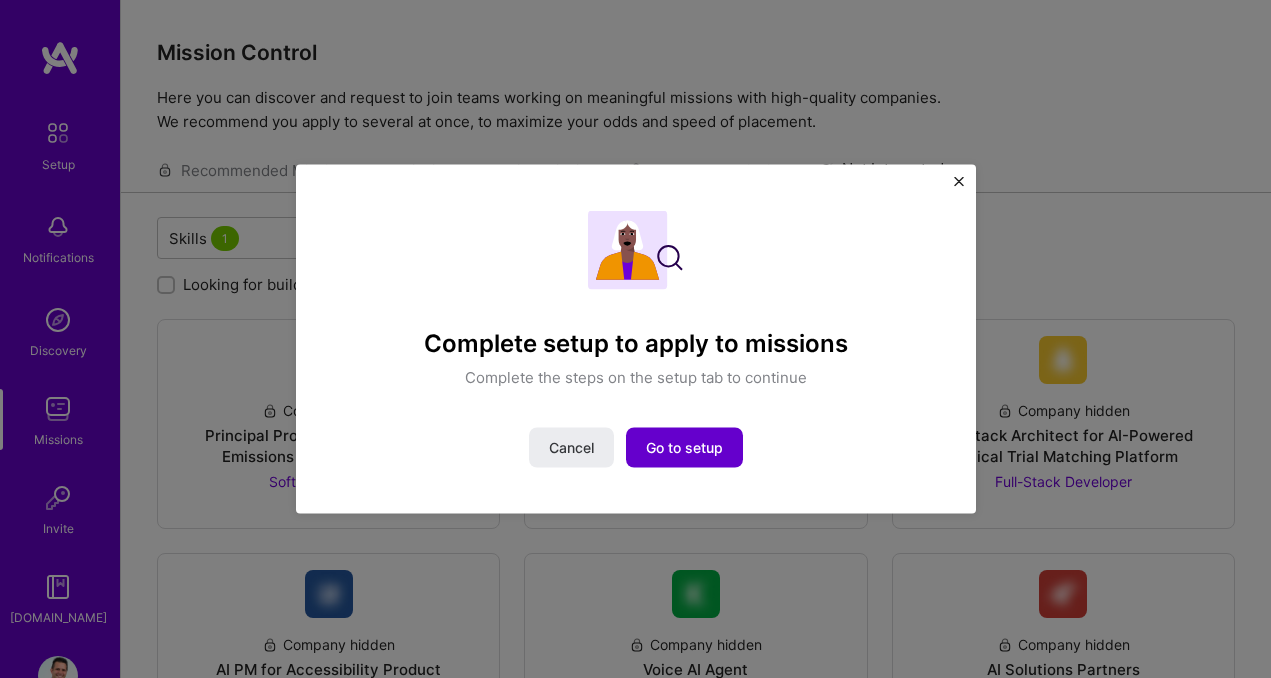click on "Go to setup" at bounding box center (684, 447) 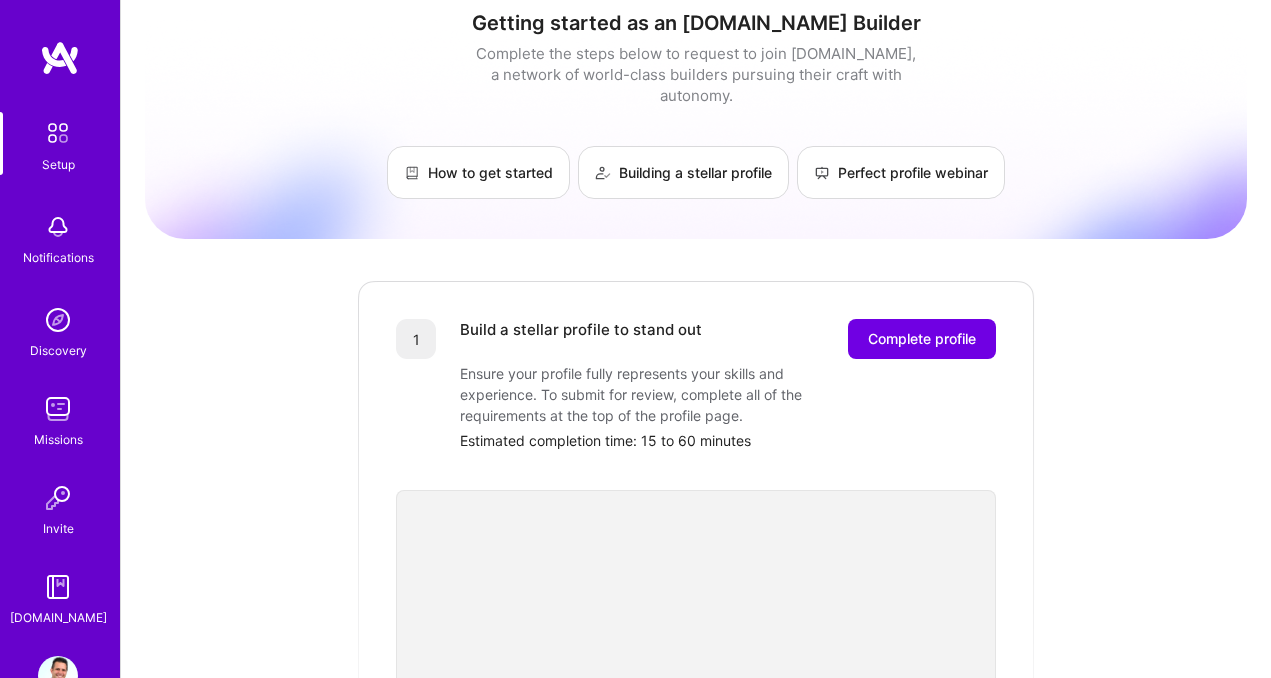 scroll, scrollTop: 26, scrollLeft: 0, axis: vertical 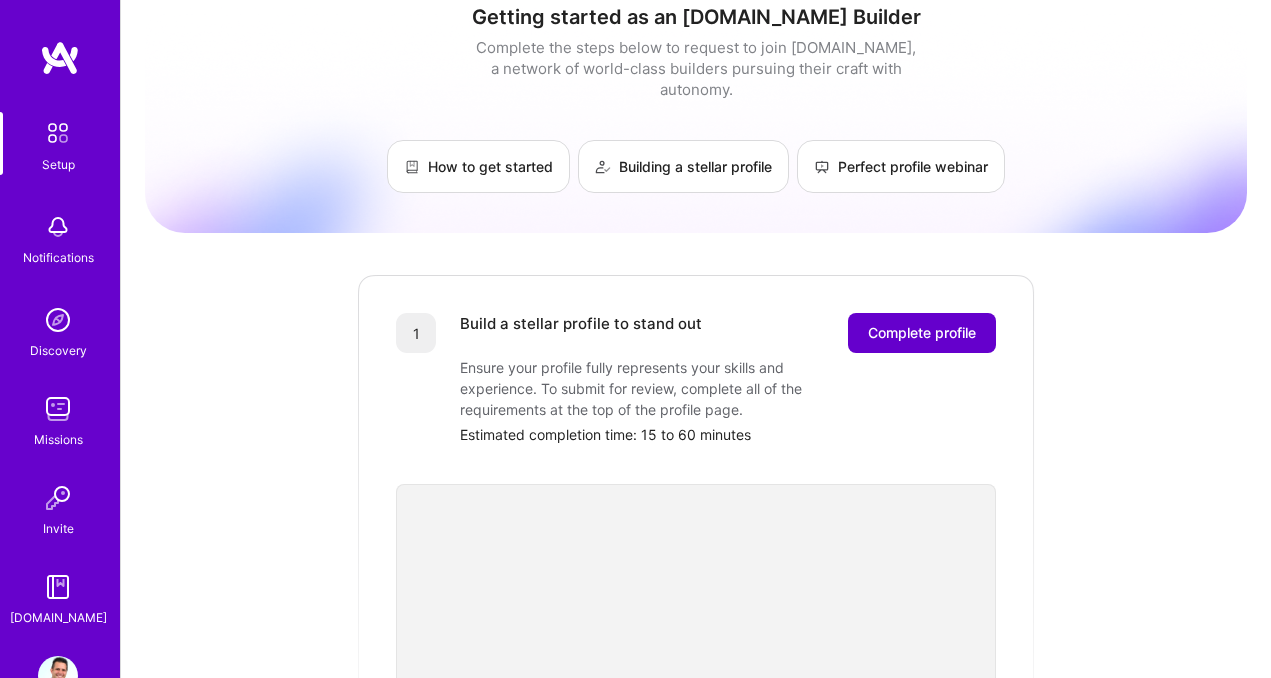 click on "Complete profile" at bounding box center (922, 333) 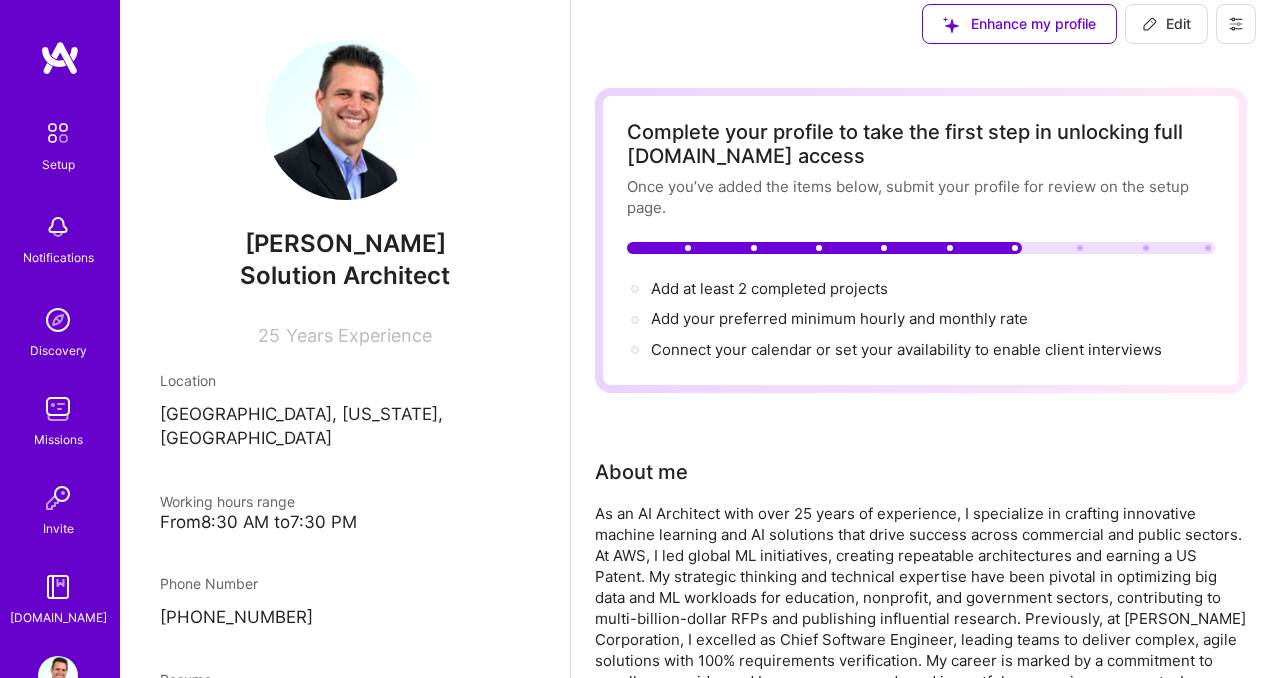 scroll, scrollTop: 26, scrollLeft: 0, axis: vertical 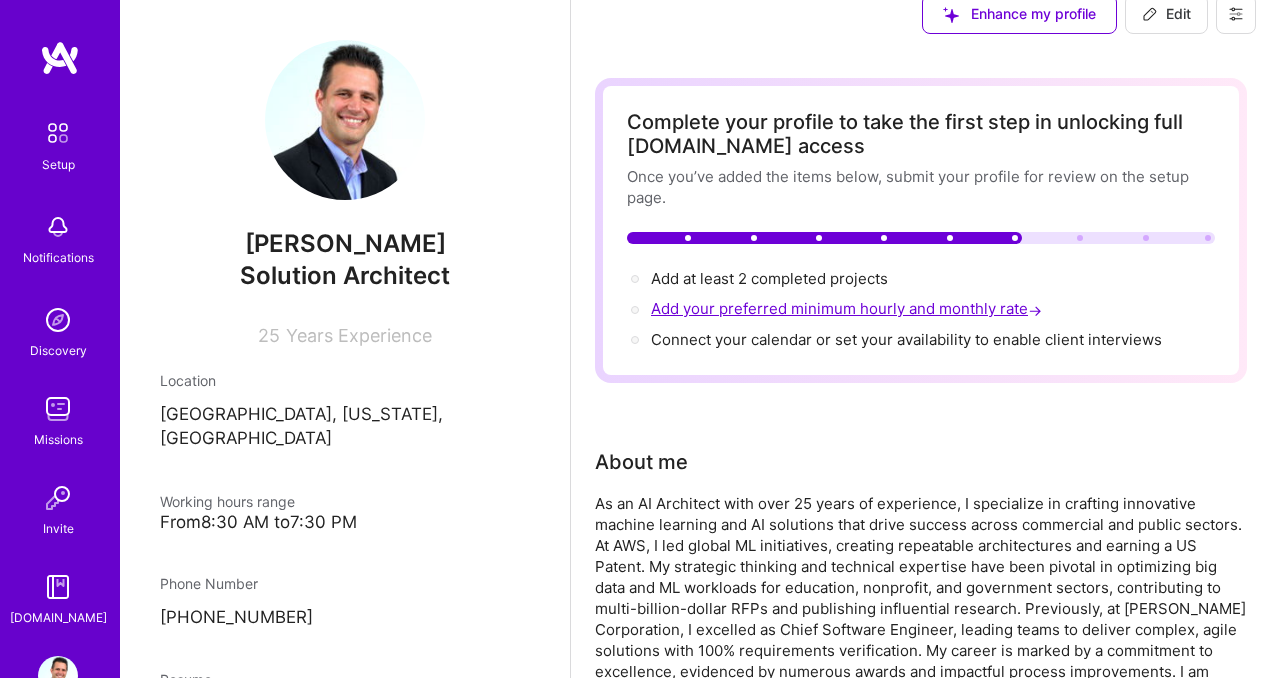 click on "Add your preferred minimum hourly and monthly rate  →" at bounding box center [848, 308] 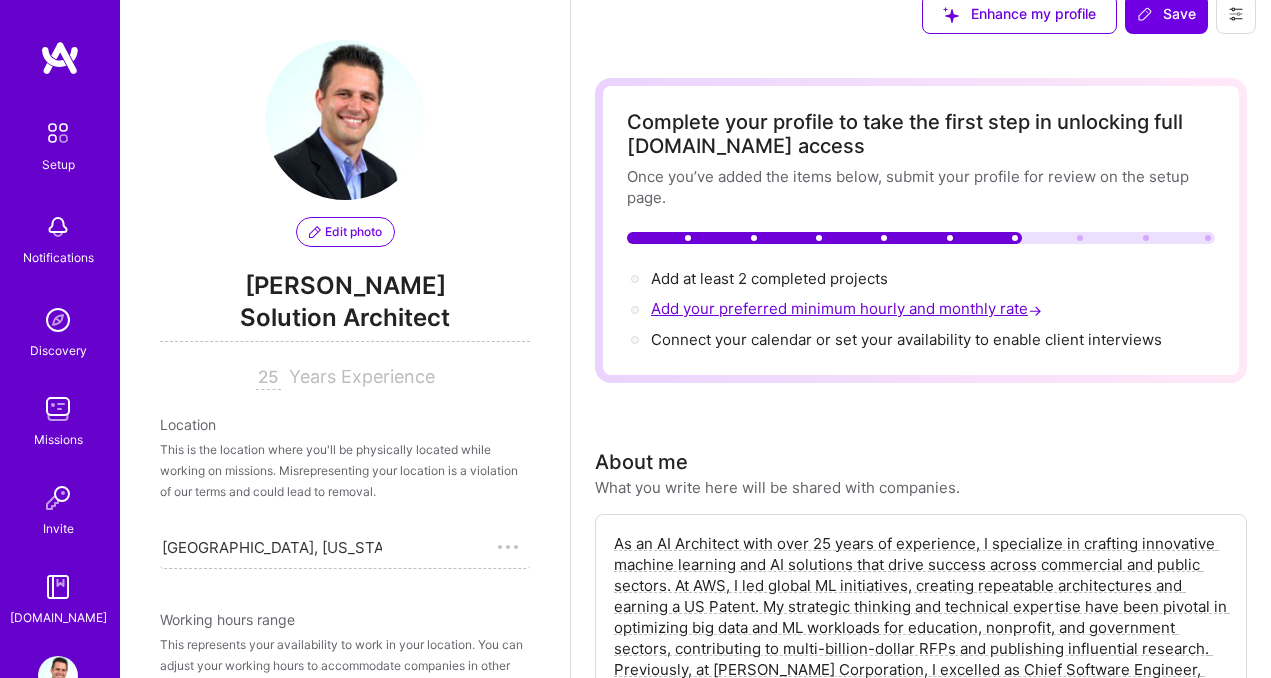 scroll, scrollTop: 832, scrollLeft: 0, axis: vertical 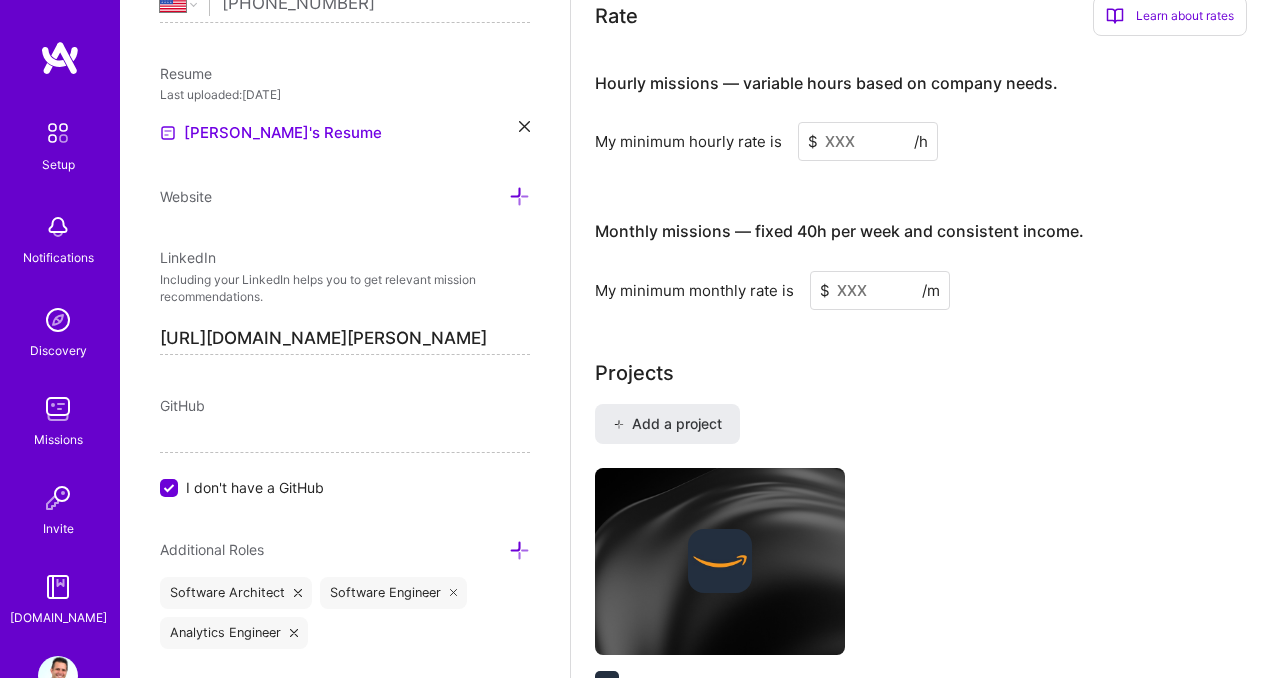 click at bounding box center [868, 141] 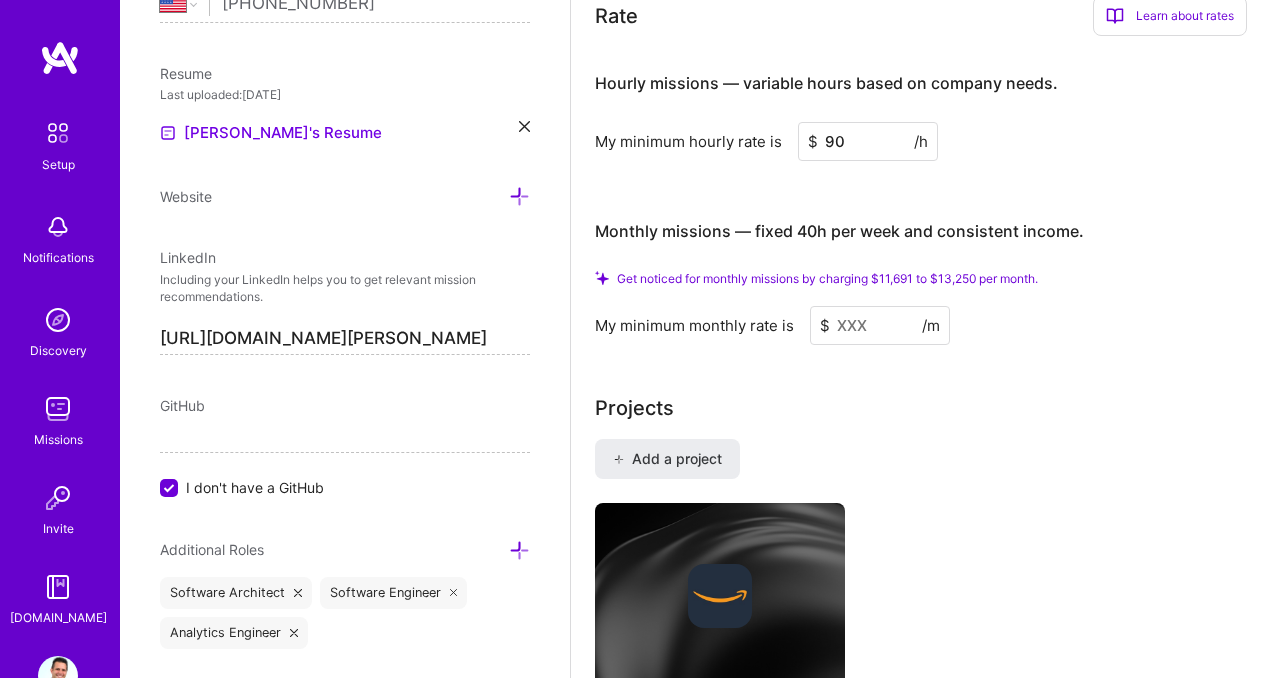 type on "90" 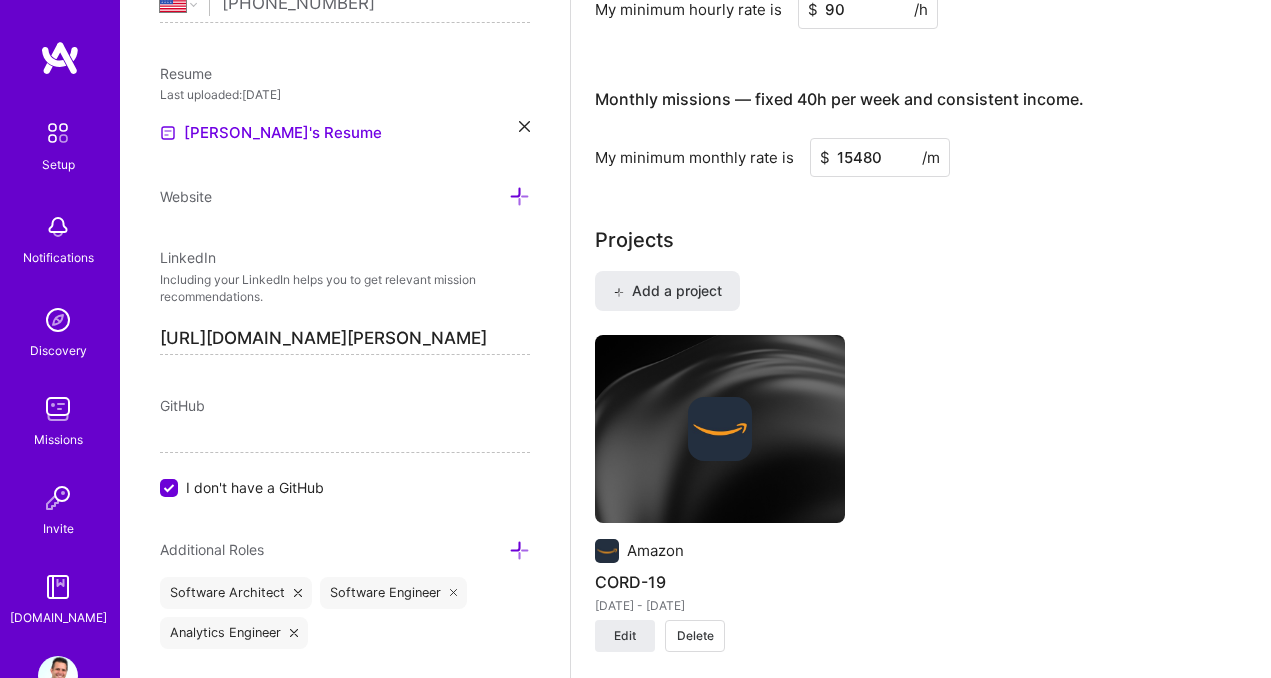 scroll, scrollTop: 1484, scrollLeft: 0, axis: vertical 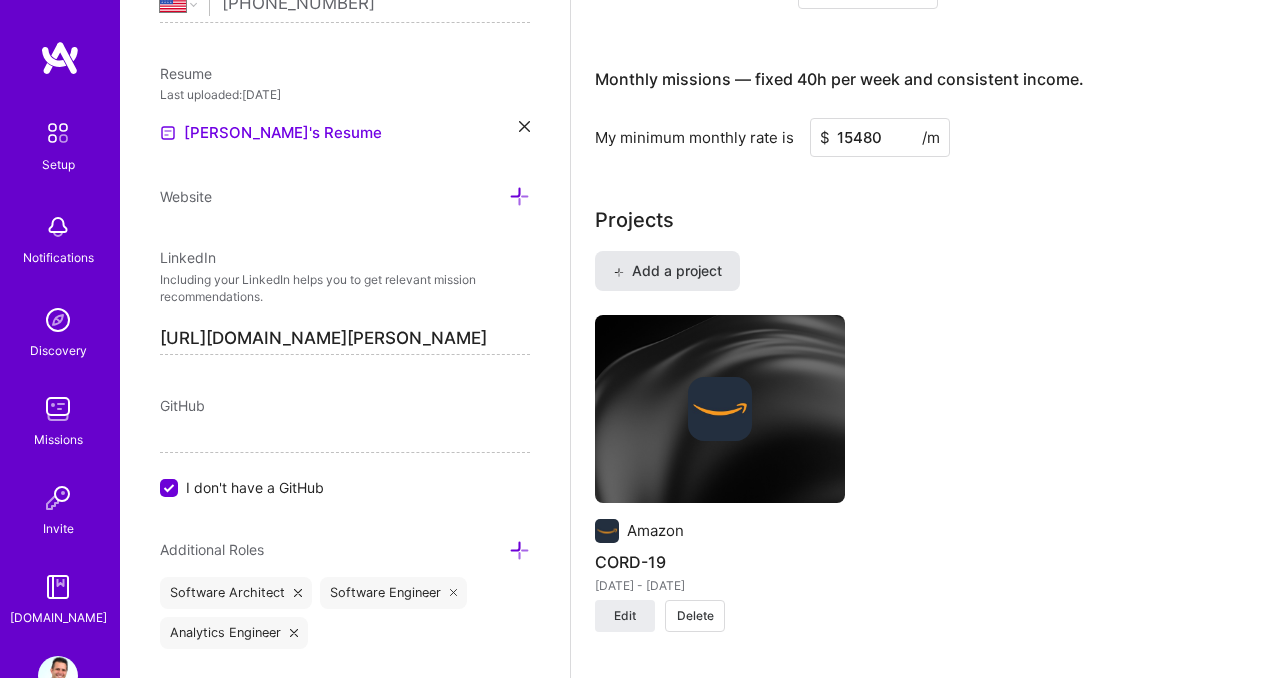type on "15480" 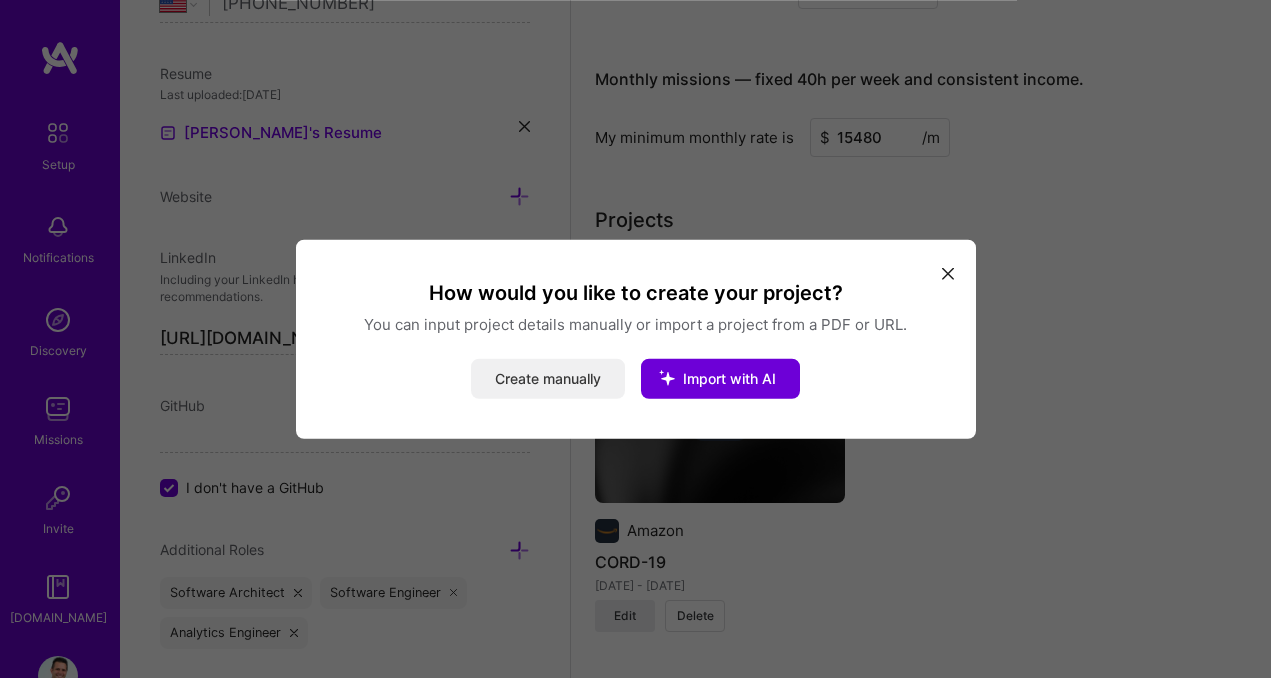click on "Create manually" at bounding box center (548, 379) 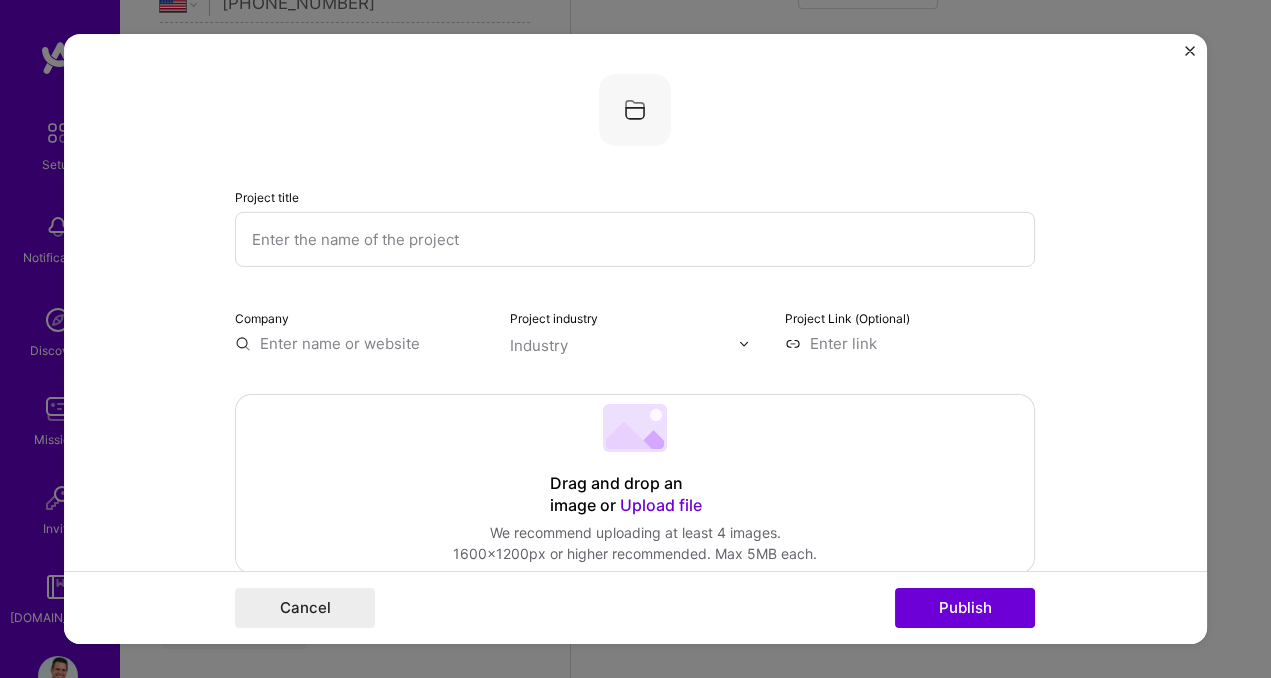 click at bounding box center (635, 239) 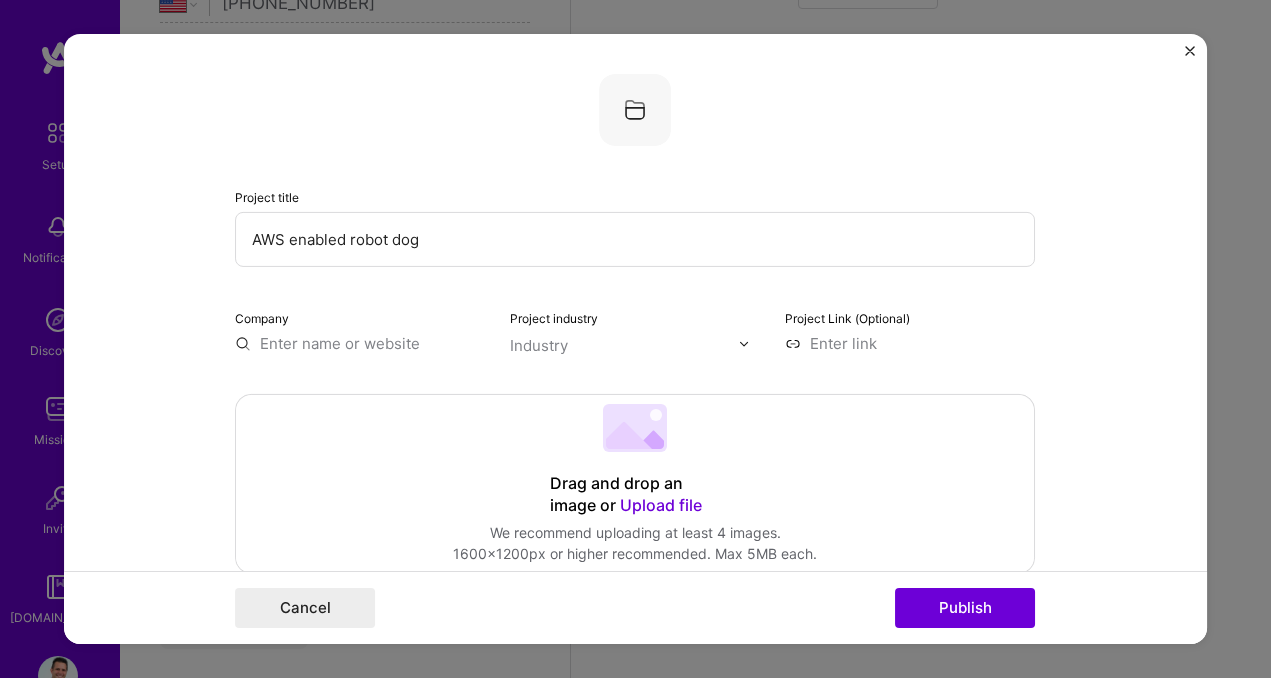 type on "AWS enabled robot dog" 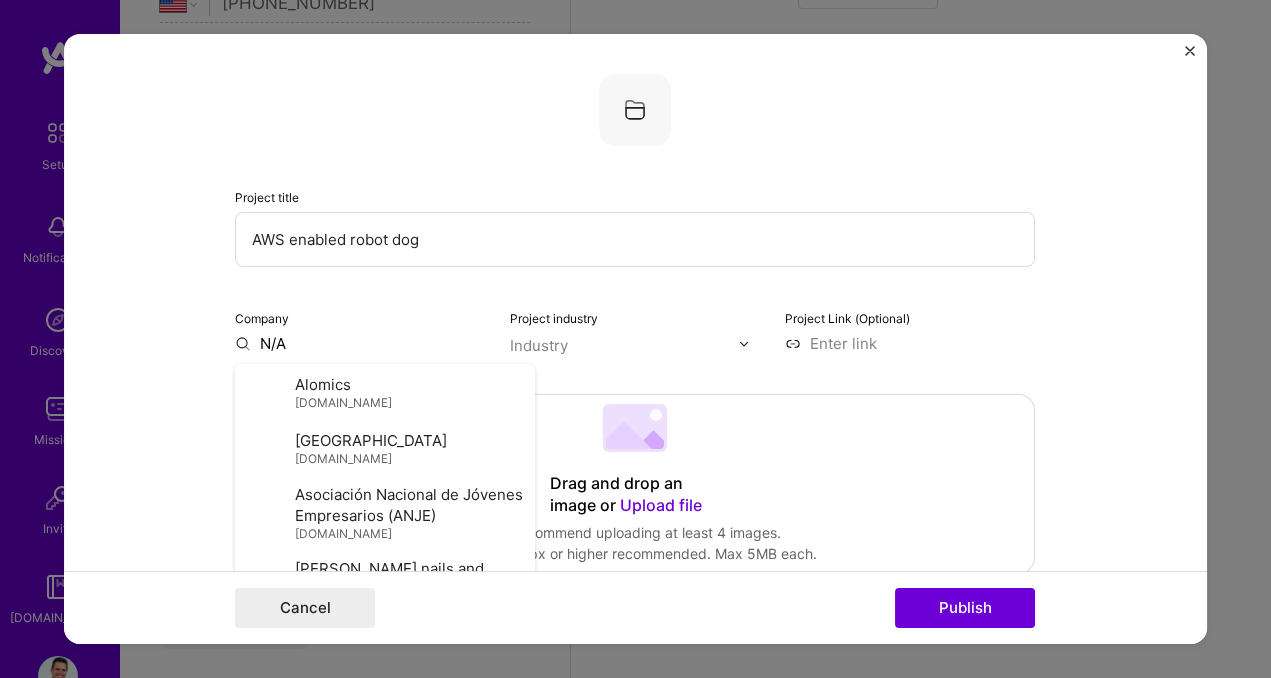 type on "N/A" 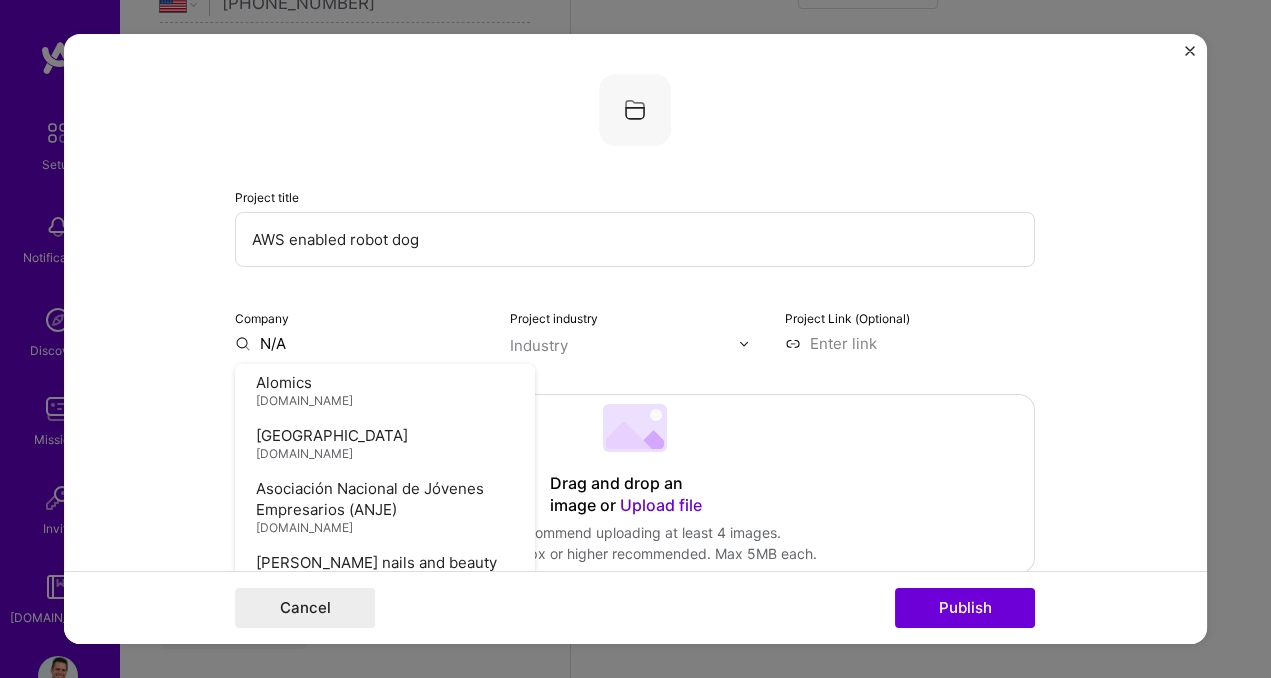 click on "Industry" at bounding box center (539, 345) 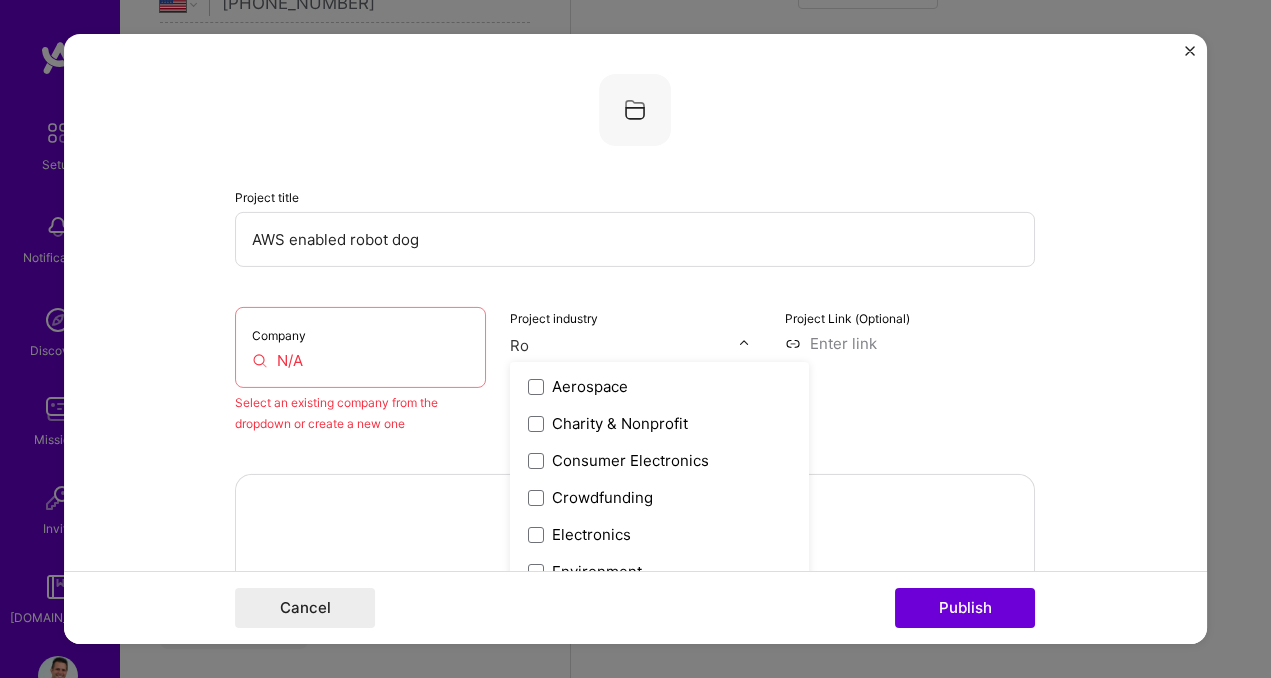 type on "R" 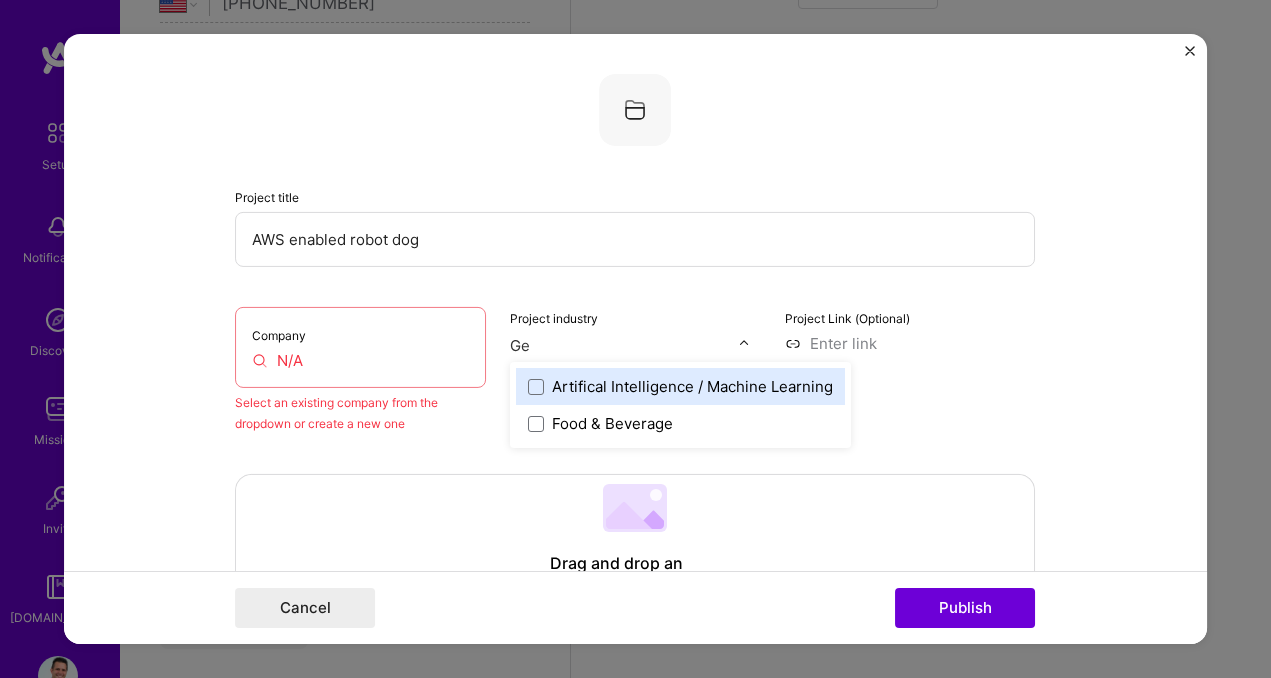 type on "Gen" 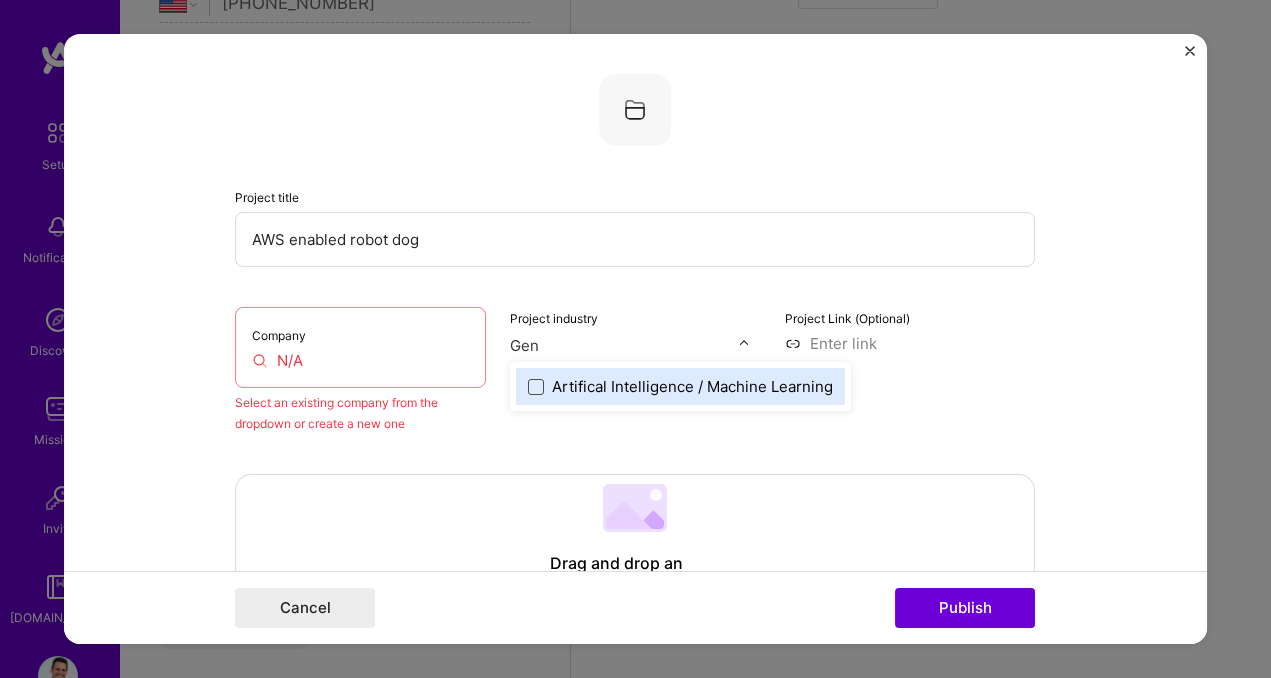 click at bounding box center (536, 386) 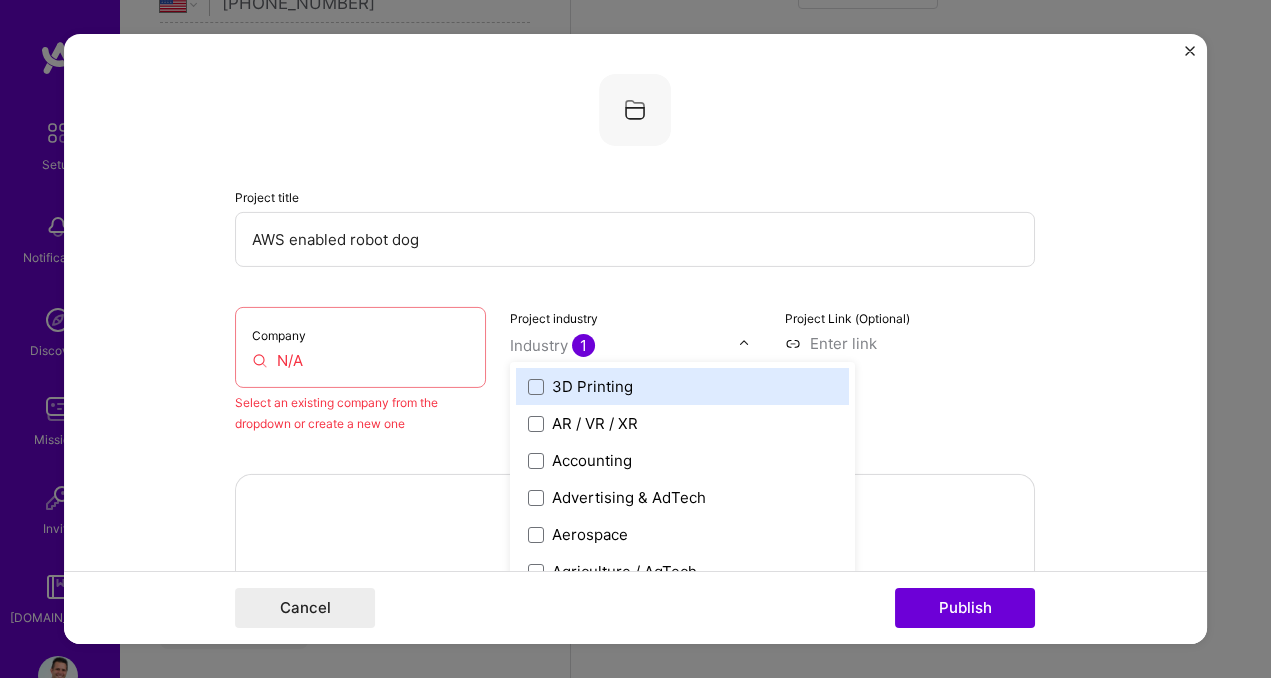 click on "N/A" at bounding box center [360, 360] 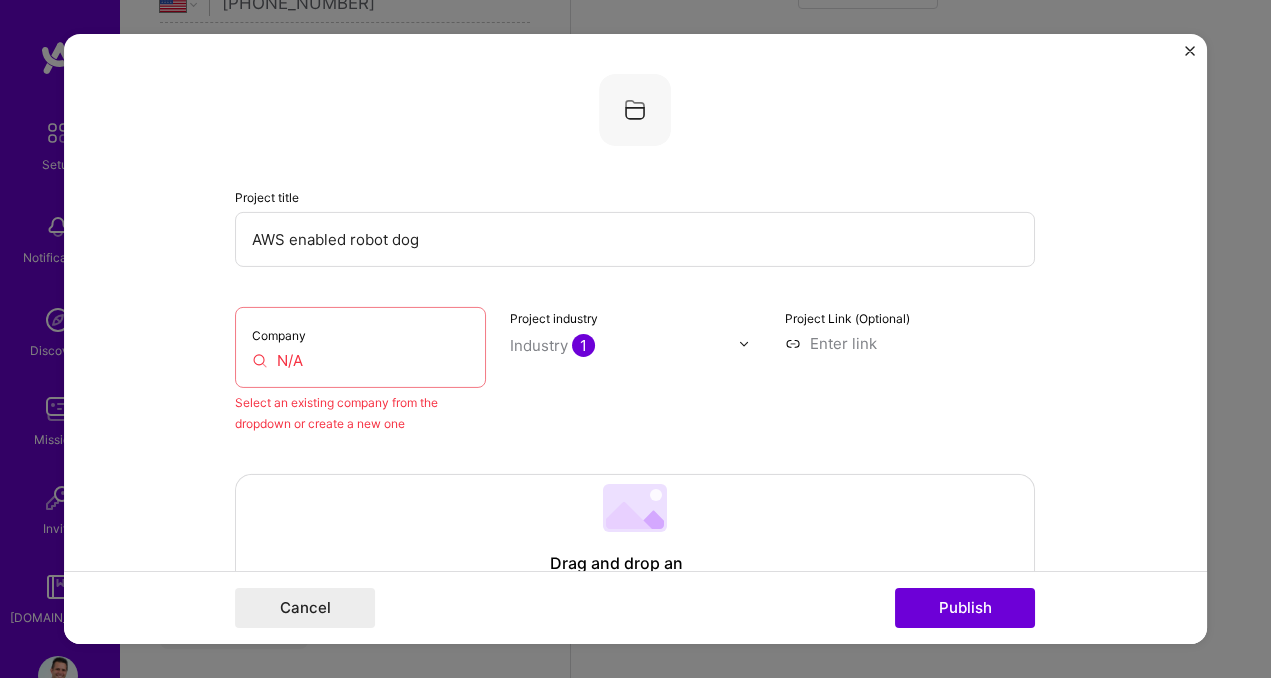 click on "N/A" at bounding box center [360, 360] 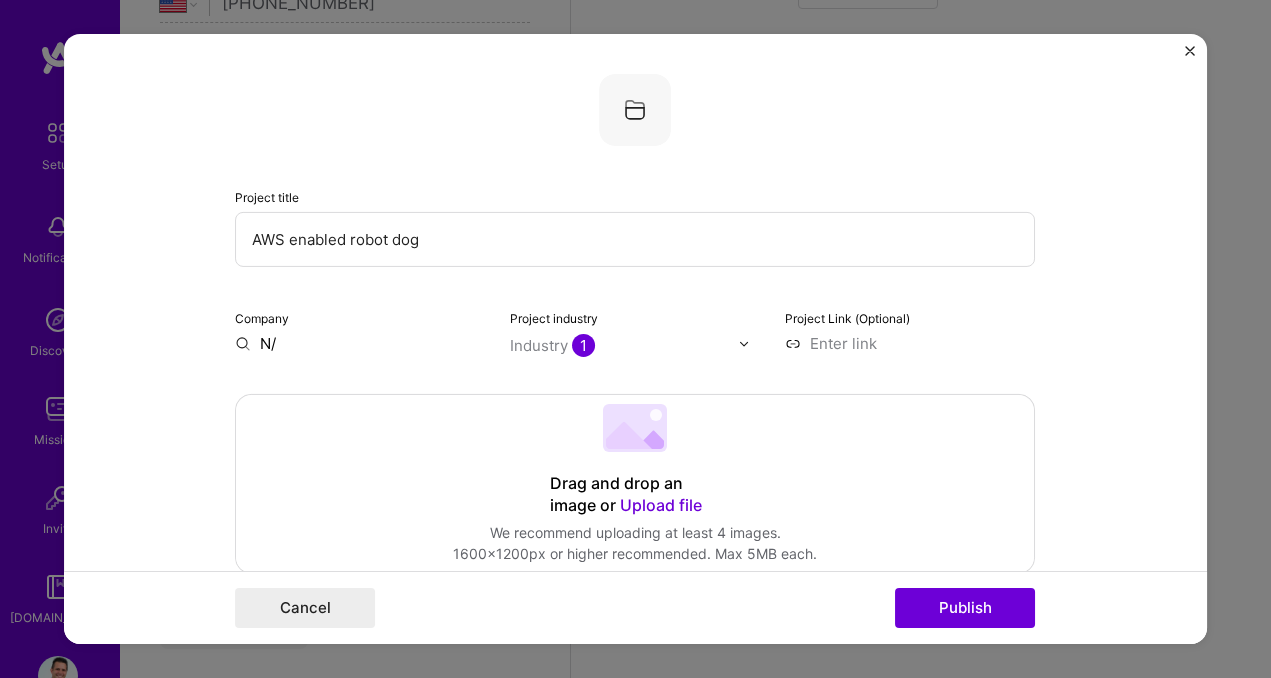 type on "N" 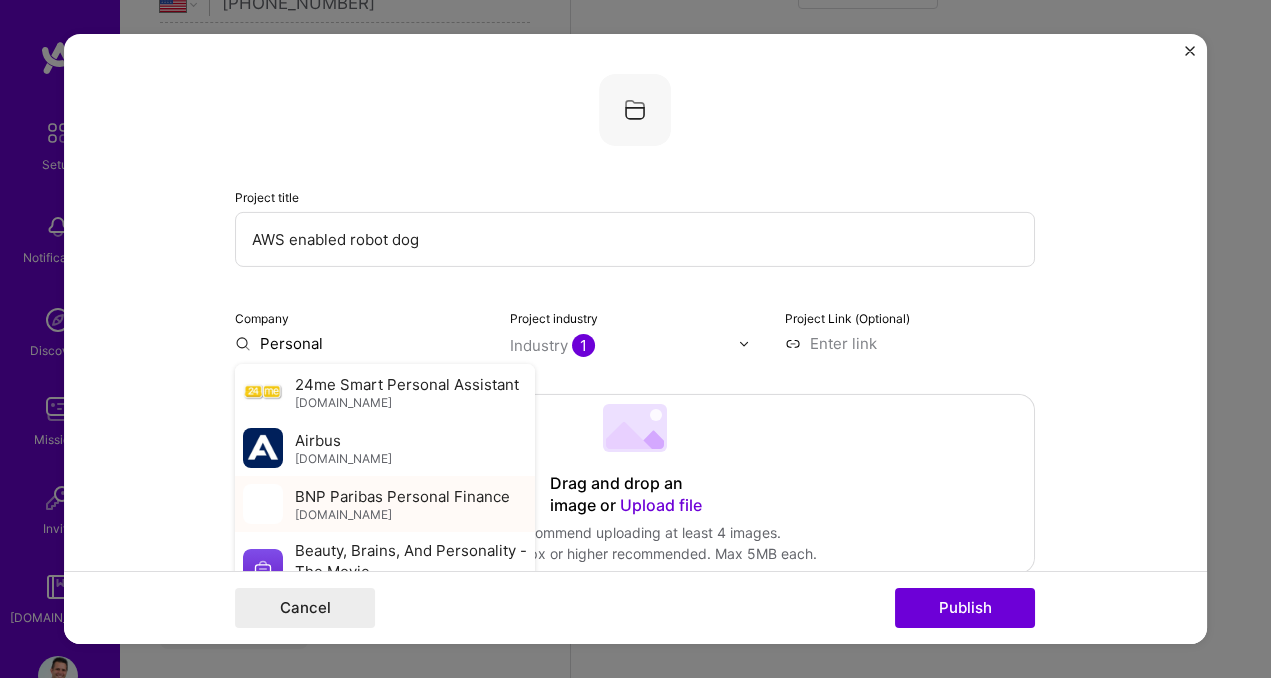 click on "BNP Paribas Personal Finance" at bounding box center [402, 495] 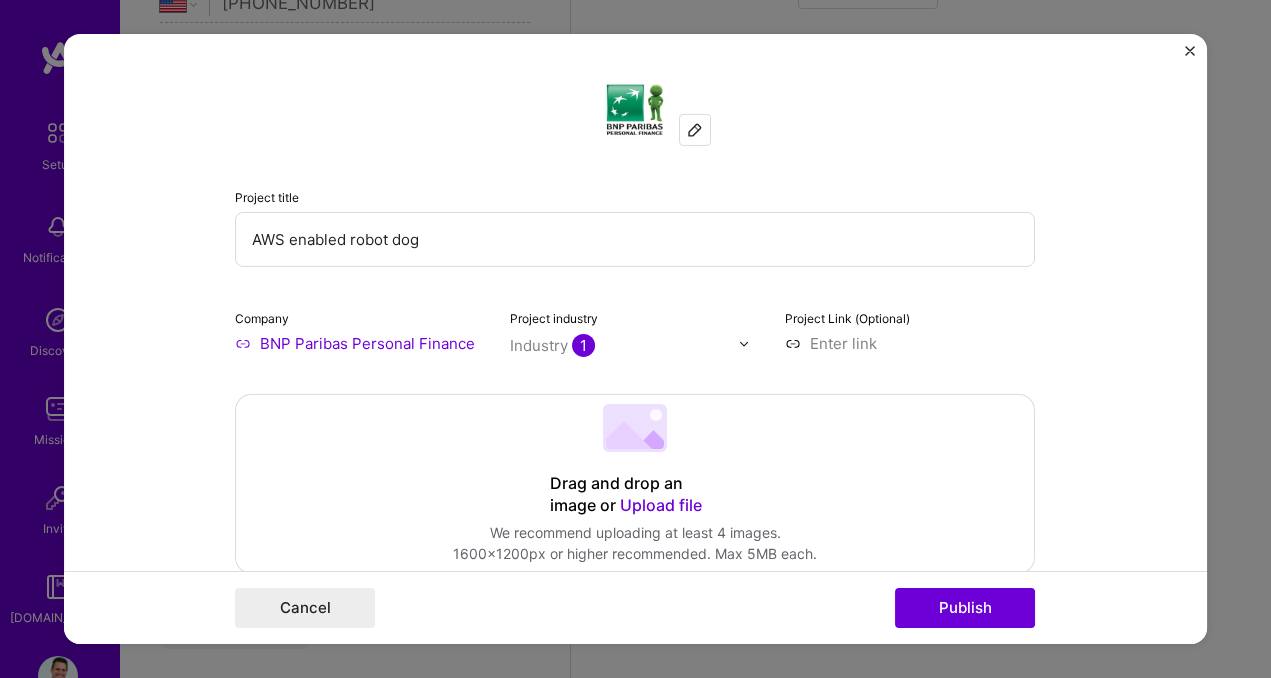click on "BNP Paribas Personal Finance" at bounding box center [360, 343] 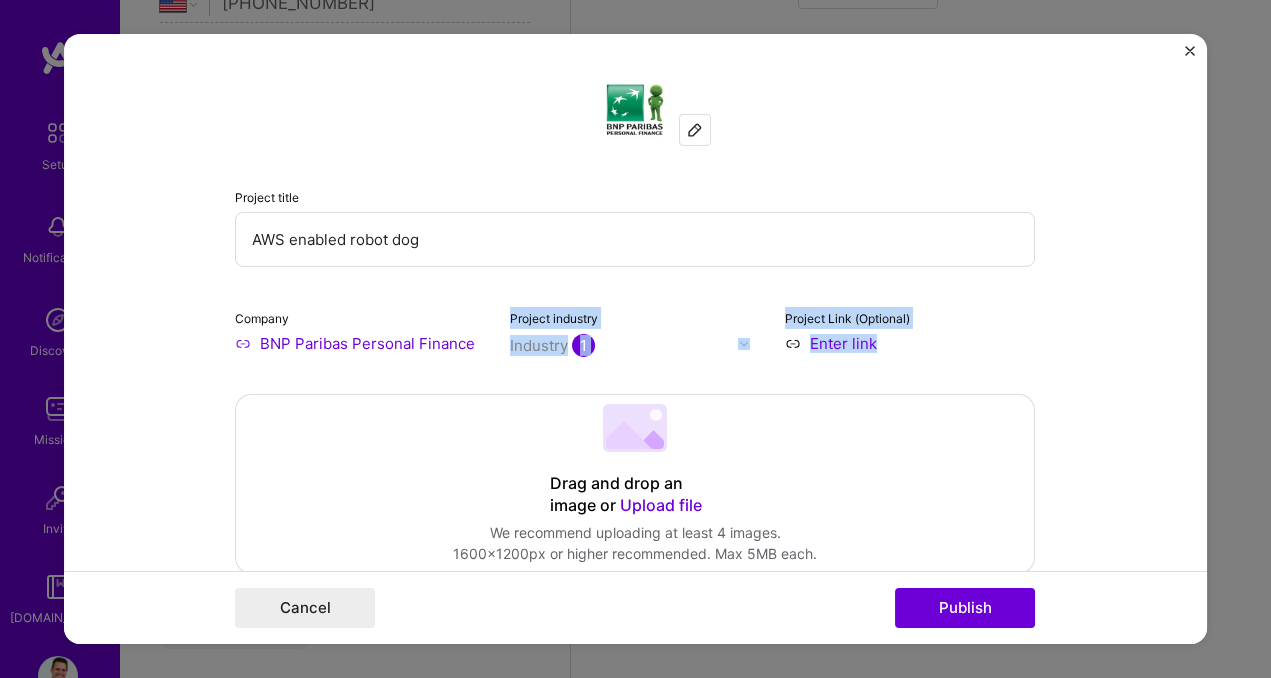 drag, startPoint x: 372, startPoint y: 354, endPoint x: 289, endPoint y: 337, distance: 84.723076 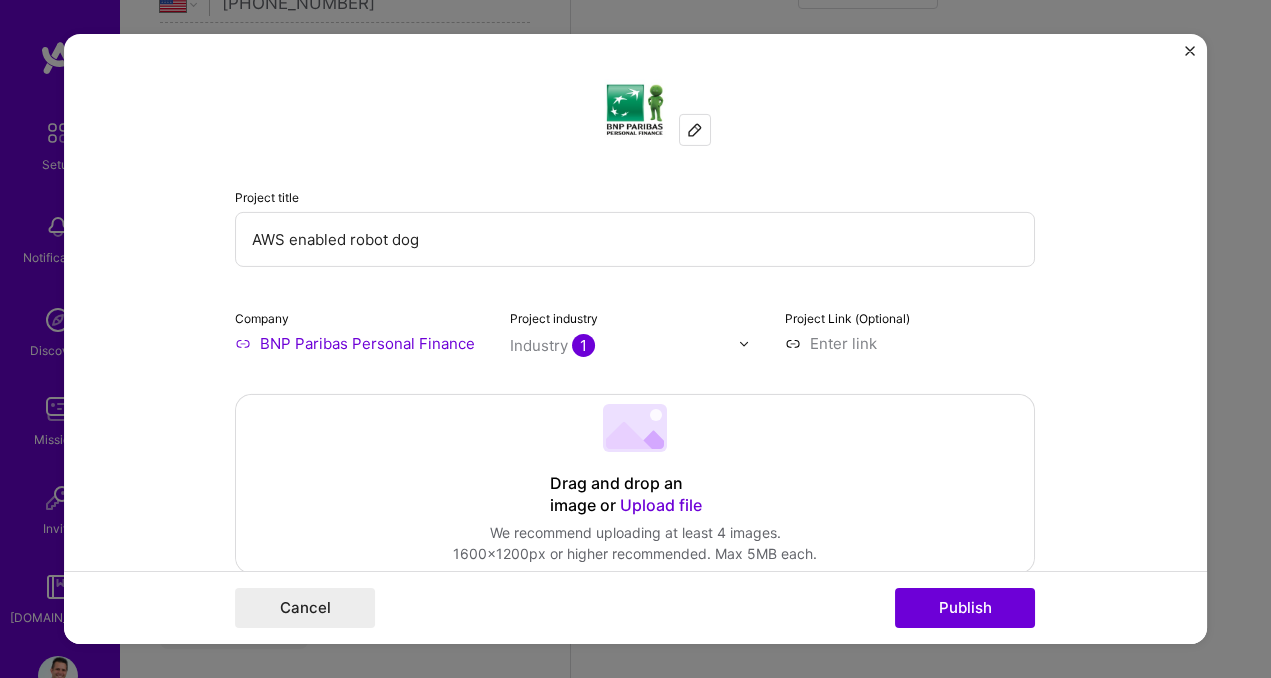 click on "BNP Paribas Personal Finance" at bounding box center (360, 343) 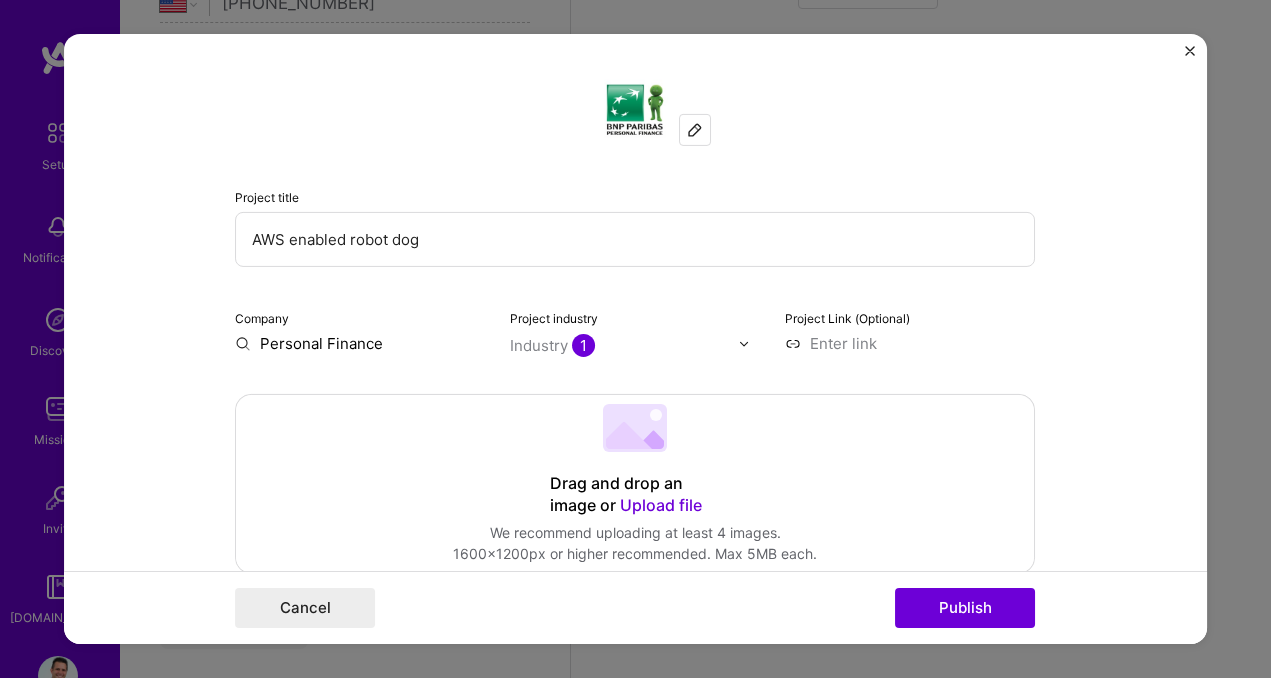 click on "Personal Finance" at bounding box center [360, 343] 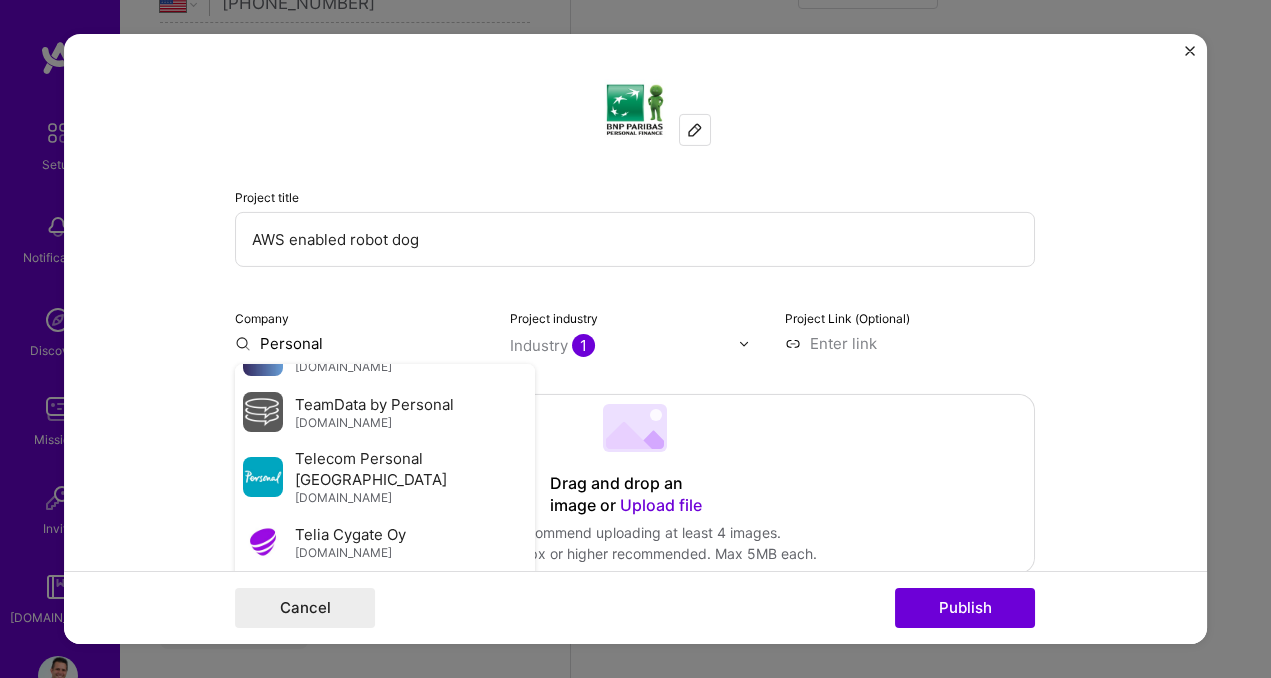 scroll, scrollTop: 1187, scrollLeft: 0, axis: vertical 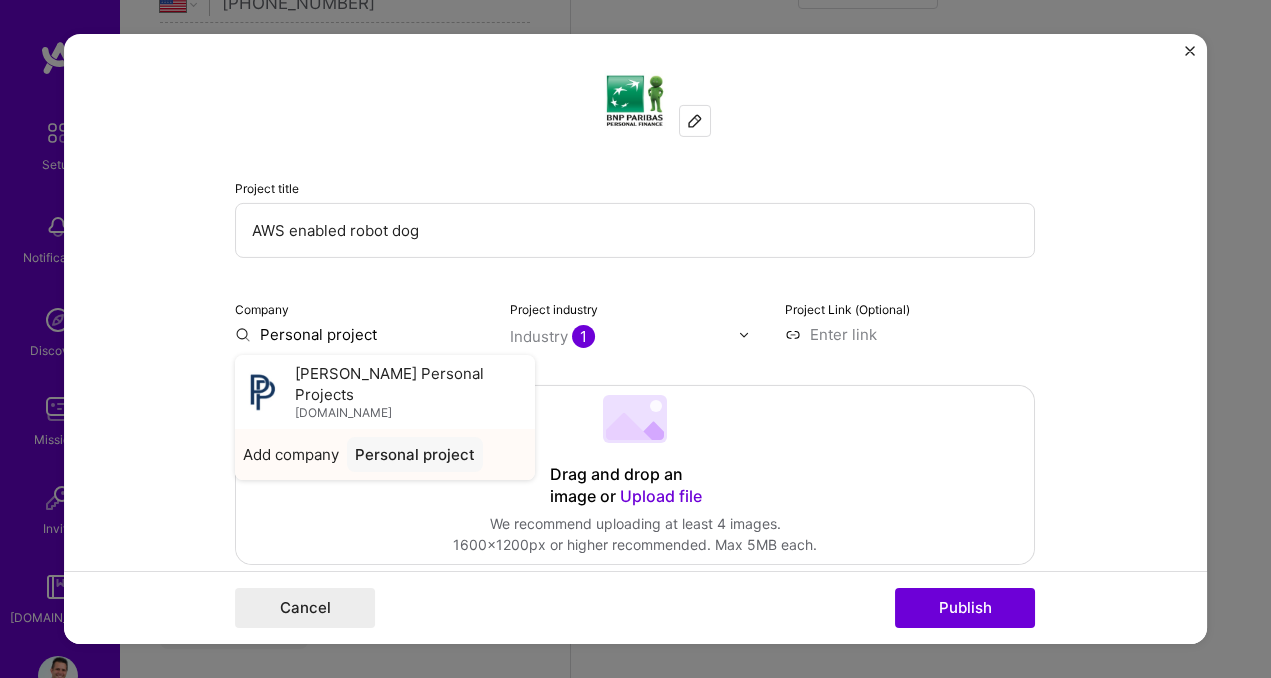 type on "Personal project" 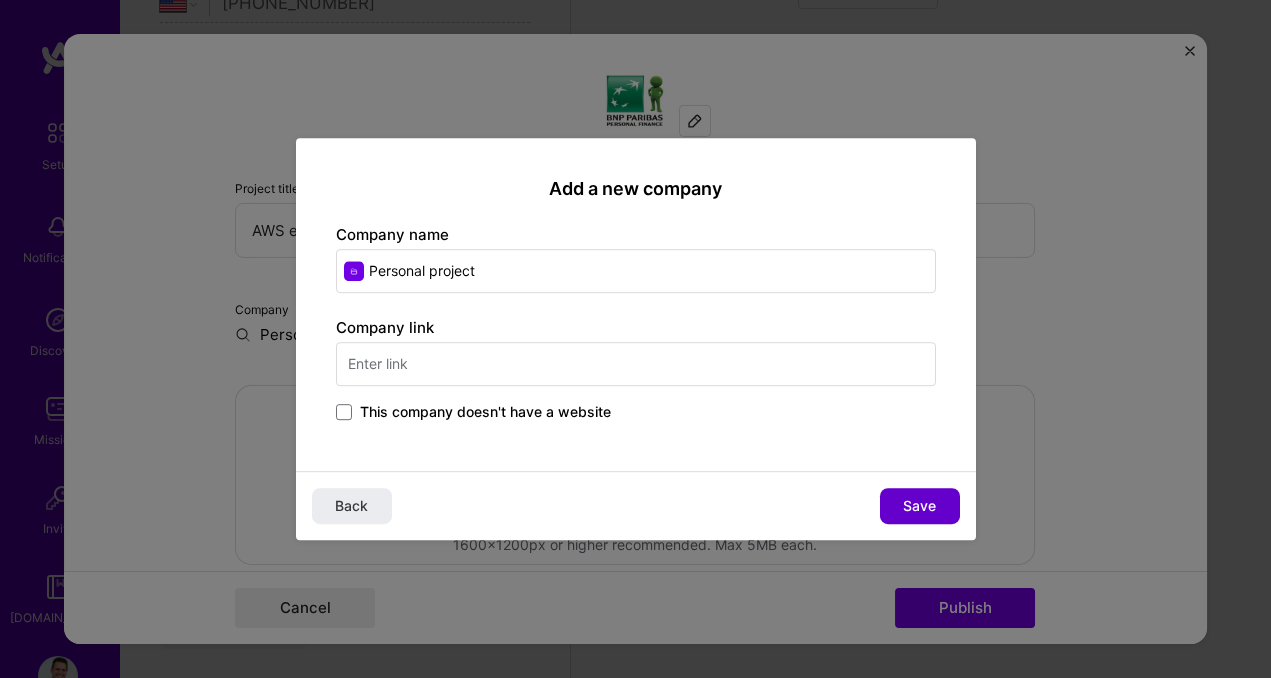 click on "Save" at bounding box center (919, 506) 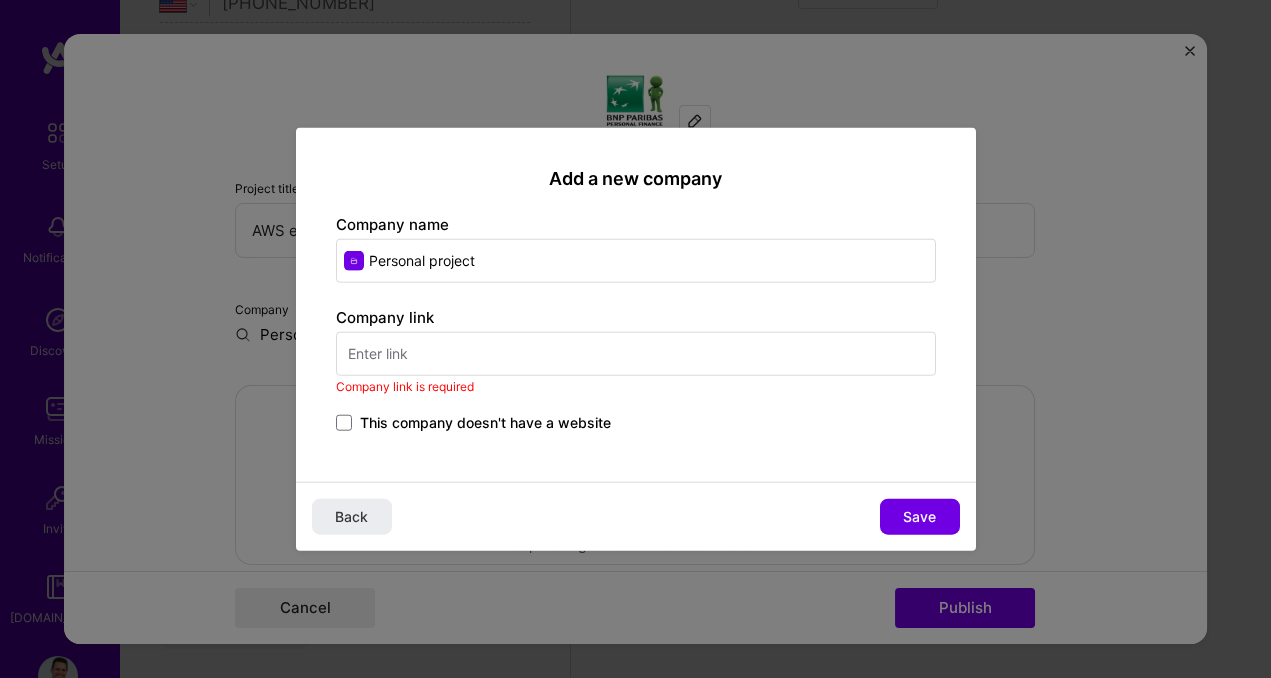 click at bounding box center [636, 353] 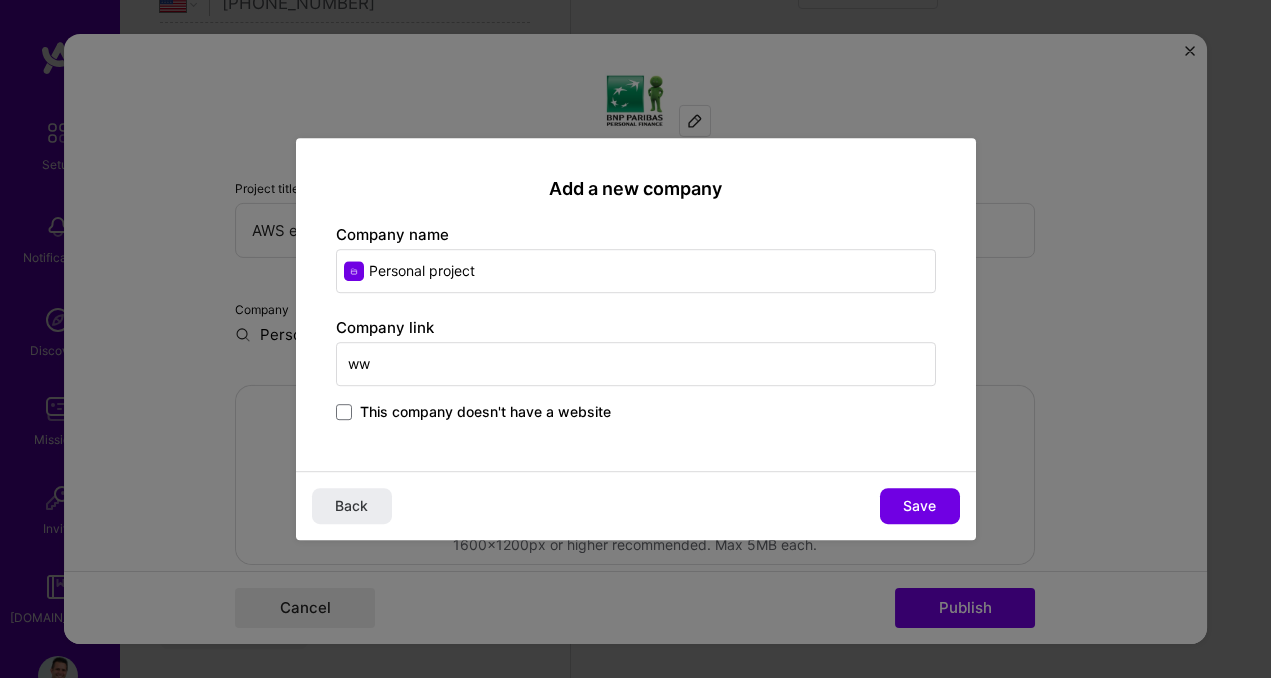 type on "w" 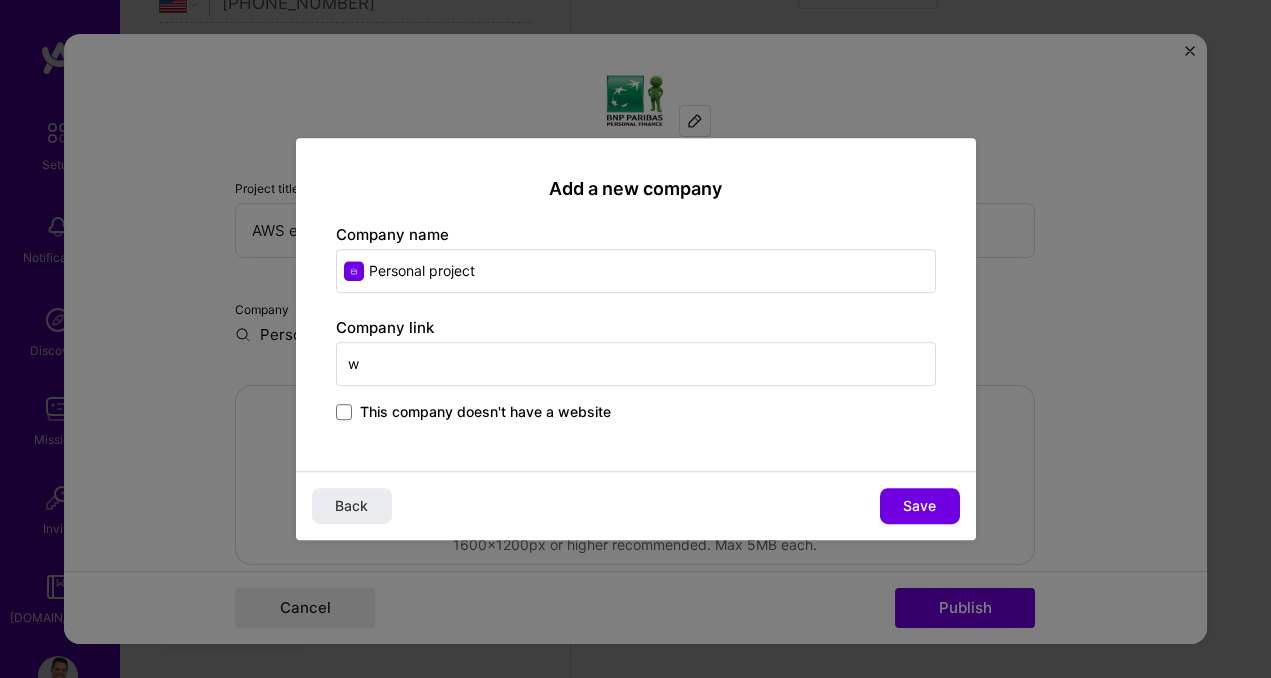 type 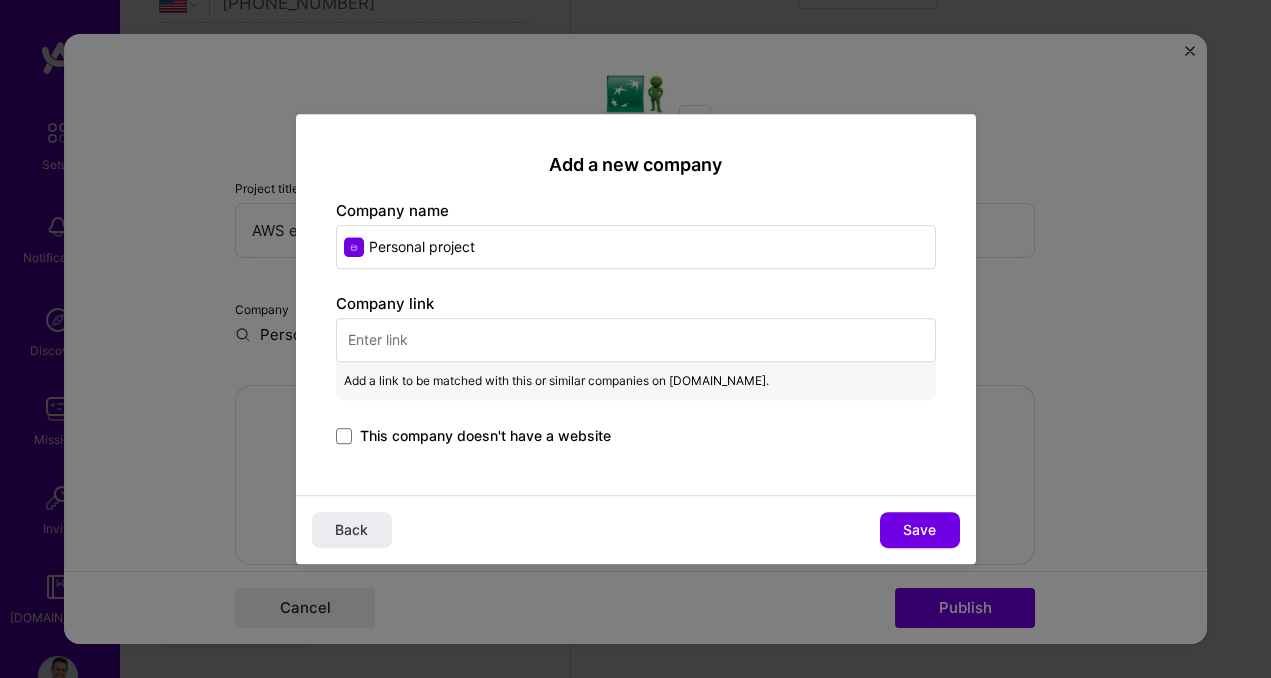 click on "This company doesn't have a website" at bounding box center (473, 436) 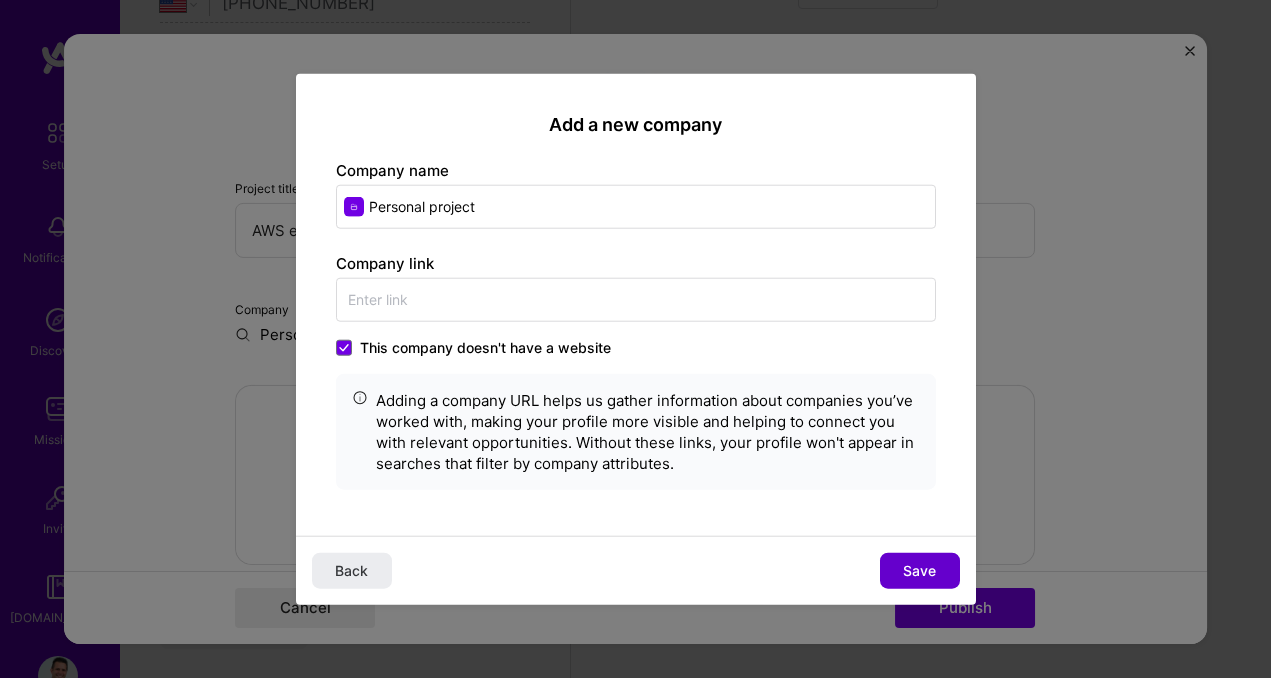 click on "Save" at bounding box center (920, 570) 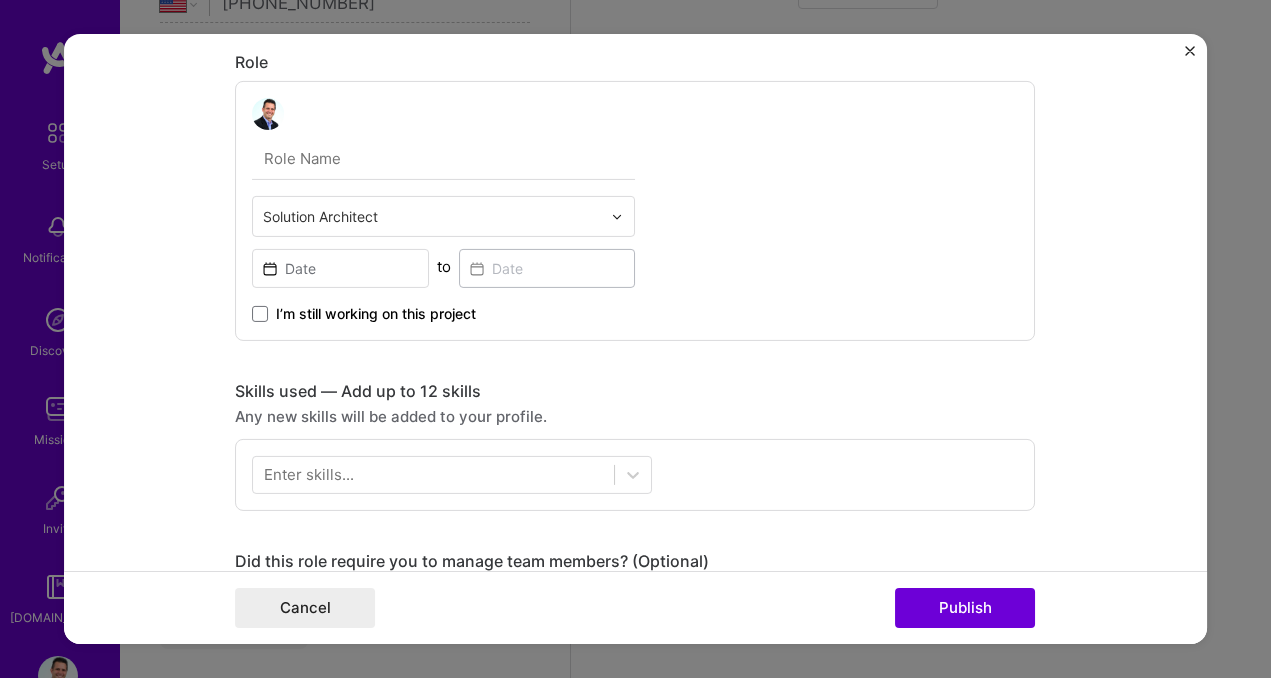 scroll, scrollTop: 628, scrollLeft: 0, axis: vertical 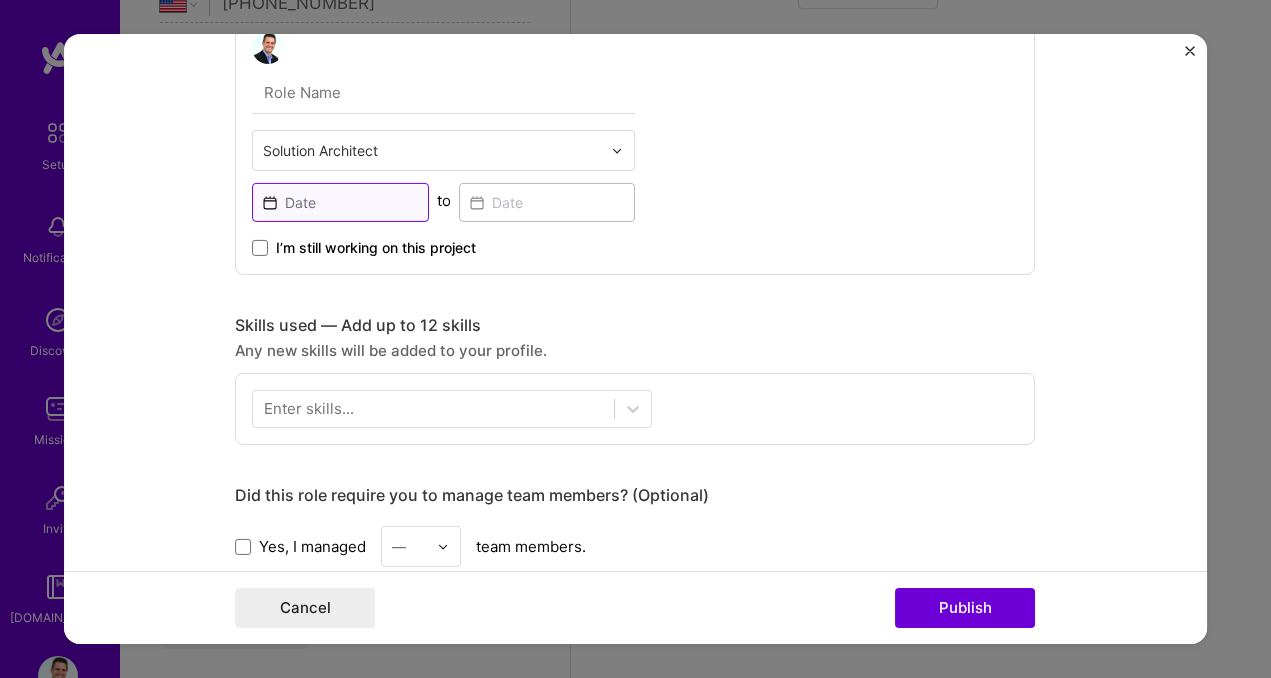 click at bounding box center (340, 202) 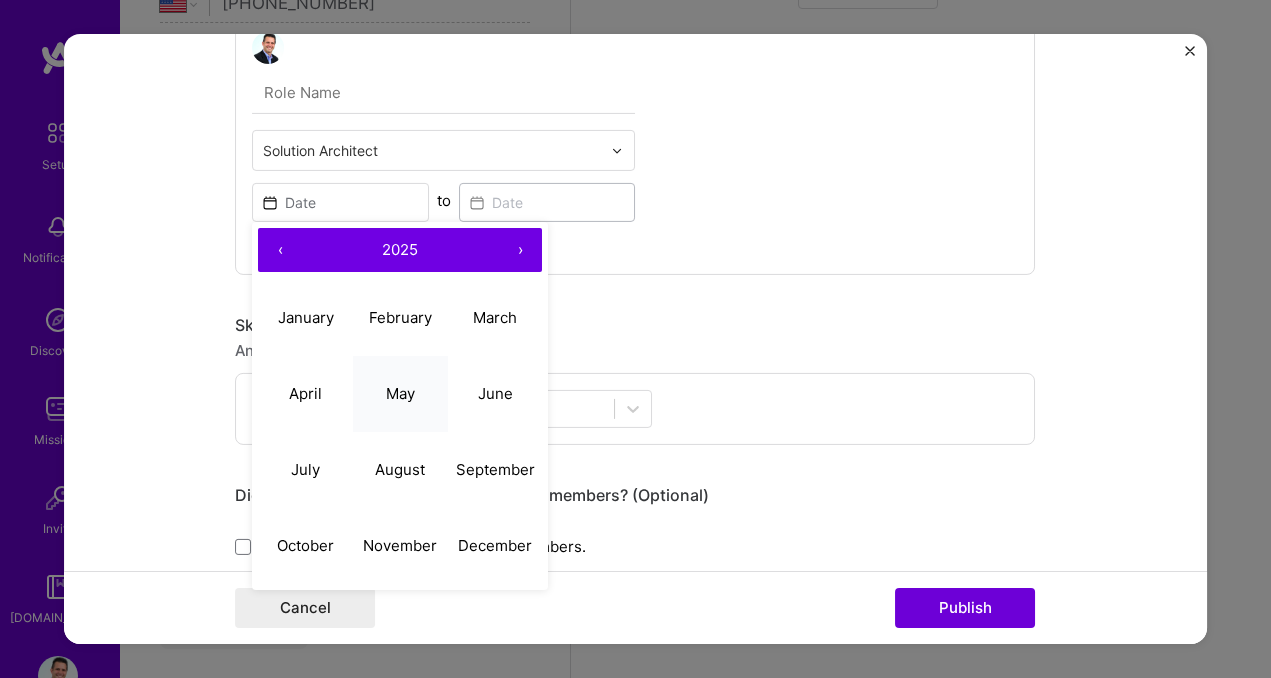 click on "May" at bounding box center (400, 392) 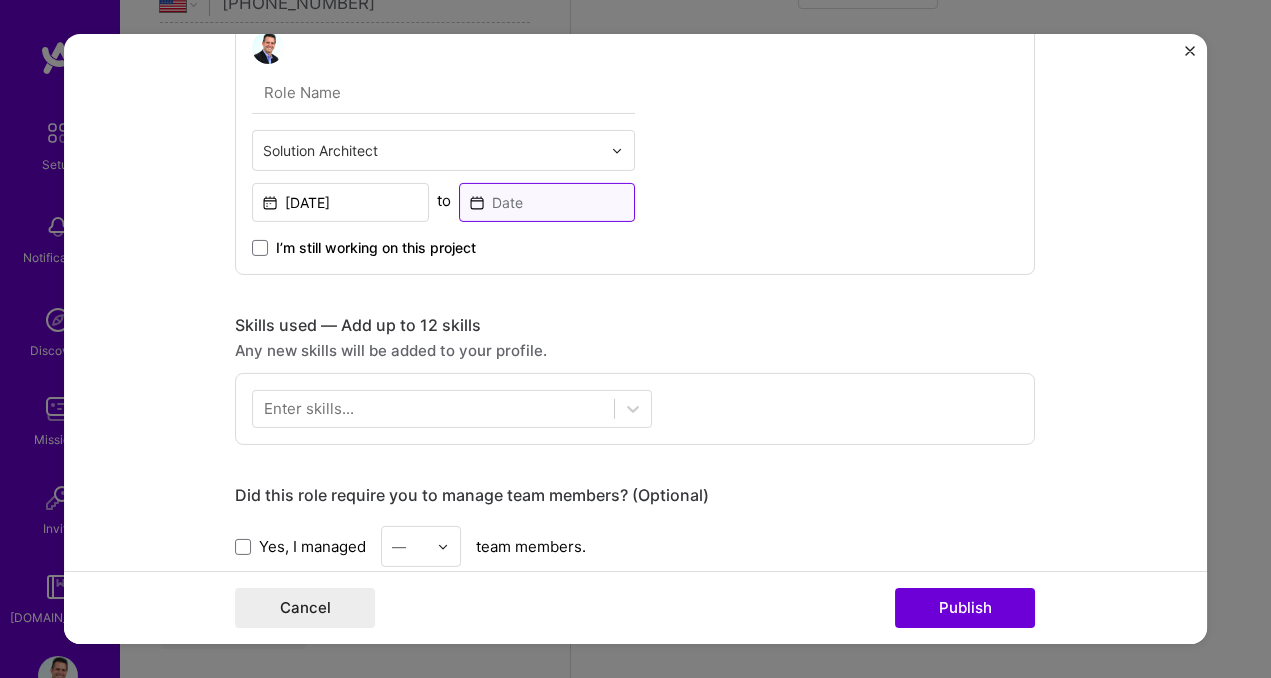 click at bounding box center [547, 202] 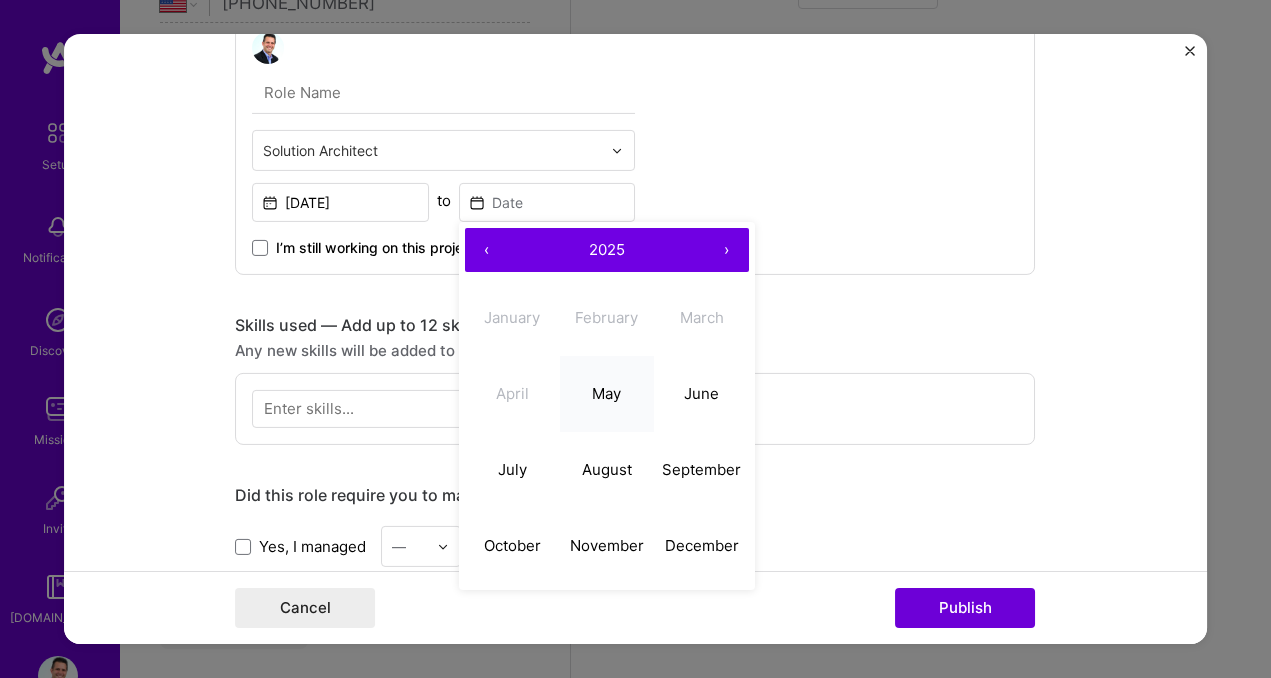 click on "May" at bounding box center [606, 392] 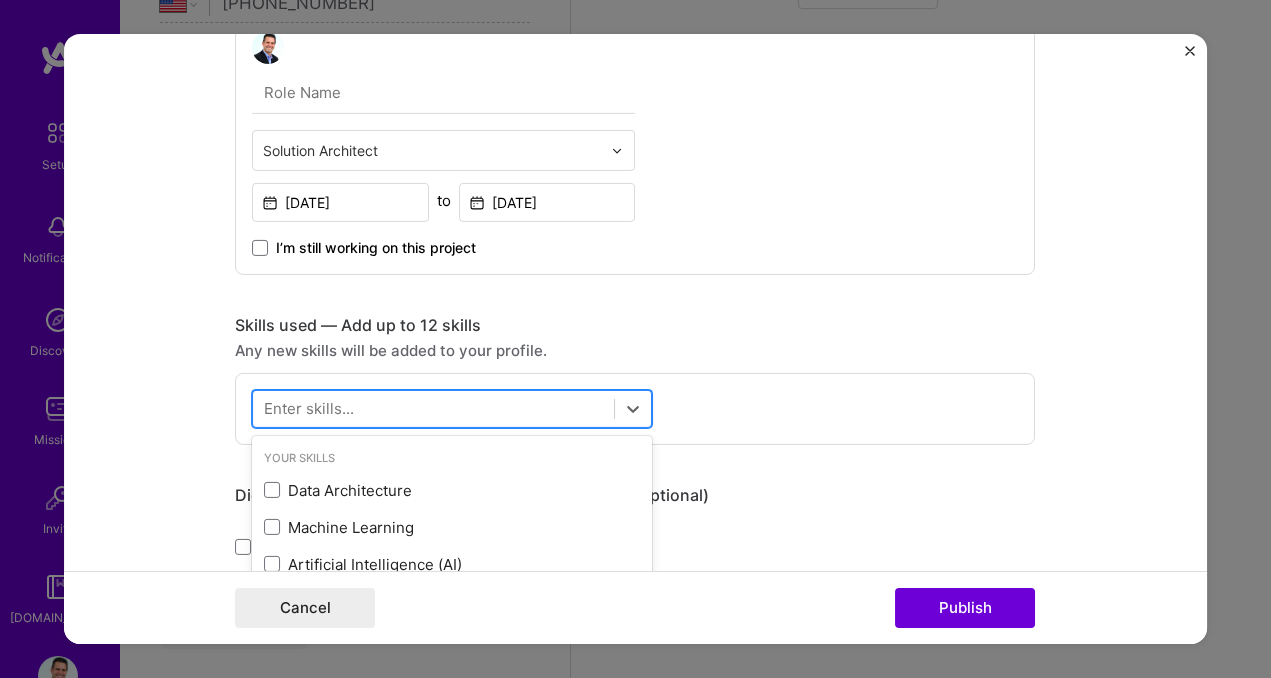 click at bounding box center [433, 408] 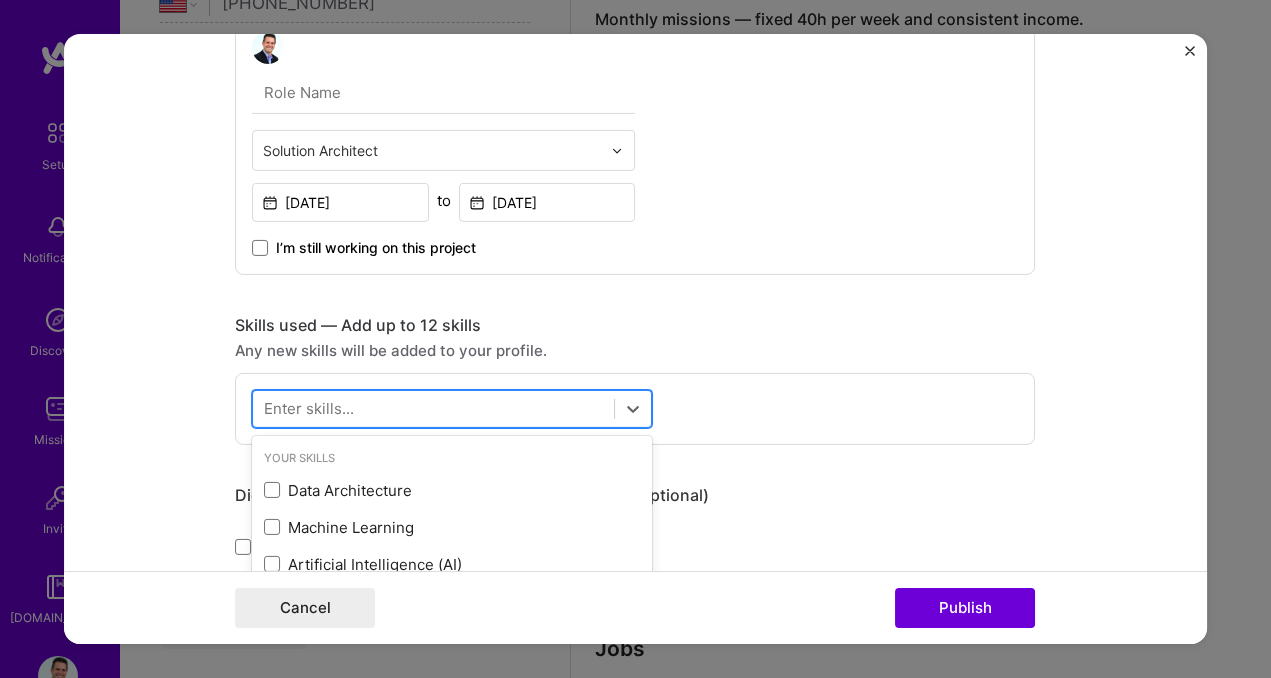 scroll, scrollTop: 1550, scrollLeft: 0, axis: vertical 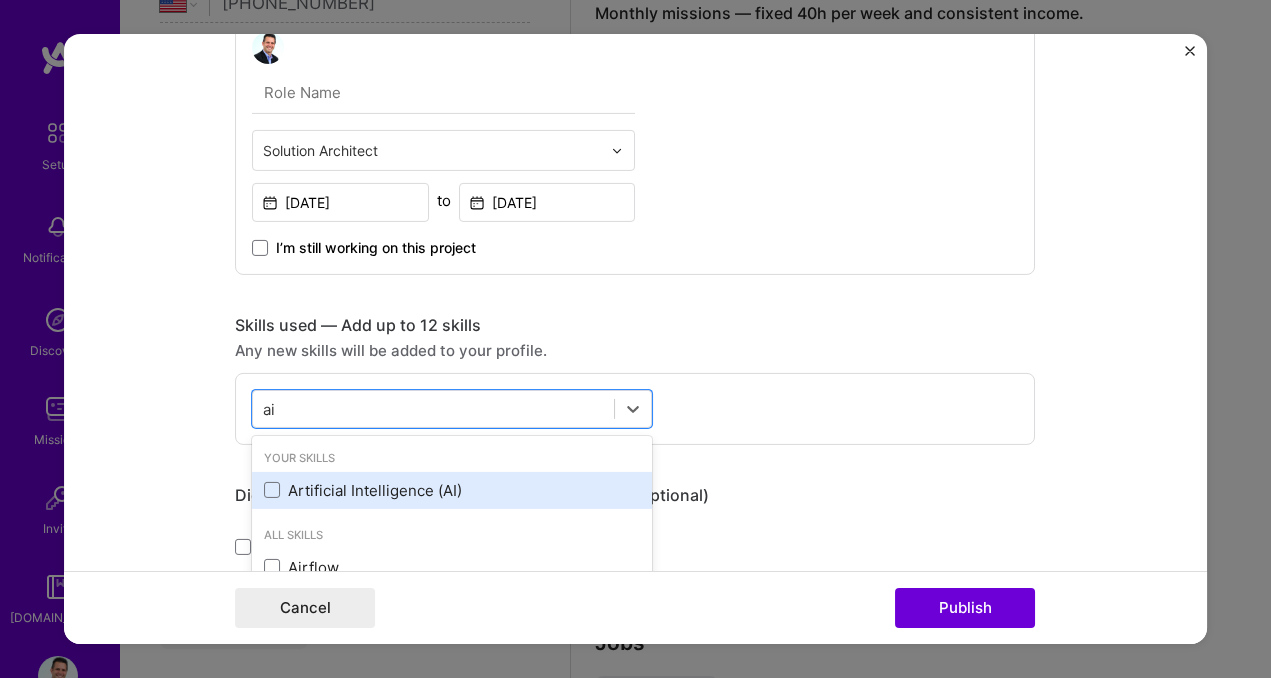 click on "Artificial Intelligence (AI)" at bounding box center [452, 490] 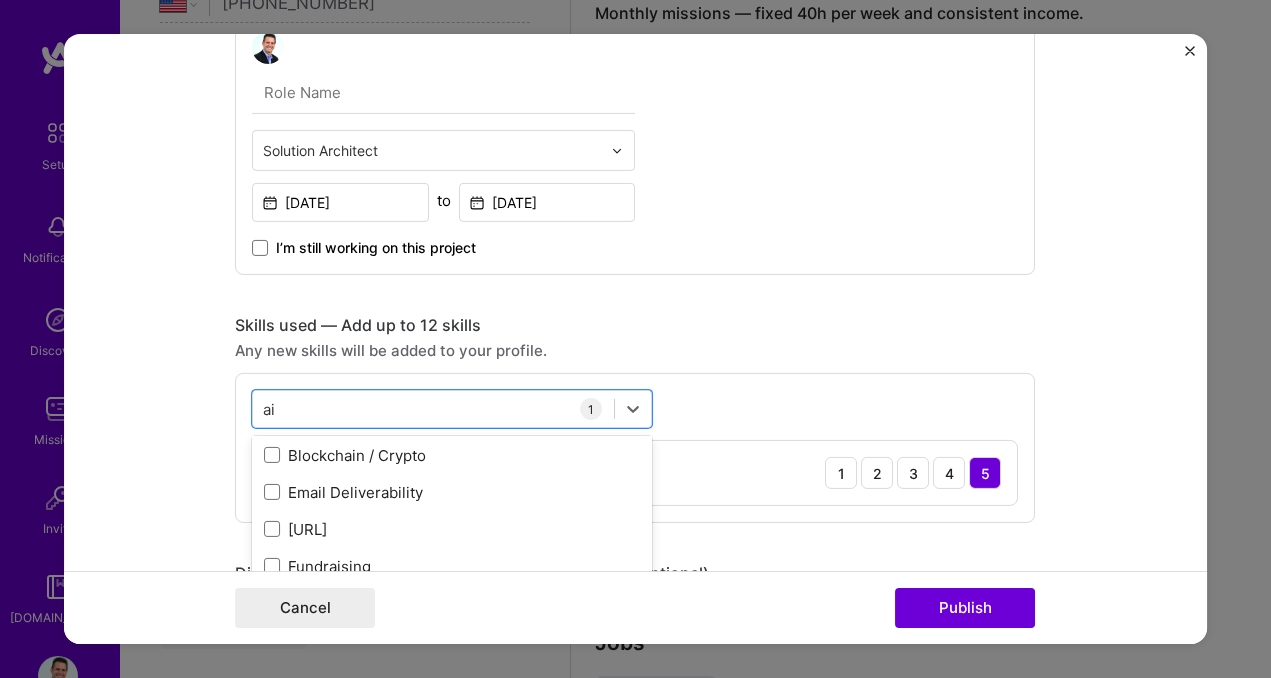 scroll, scrollTop: 260, scrollLeft: 0, axis: vertical 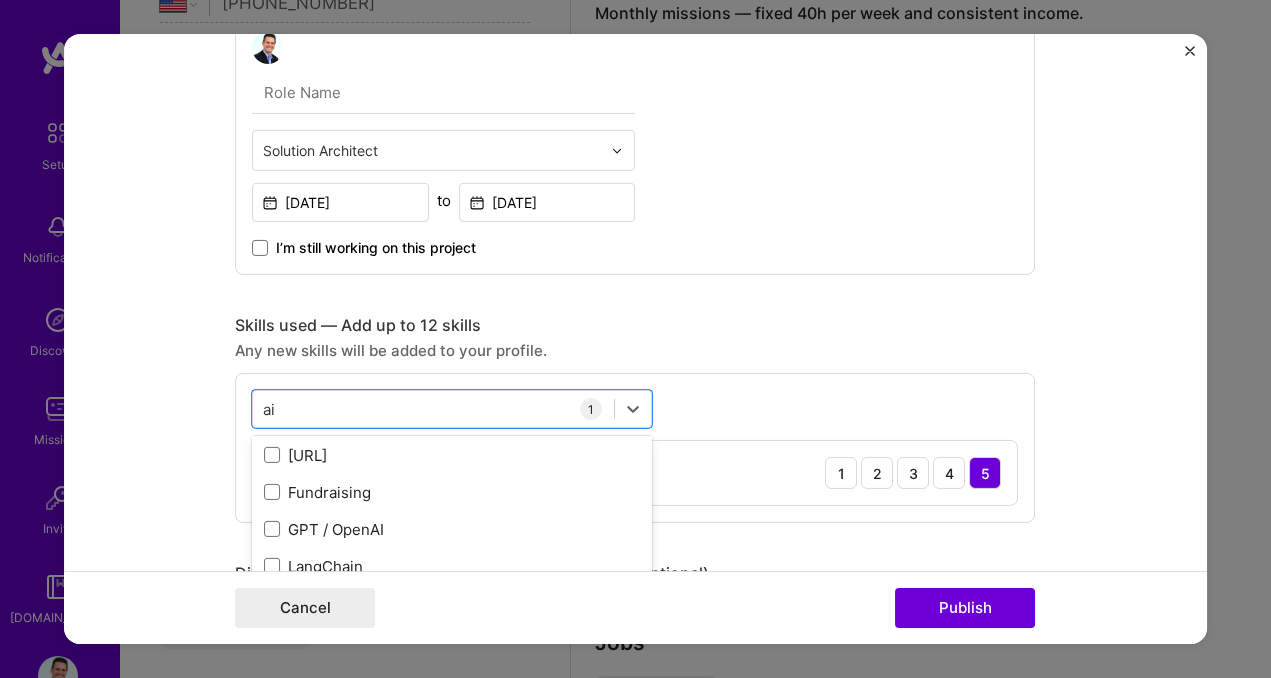type on "ai" 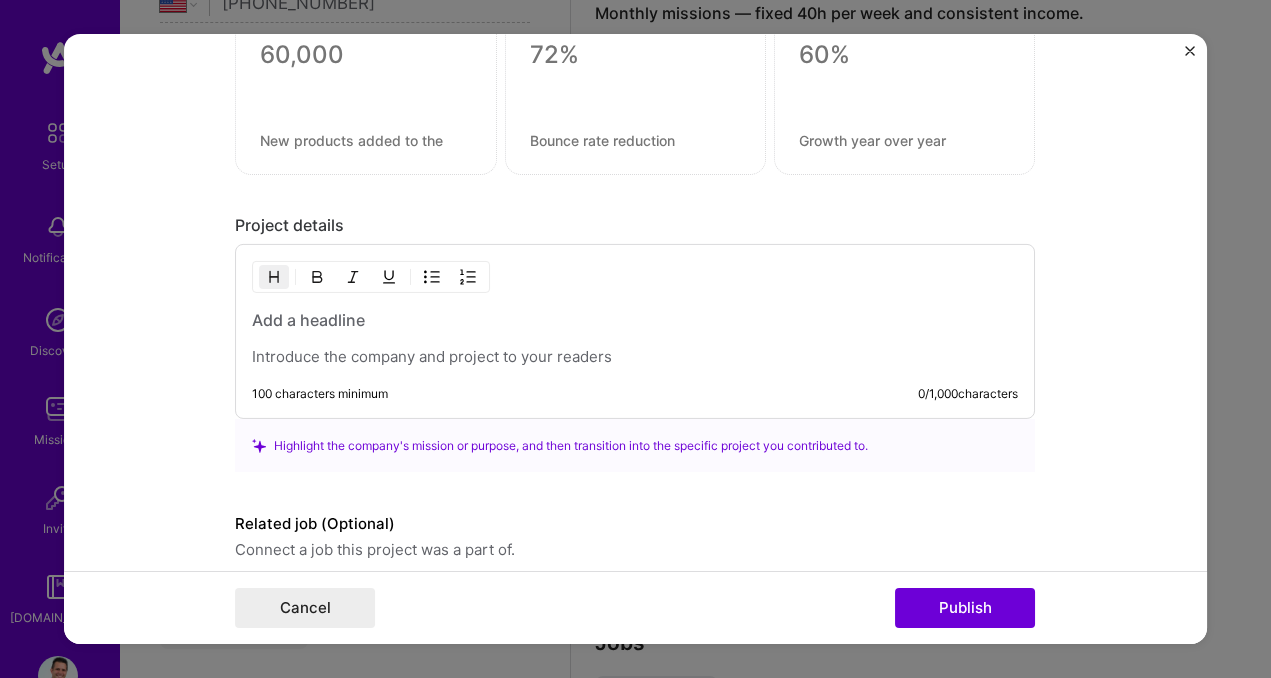 scroll, scrollTop: 1512, scrollLeft: 0, axis: vertical 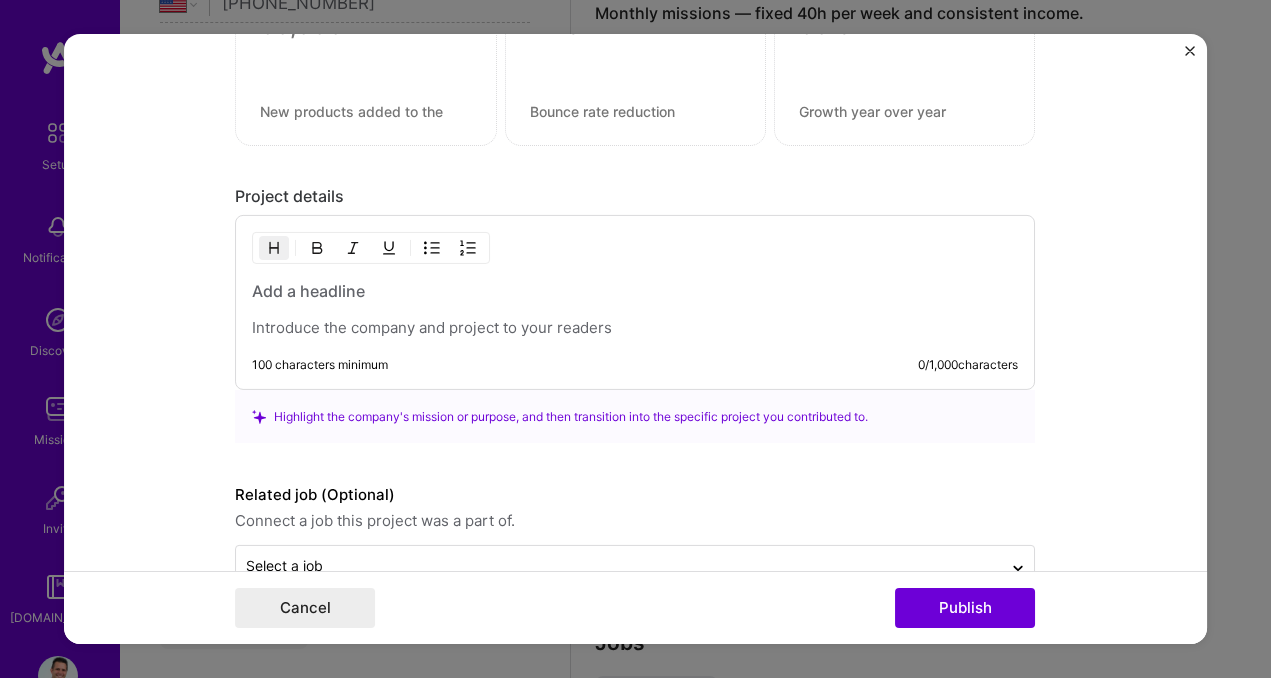 click at bounding box center (635, 291) 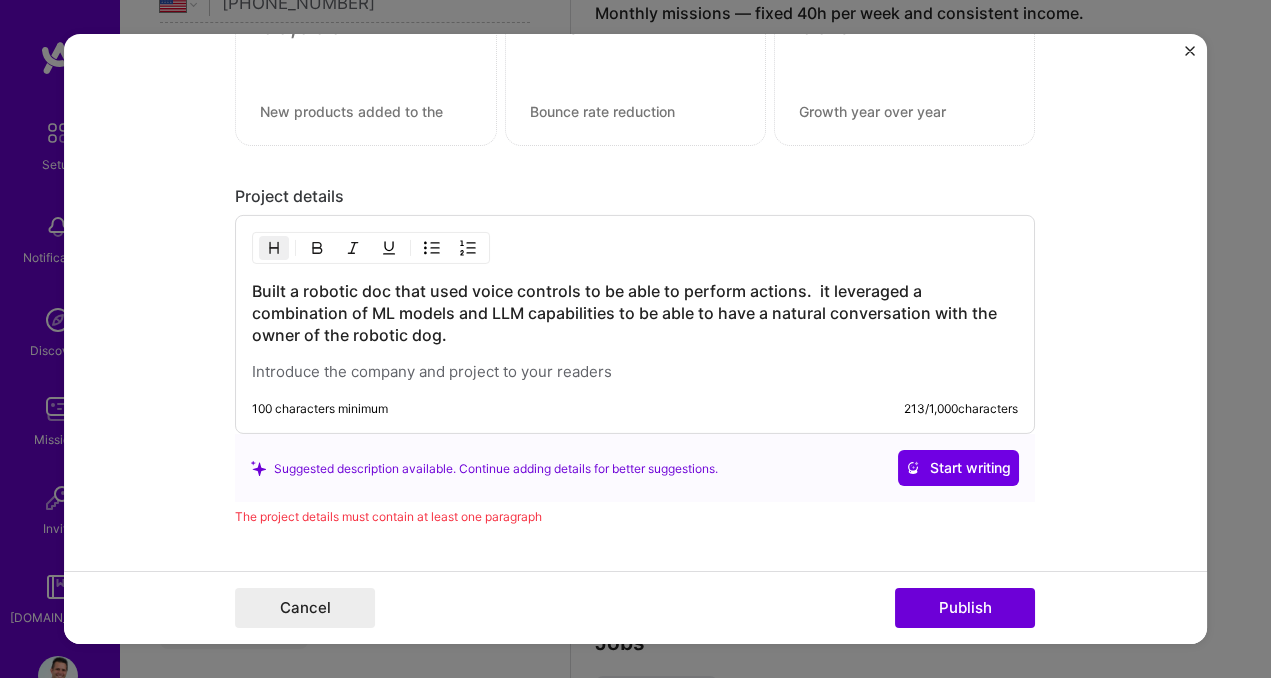 click on "Built a robotic doc that used voice controls to be able to perform actions.  it leveraged a combination of ML models and LLM capabilities to be able to have a natural conversation with the owner of the robotic dog." at bounding box center [635, 313] 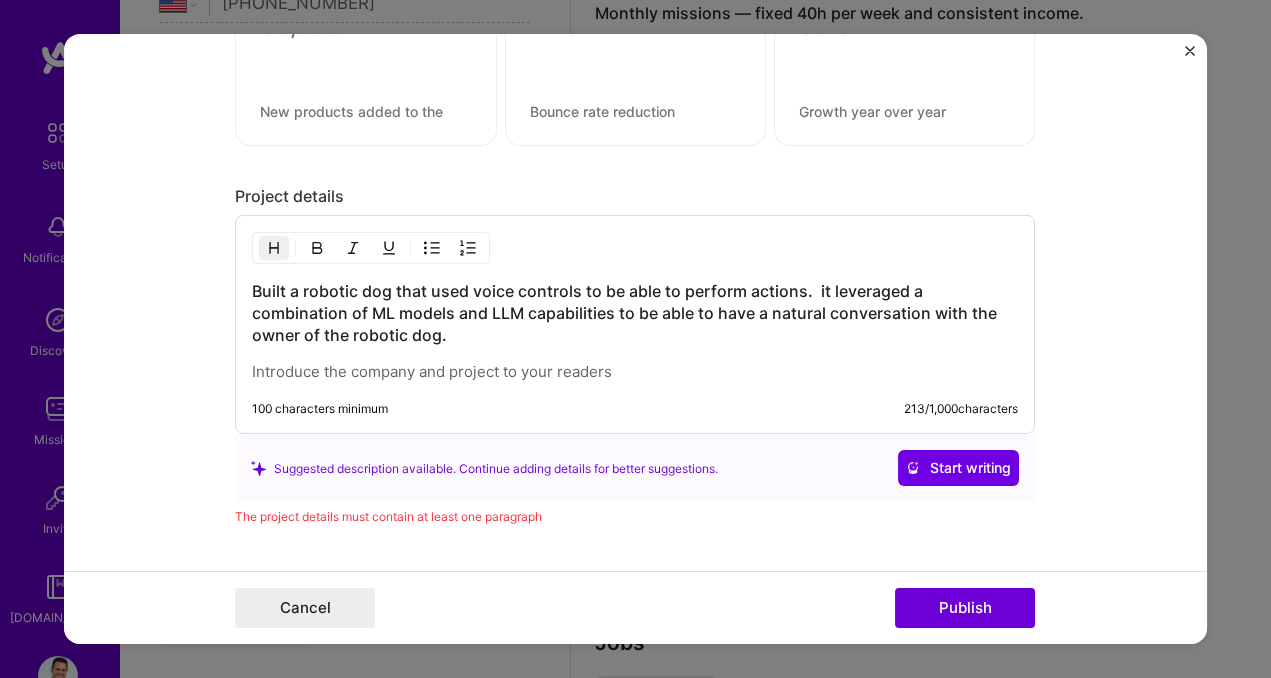 click on "Built a robotic dog that used voice controls to be able to perform actions.  it leveraged a combination of ML models and LLM capabilities to be able to have a natural conversation with the owner of the robotic dog." at bounding box center [635, 313] 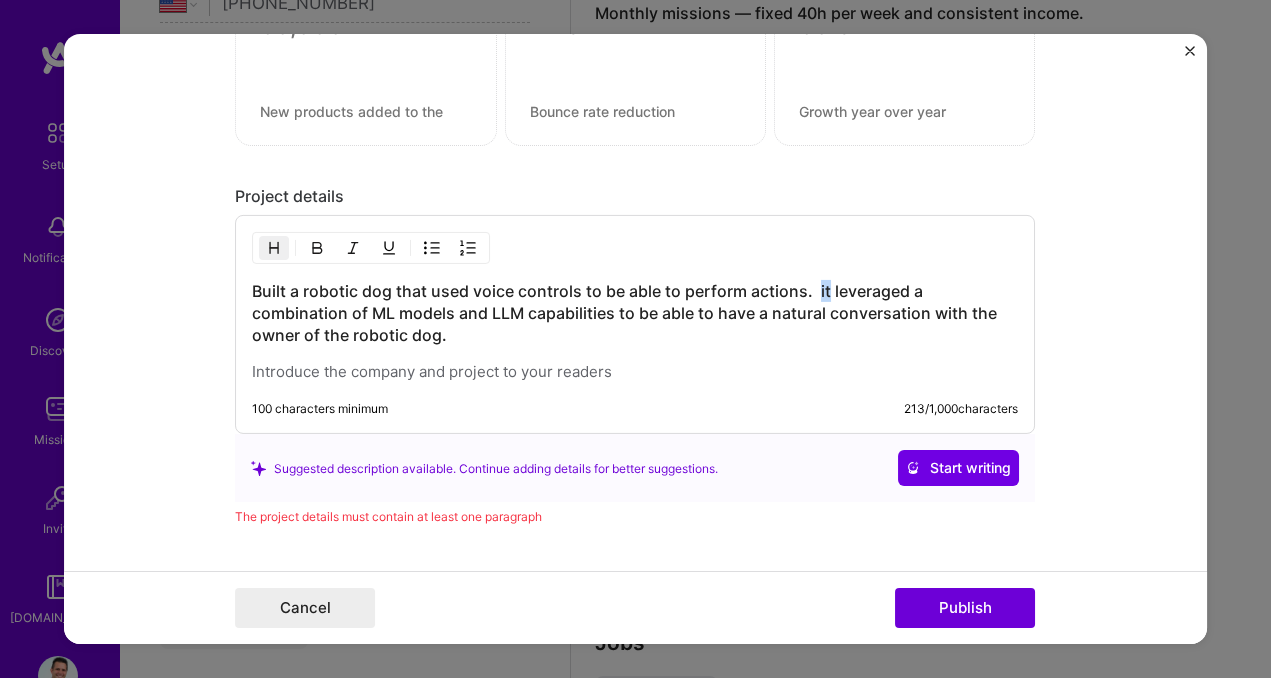 click on "Built a robotic dog that used voice controls to be able to perform actions.  it leveraged a combination of ML models and LLM capabilities to be able to have a natural conversation with the owner of the robotic dog." at bounding box center [635, 313] 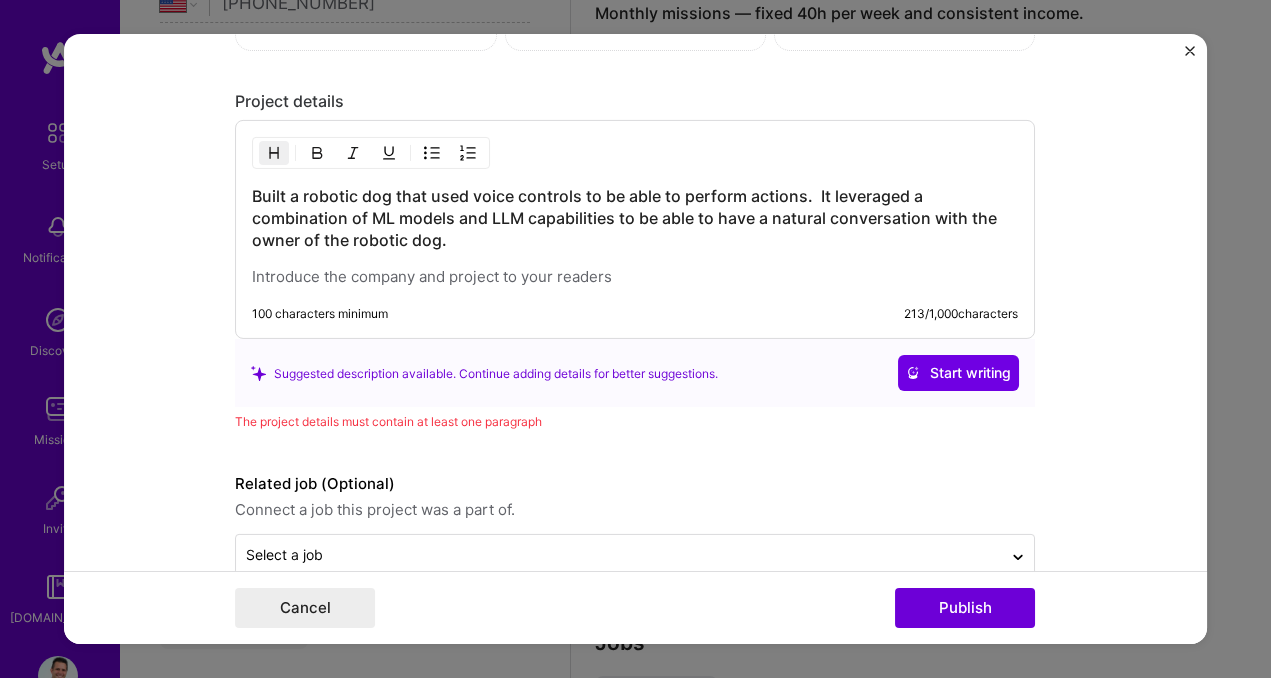 scroll, scrollTop: 1649, scrollLeft: 0, axis: vertical 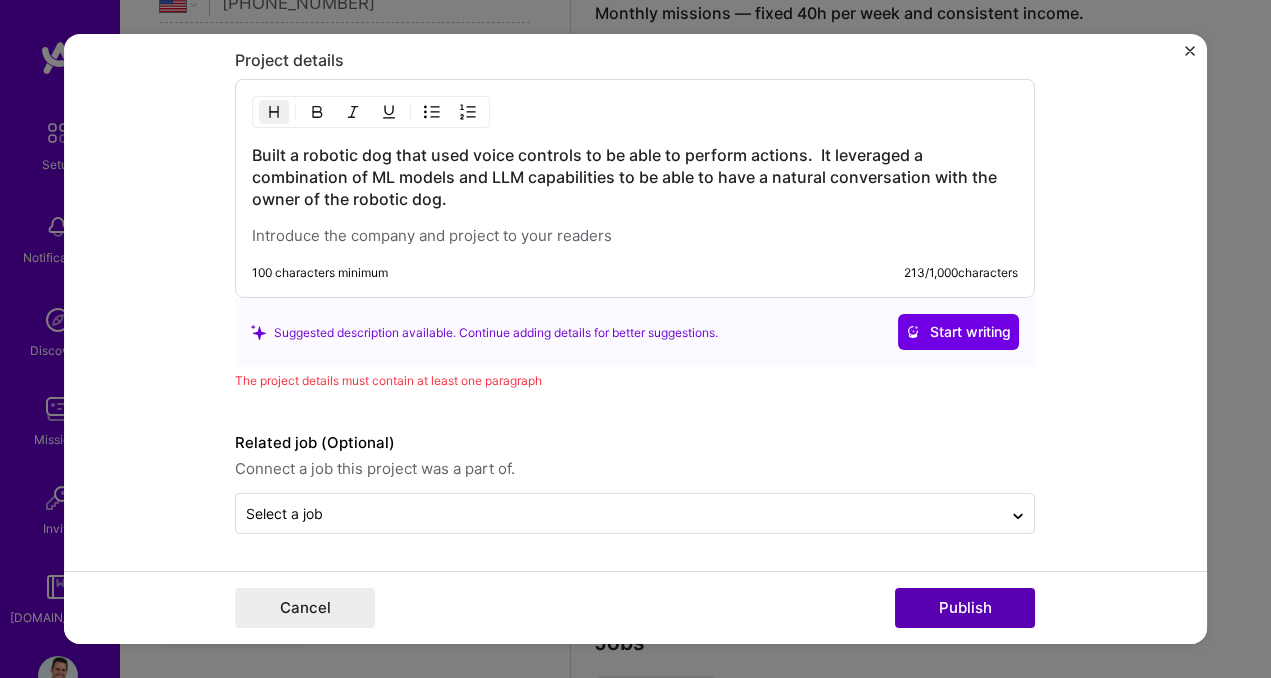 click on "Publish" at bounding box center (965, 608) 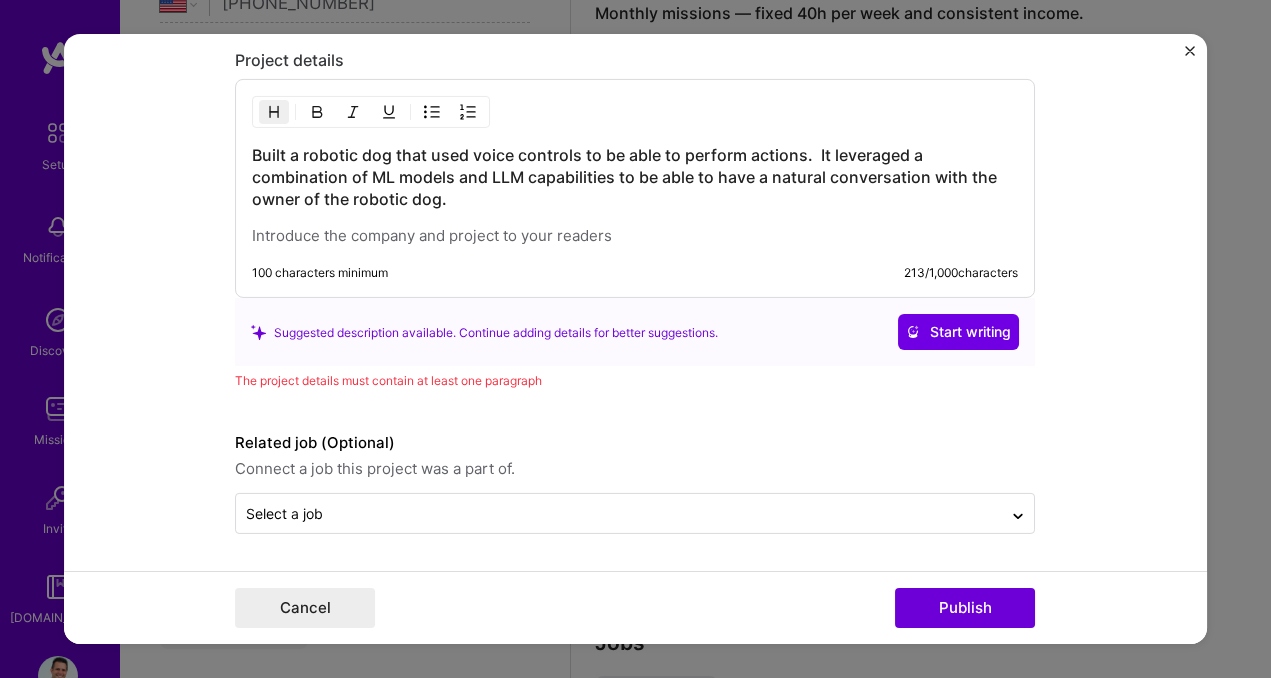 click on "Built a robotic dog that used voice controls to be able to perform actions.  It leveraged a combination of ML models and LLM capabilities to be able to have a natural conversation with the owner of the robotic dog." at bounding box center (635, 195) 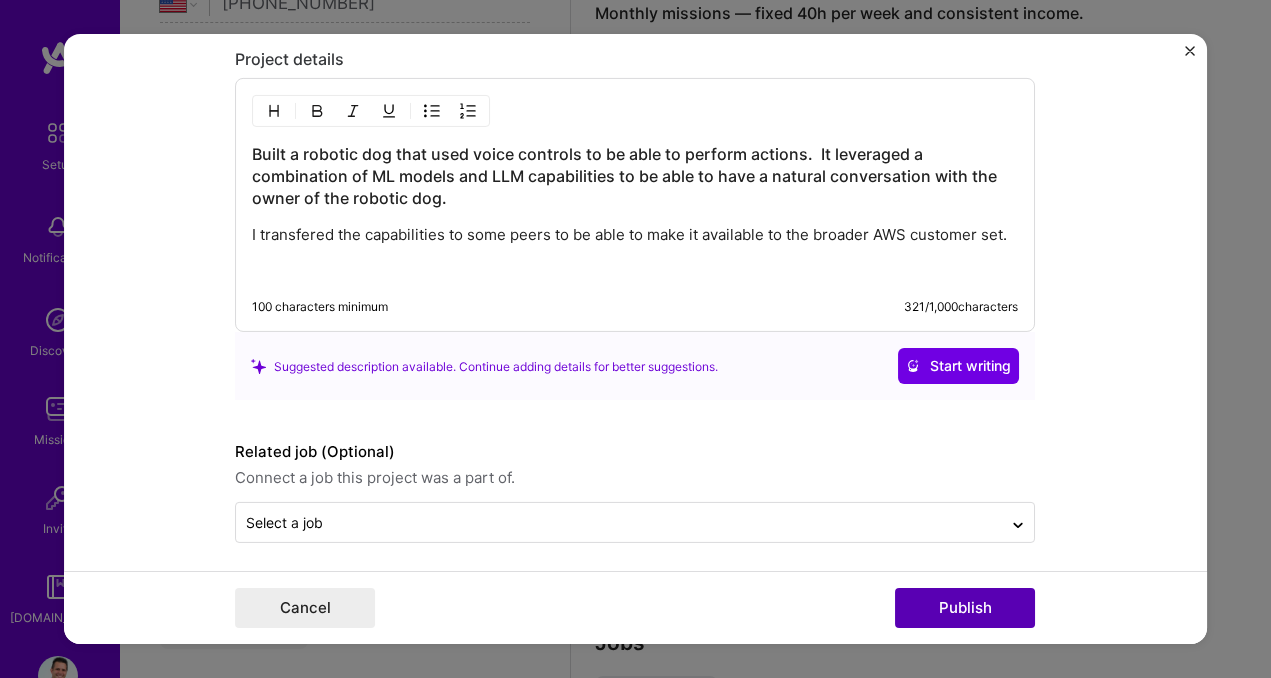 click on "Publish" at bounding box center [965, 608] 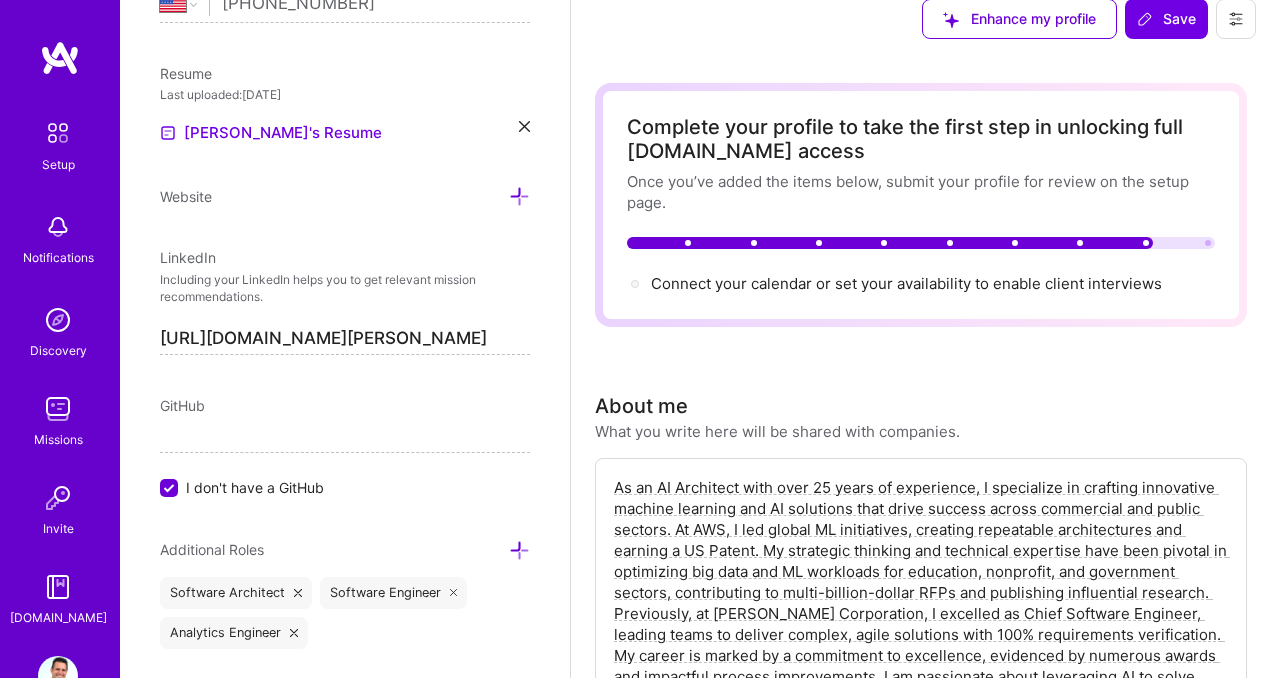 scroll, scrollTop: 0, scrollLeft: 0, axis: both 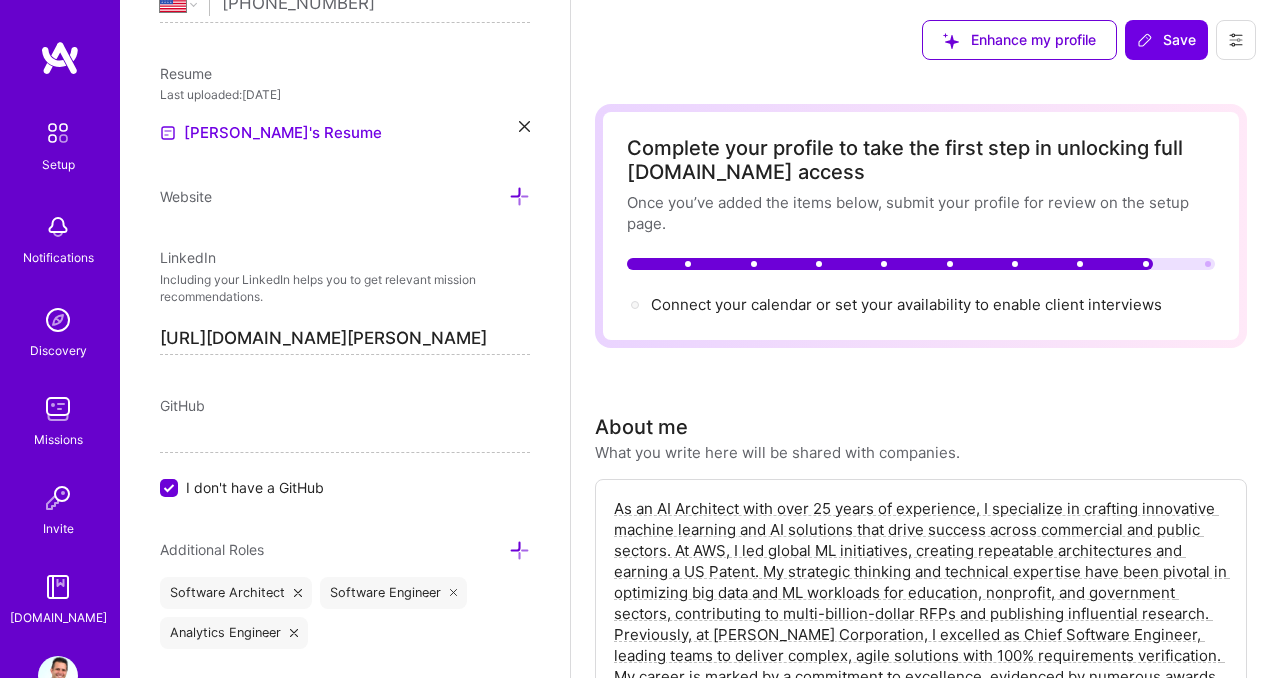 click at bounding box center (1236, 40) 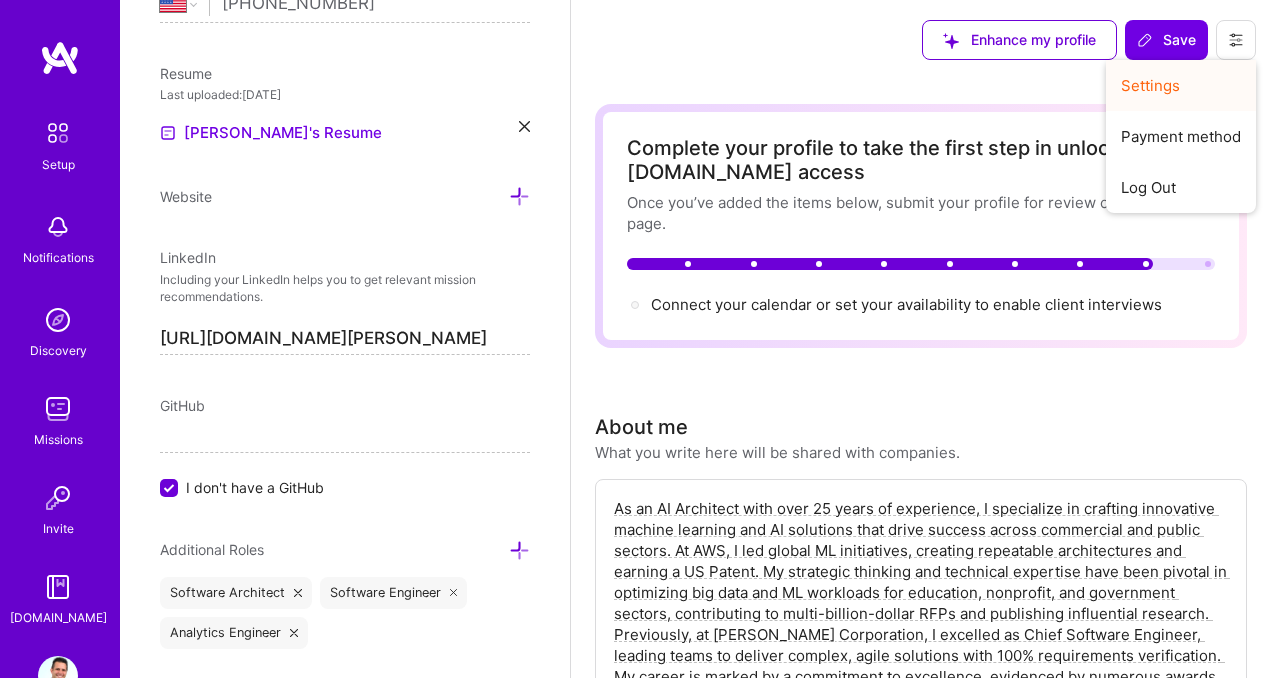 click on "Settings" at bounding box center (1181, 85) 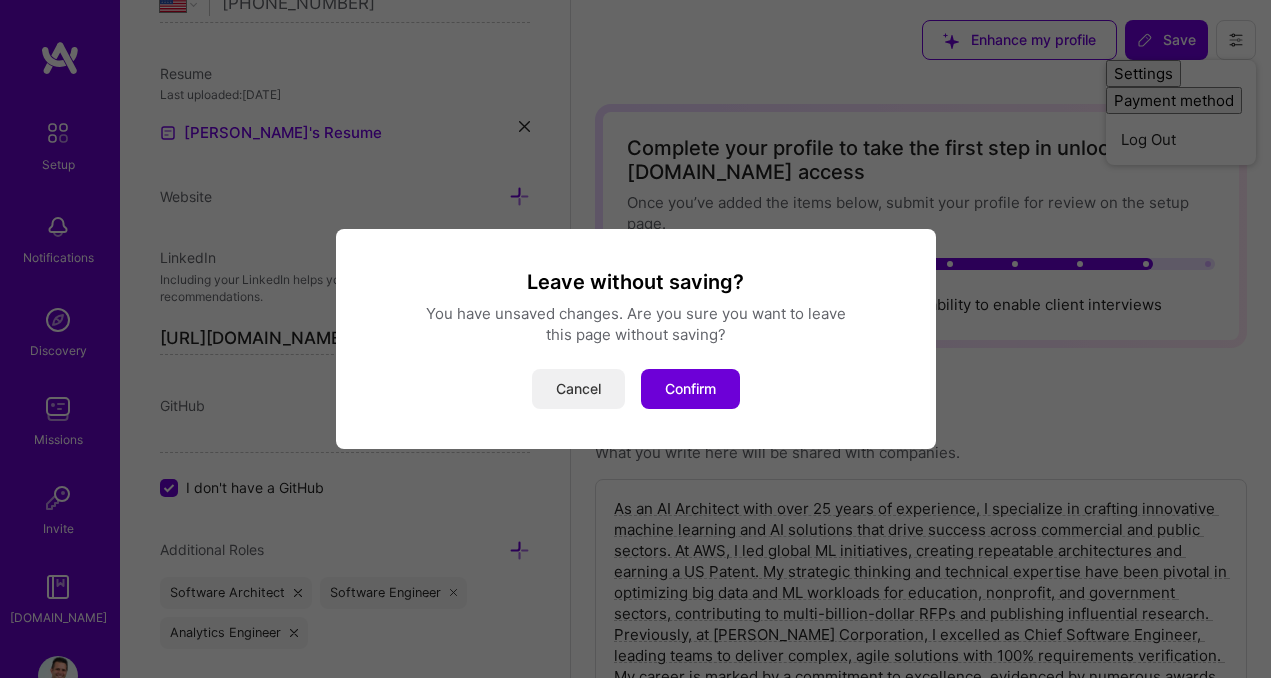 click on "Cancel" at bounding box center [578, 389] 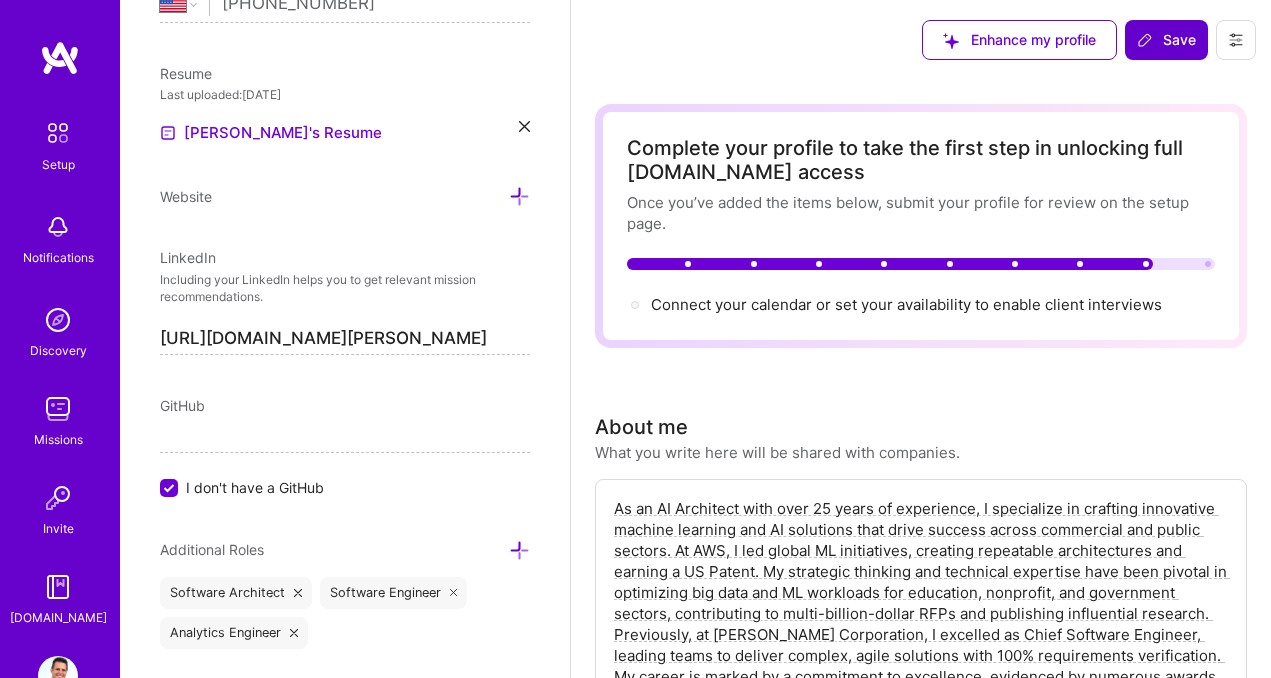 click on "Save" at bounding box center (1166, 40) 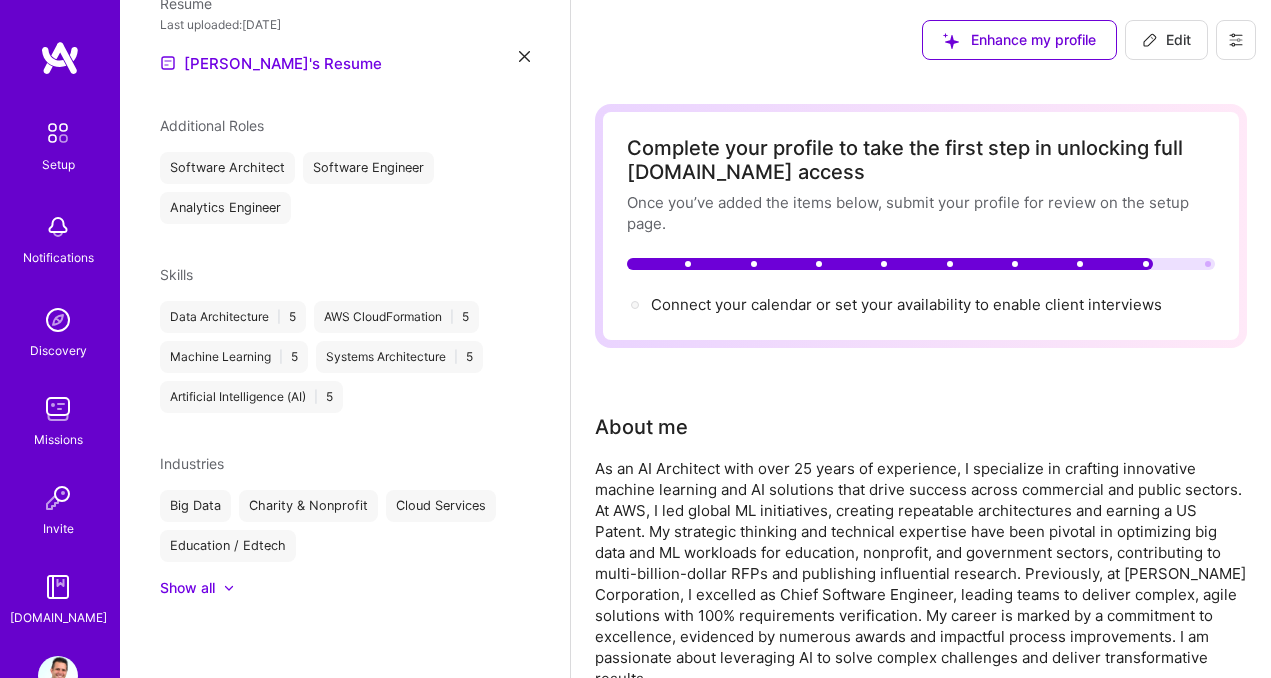scroll, scrollTop: 602, scrollLeft: 0, axis: vertical 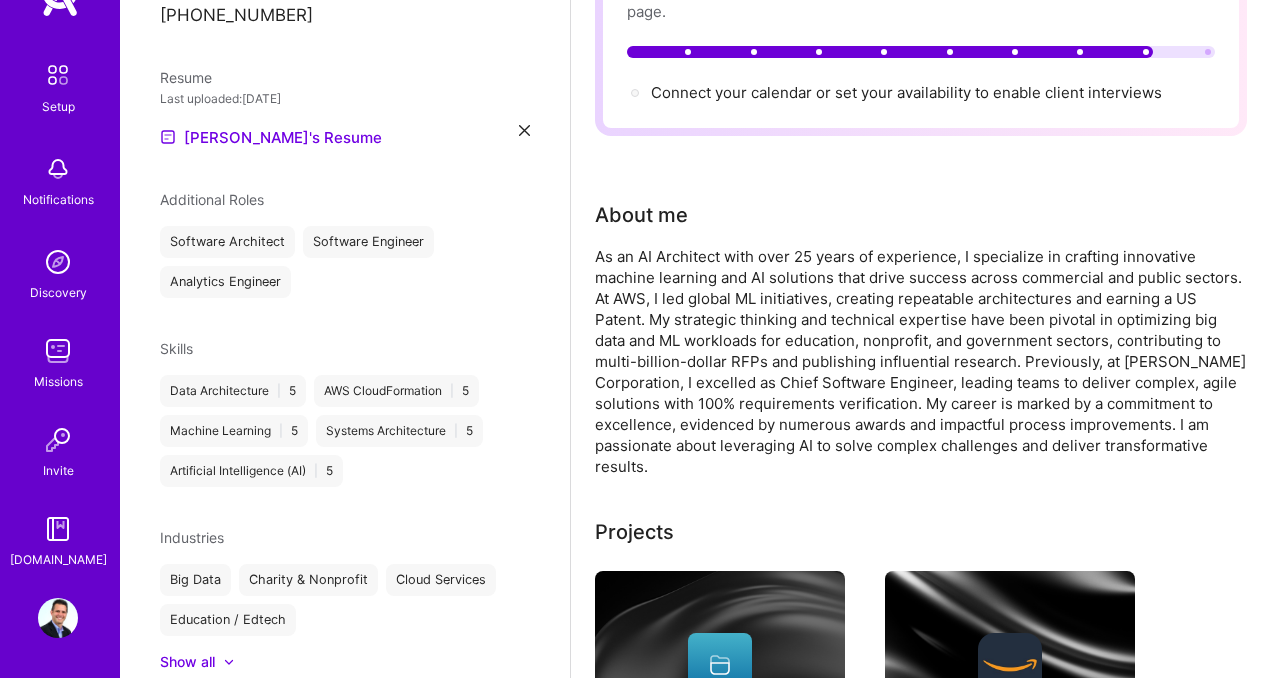 click at bounding box center [58, 75] 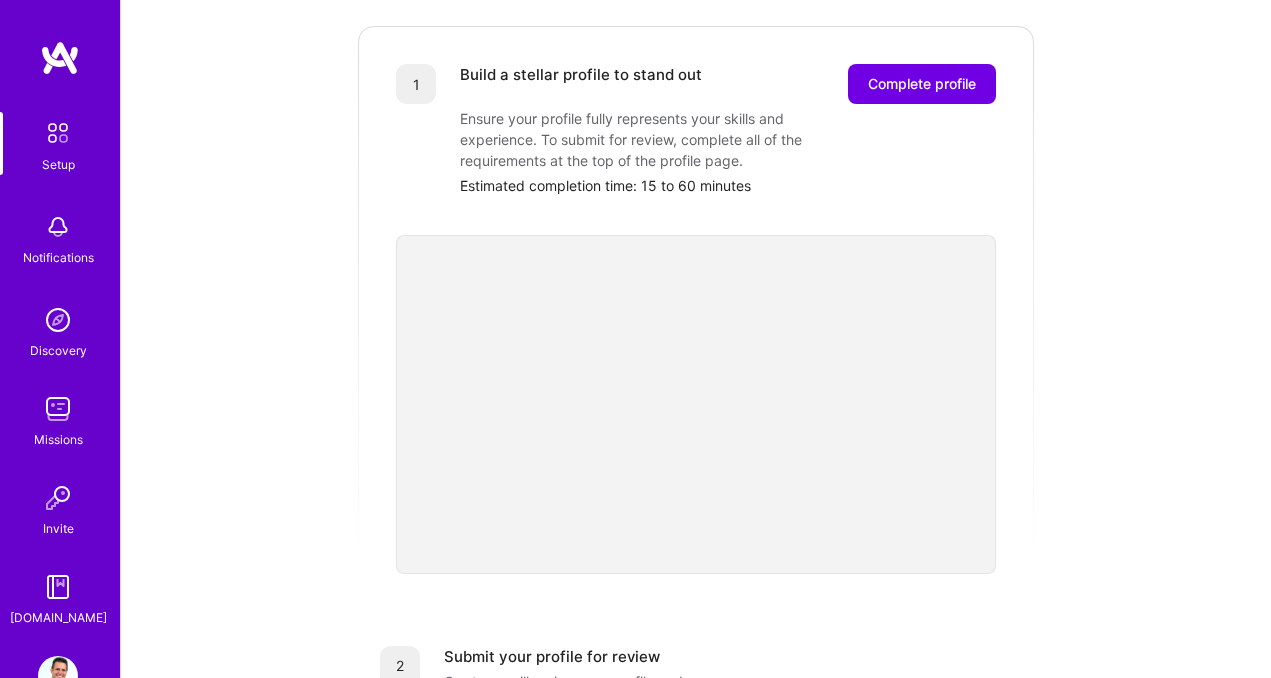 scroll, scrollTop: 0, scrollLeft: 0, axis: both 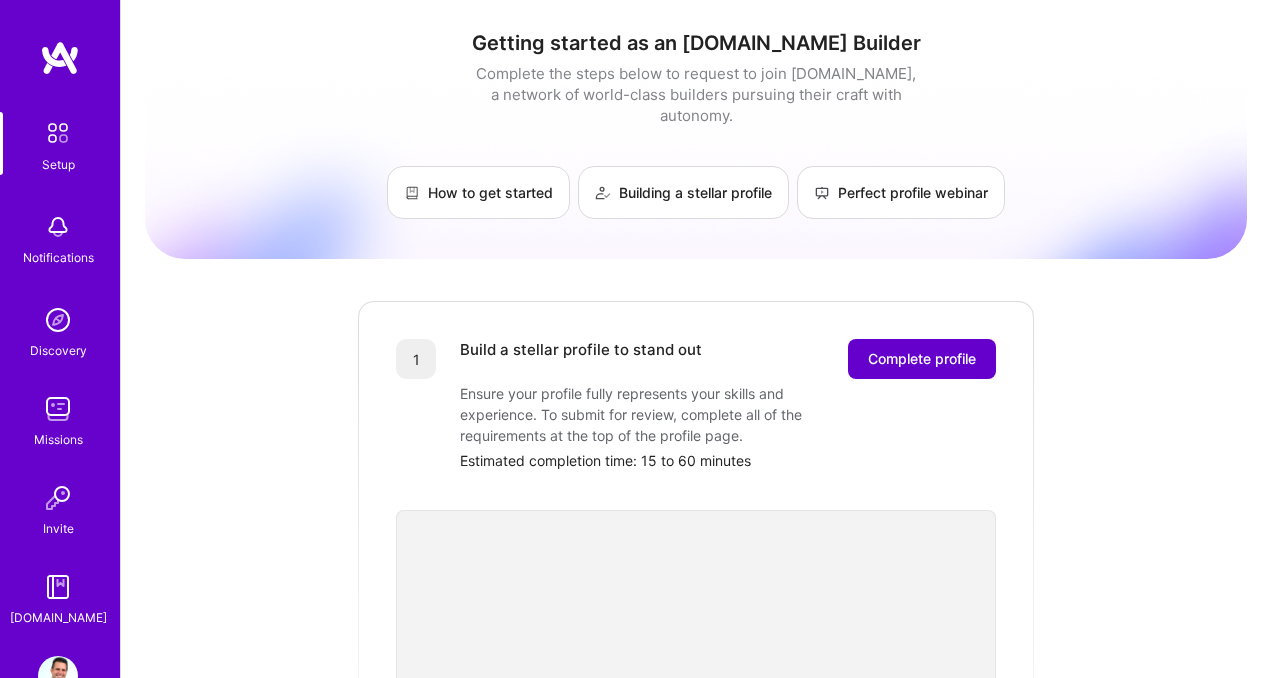 click on "Complete profile" at bounding box center [922, 359] 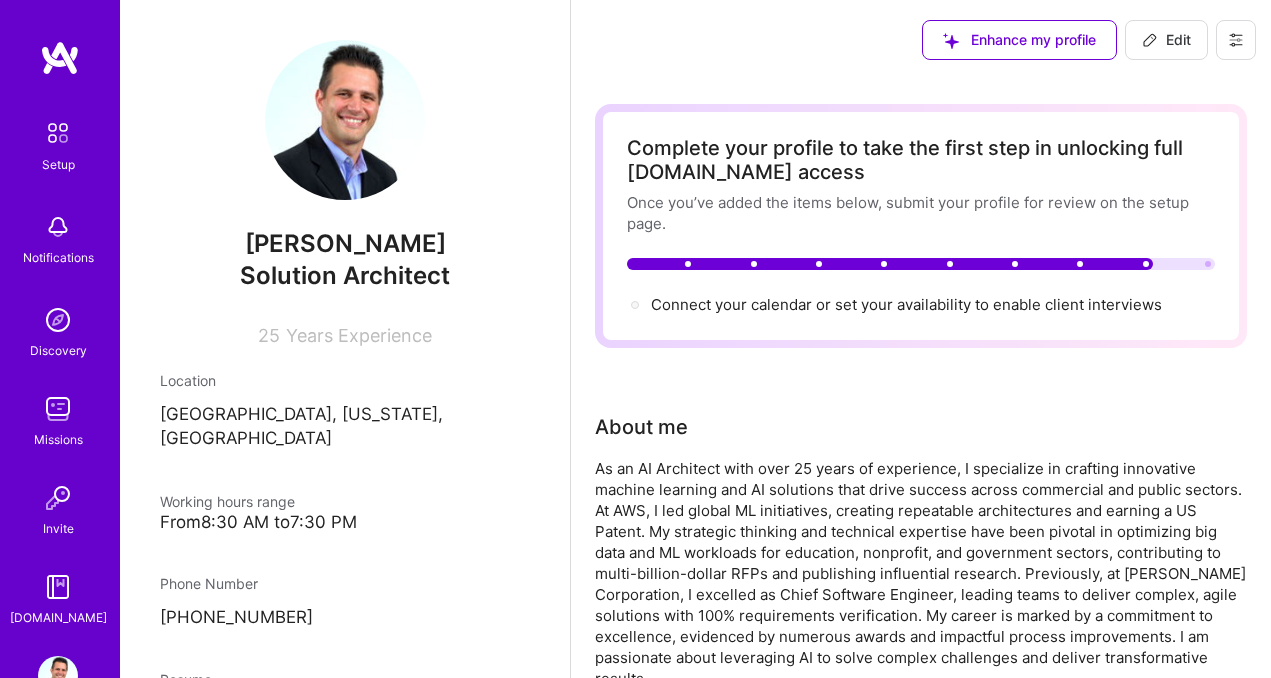 click on "Edit" at bounding box center (1166, 40) 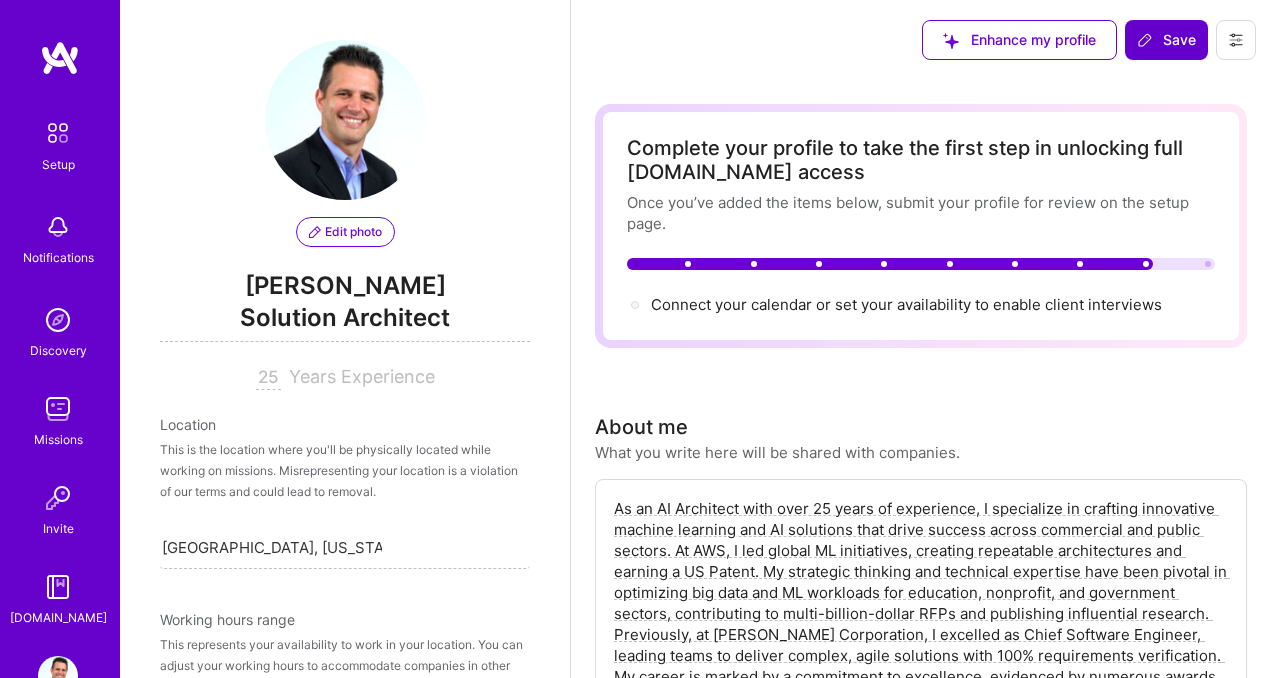 scroll, scrollTop: 832, scrollLeft: 0, axis: vertical 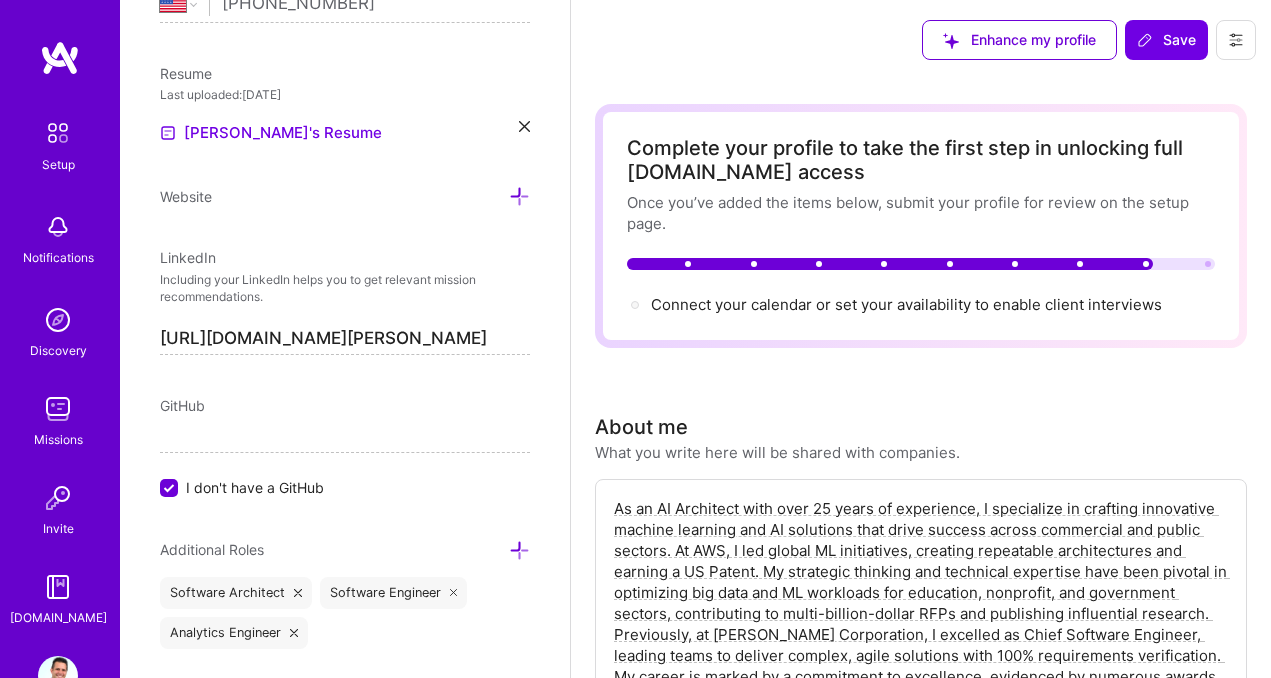 click on "As an AI Architect with over 25 years of experience, I specialize in crafting innovative machine learning and AI solutions that drive success across commercial and public sectors. At AWS, I led global ML initiatives, creating repeatable architectures and earning a US Patent. My strategic thinking and technical expertise have been pivotal in optimizing big data and ML workloads for education, nonprofit, and government sectors, contributing to multi-billion-dollar RFPs and publishing influential research. Previously, at [PERSON_NAME] Corporation, I excelled as Chief Software Engineer, leading teams to deliver complex, agile solutions with 100% requirements verification. My career is marked by a commitment to excellence, evidenced by numerous awards and impactful process improvements. I am passionate about leveraging AI to solve complex challenges and deliver transformative results." at bounding box center [921, 613] 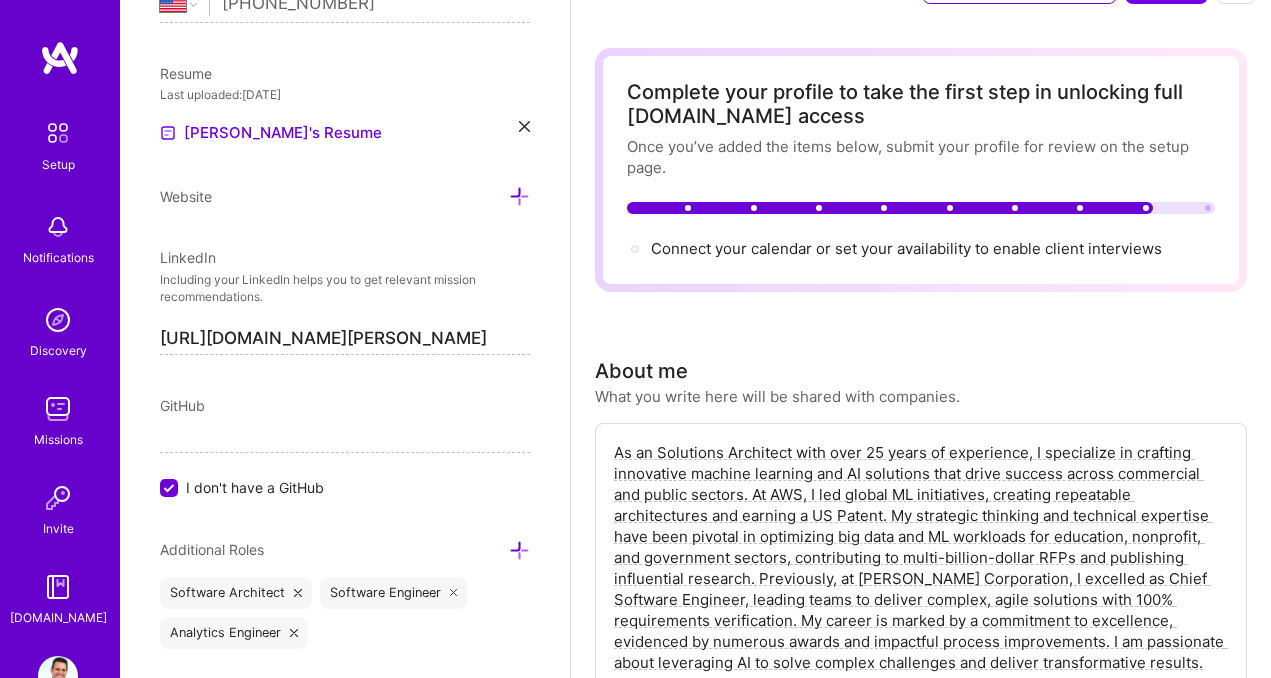 scroll, scrollTop: 64, scrollLeft: 0, axis: vertical 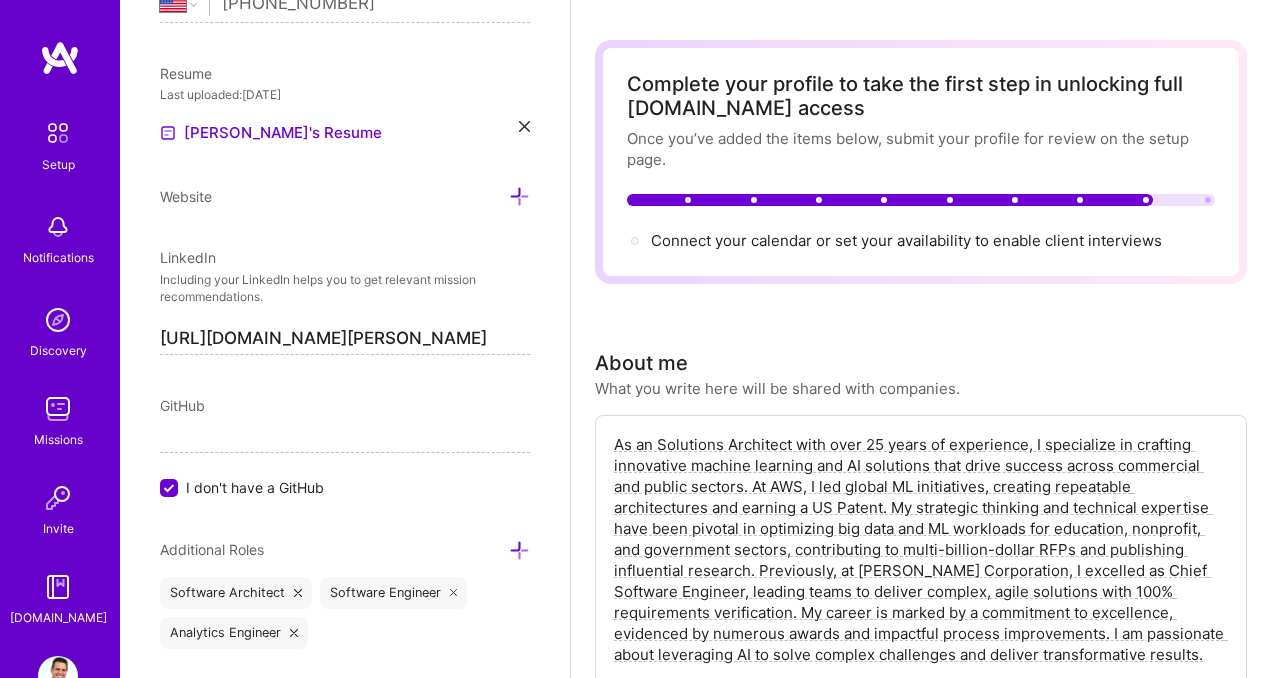 click on "As an Solutions Architect with over 25 years of experience, I specialize in crafting innovative machine learning and AI solutions that drive success across commercial and public sectors. At AWS, I led global ML initiatives, creating repeatable architectures and earning a US Patent. My strategic thinking and technical expertise have been pivotal in optimizing big data and ML workloads for education, nonprofit, and government sectors, contributing to multi-billion-dollar RFPs and publishing influential research. Previously, at [PERSON_NAME] Corporation, I excelled as Chief Software Engineer, leading teams to deliver complex, agile solutions with 100% requirements verification. My career is marked by a commitment to excellence, evidenced by numerous awards and impactful process improvements. I am passionate about leveraging AI to solve complex challenges and deliver transformative results." at bounding box center [921, 549] 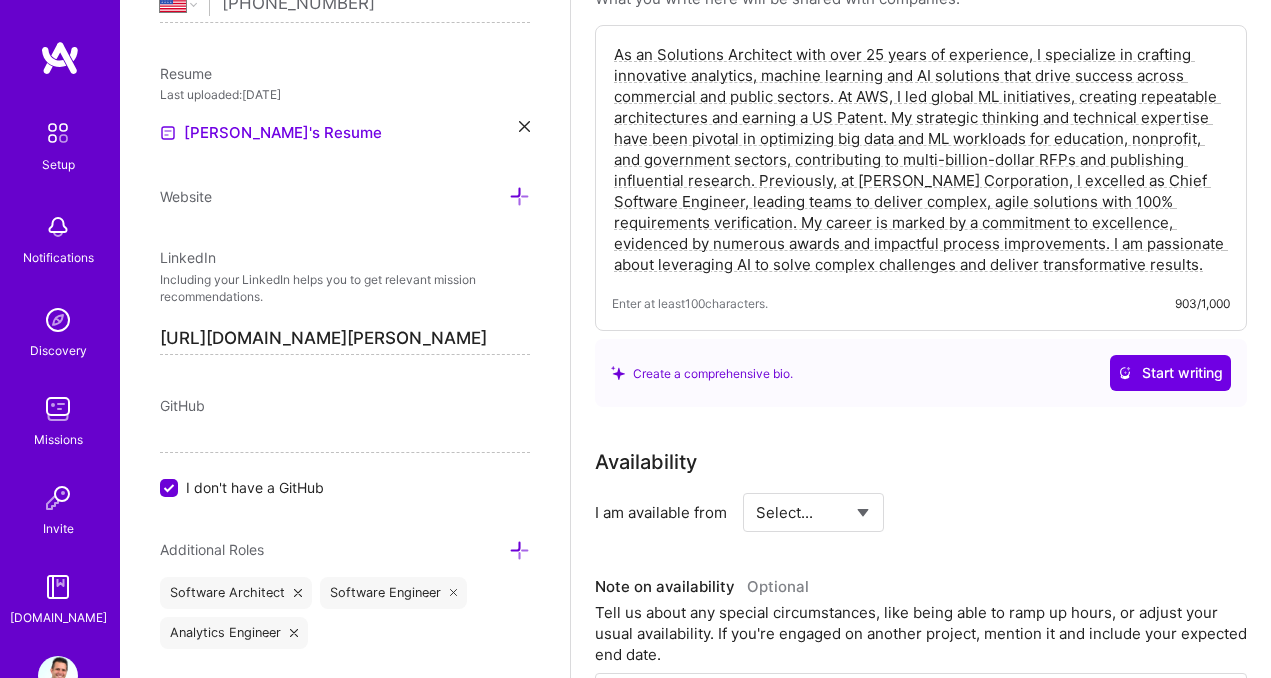 scroll, scrollTop: 0, scrollLeft: 0, axis: both 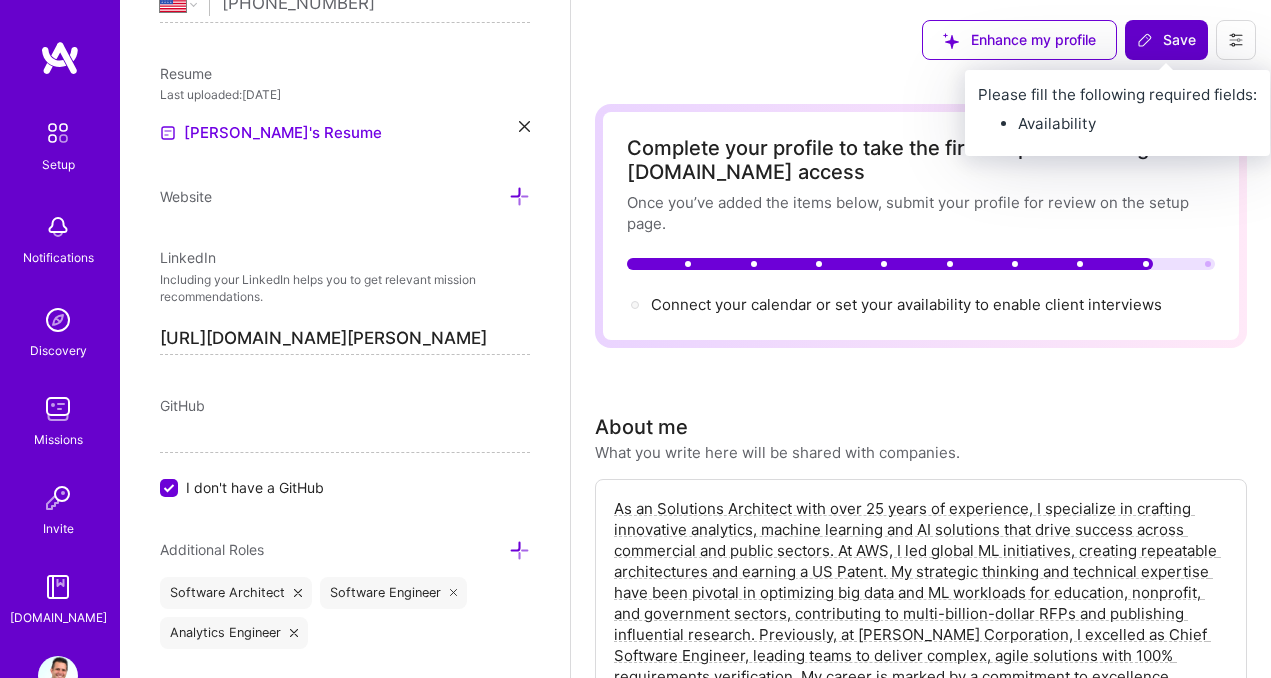 type on "As an Solutions Architect with over 25 years of experience, I specialize in crafting innovative analytics, machine learning and AI solutions that drive success across commercial and public sectors. At AWS, I led global ML initiatives, creating repeatable architectures and earning a US Patent. My strategic thinking and technical expertise have been pivotal in optimizing big data and ML workloads for education, nonprofit, and government sectors, contributing to multi-billion-dollar RFPs and publishing influential research. Previously, at [PERSON_NAME] Corporation, I excelled as Chief Software Engineer, leading teams to deliver complex, agile solutions with 100% requirements verification. My career is marked by a commitment to excellence, evidenced by numerous awards and impactful process improvements. I am passionate about leveraging AI to solve complex challenges and deliver transformative results." 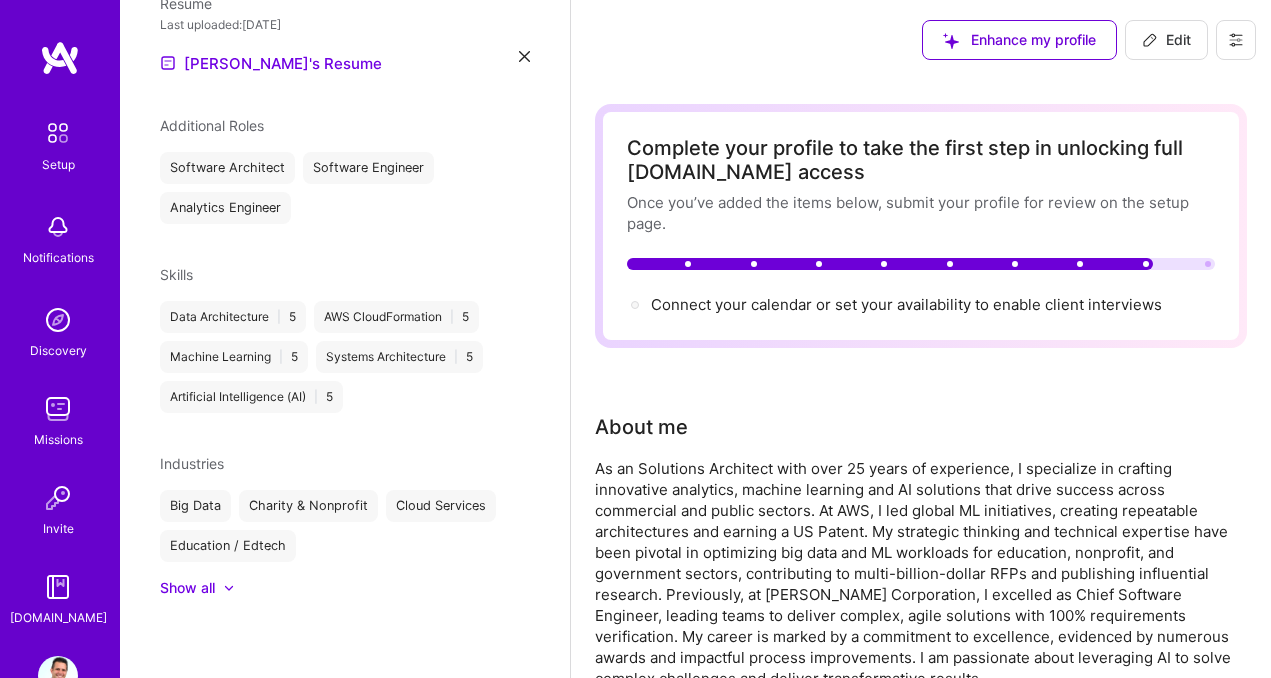scroll, scrollTop: 602, scrollLeft: 0, axis: vertical 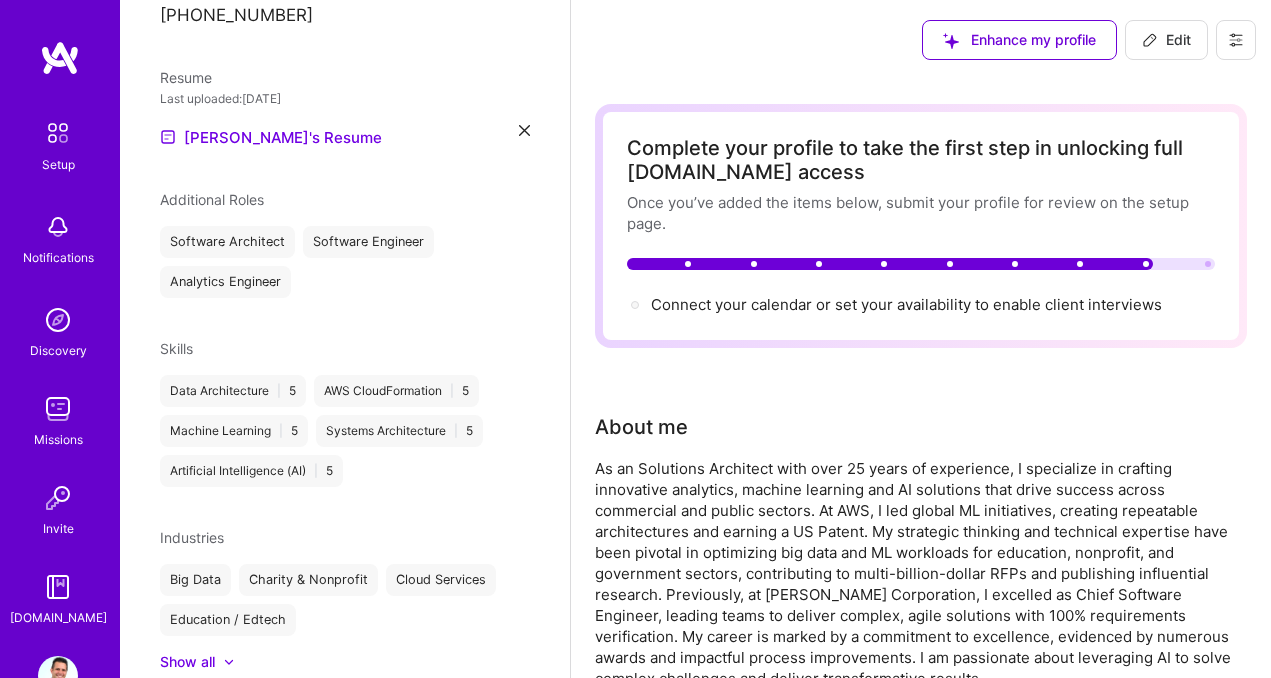 click 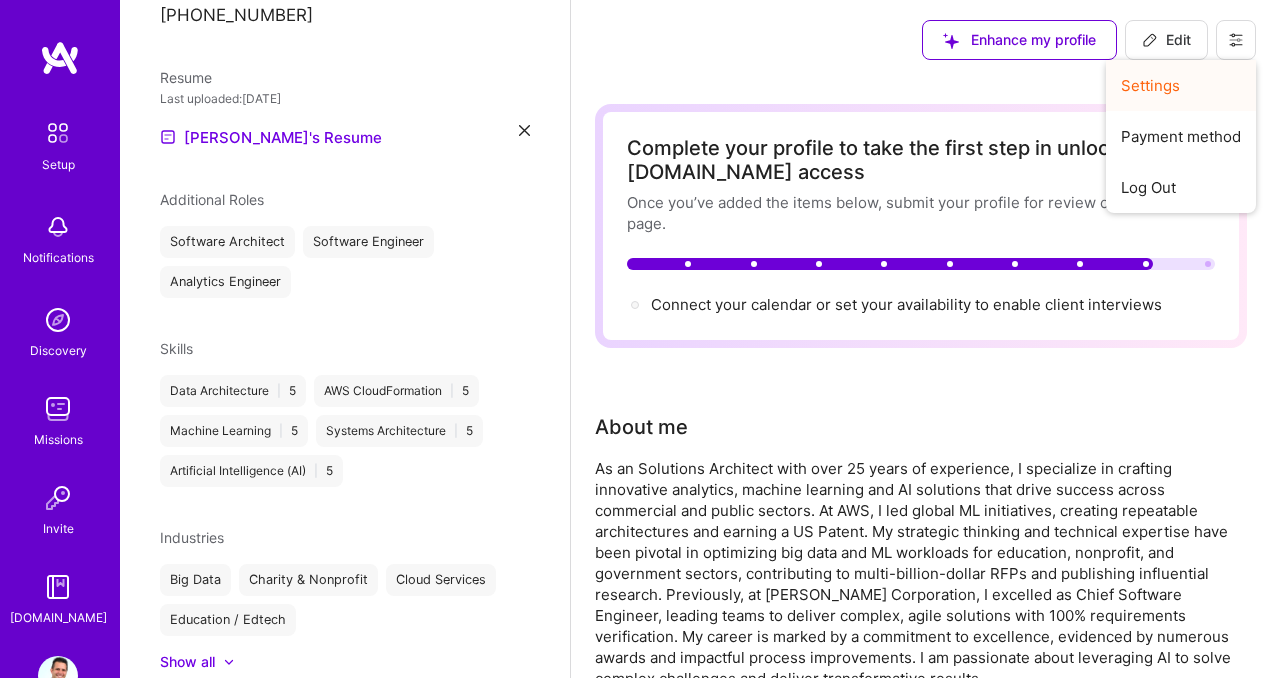 click on "Settings" at bounding box center [1181, 85] 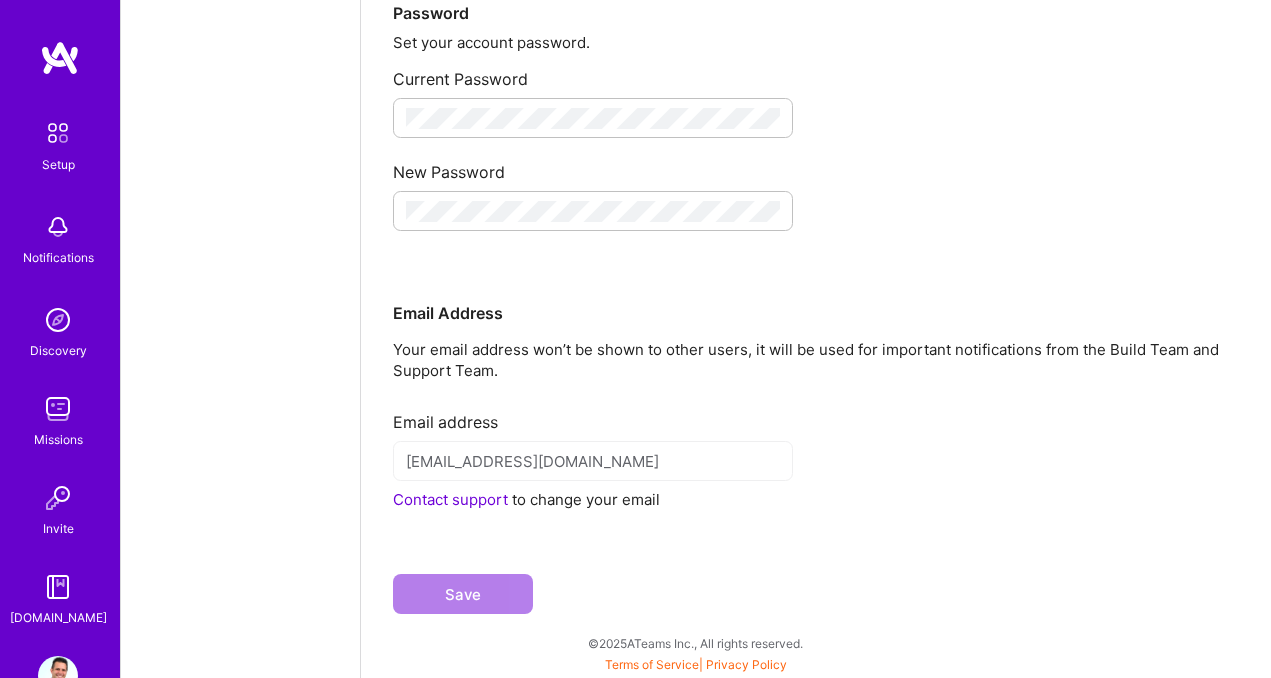 scroll, scrollTop: 0, scrollLeft: 0, axis: both 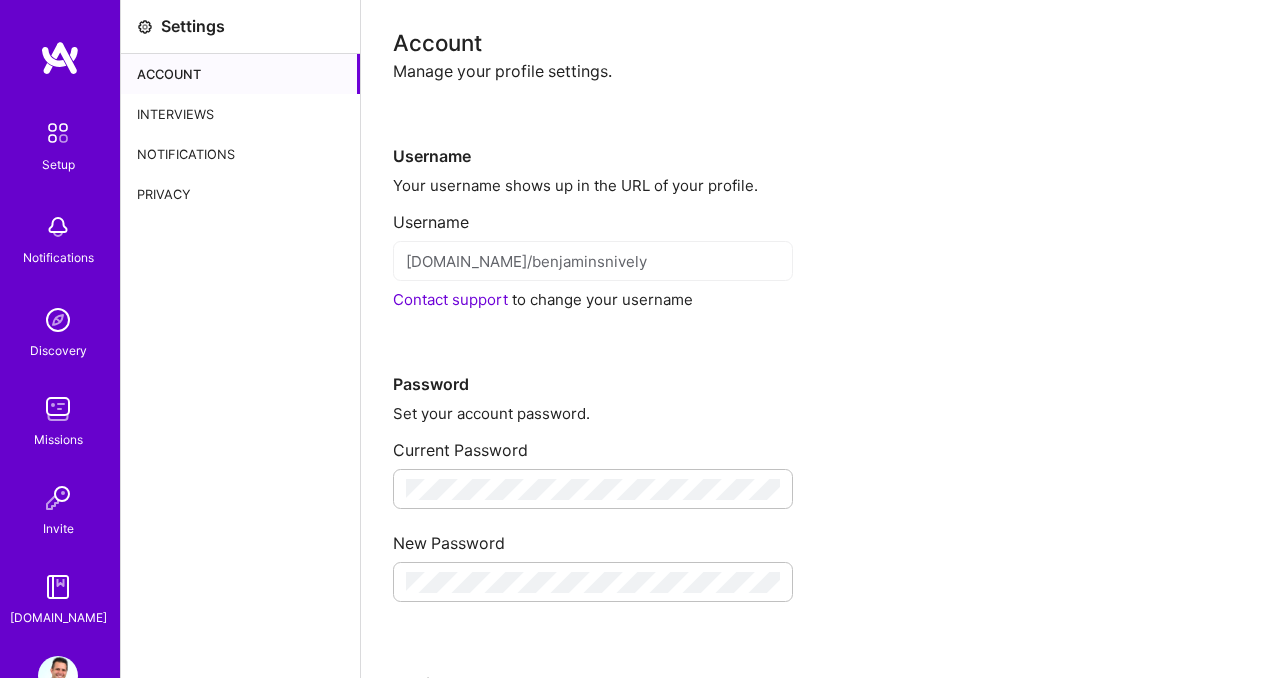 click on "Interviews" at bounding box center (240, 114) 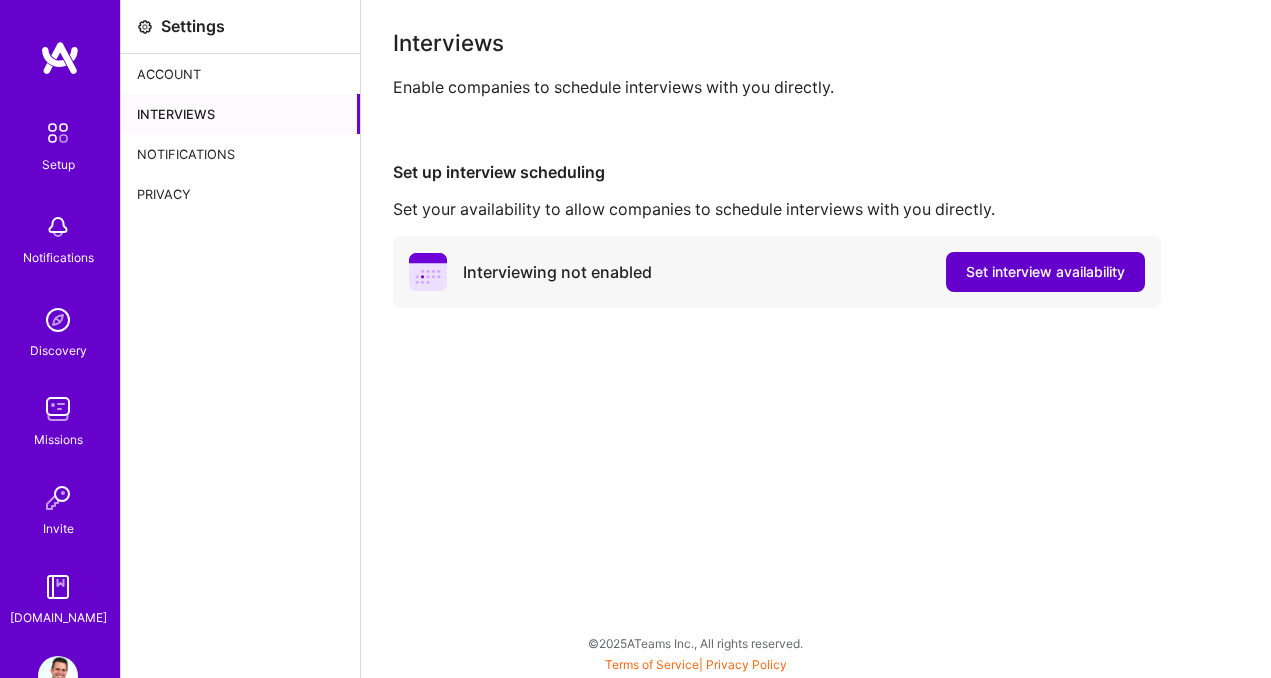 click on "Set interview availability" at bounding box center (1045, 272) 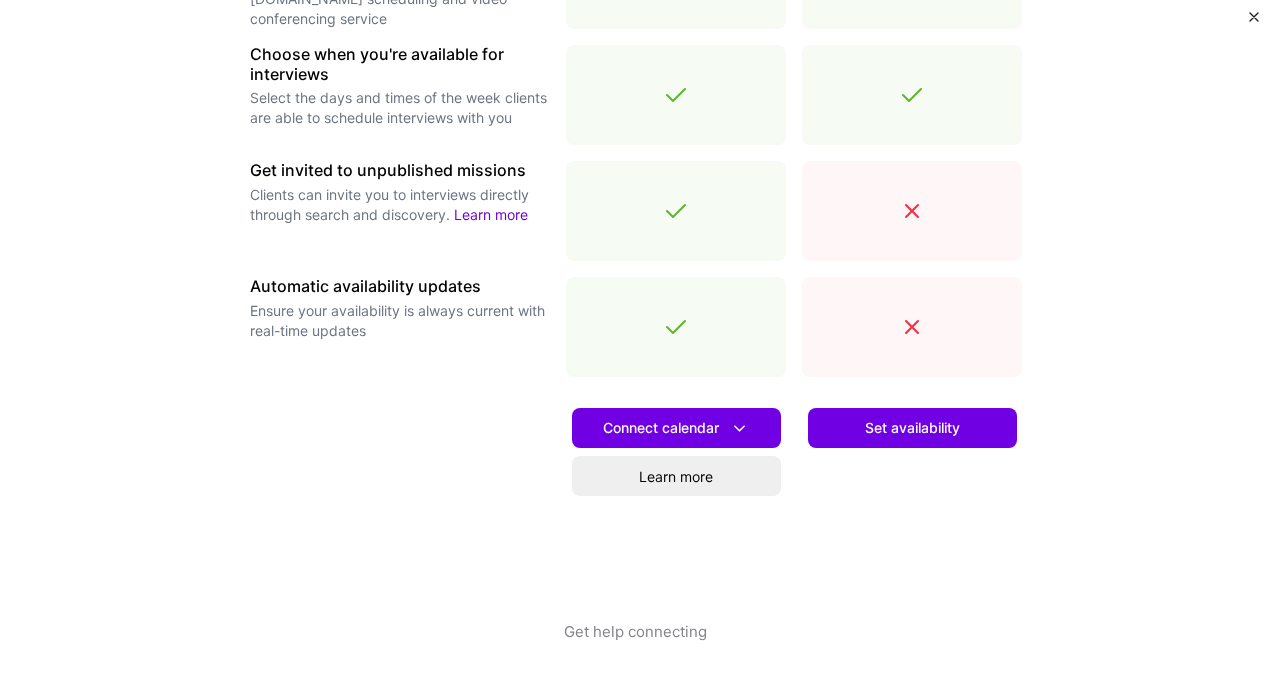 scroll, scrollTop: 722, scrollLeft: 0, axis: vertical 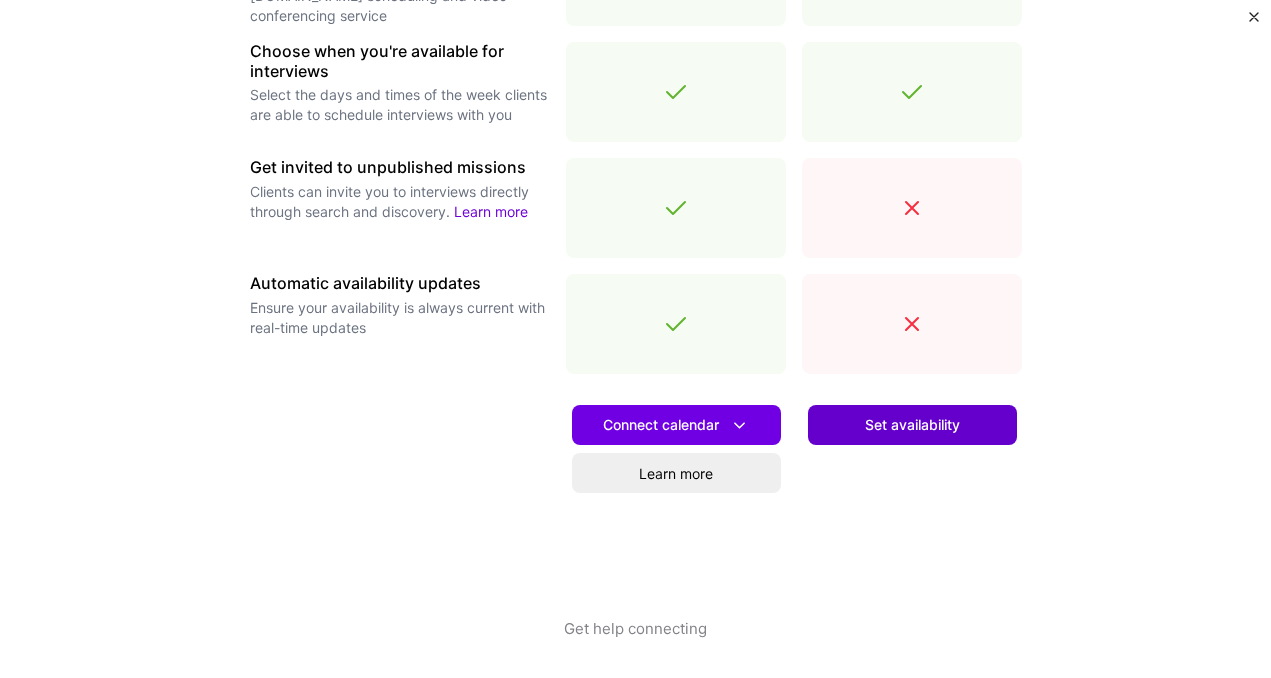 click on "Set availability" at bounding box center [912, 425] 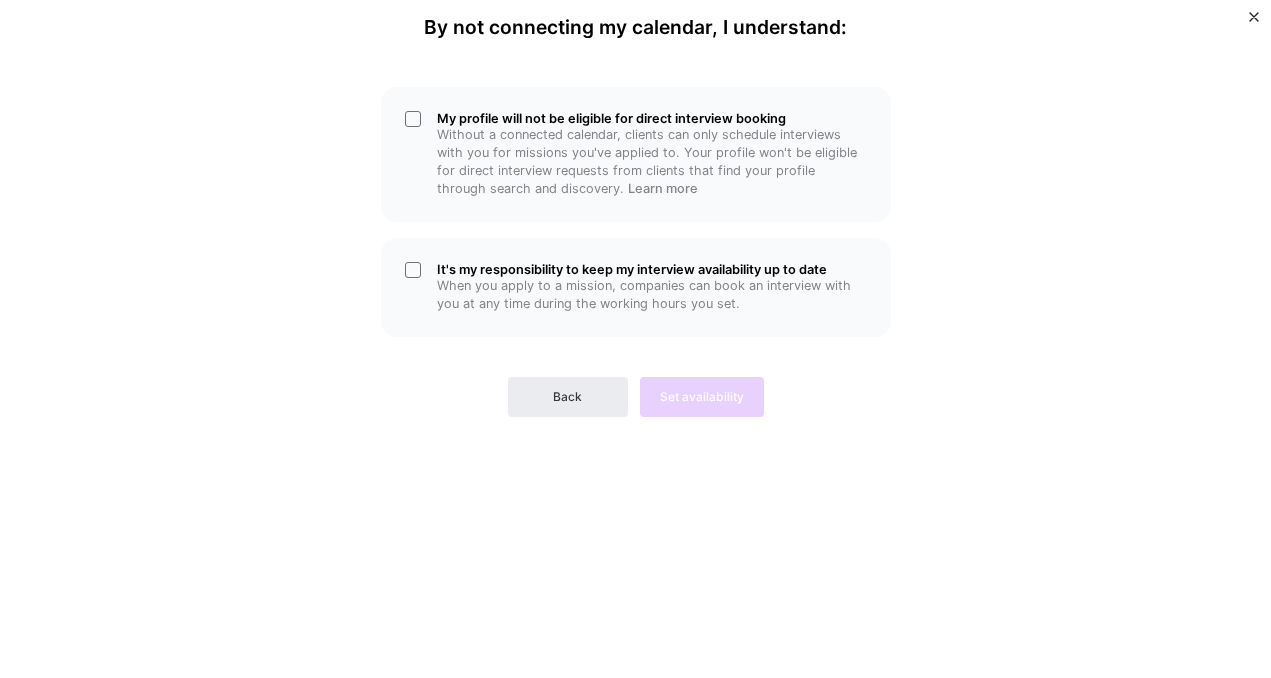 scroll, scrollTop: 0, scrollLeft: 0, axis: both 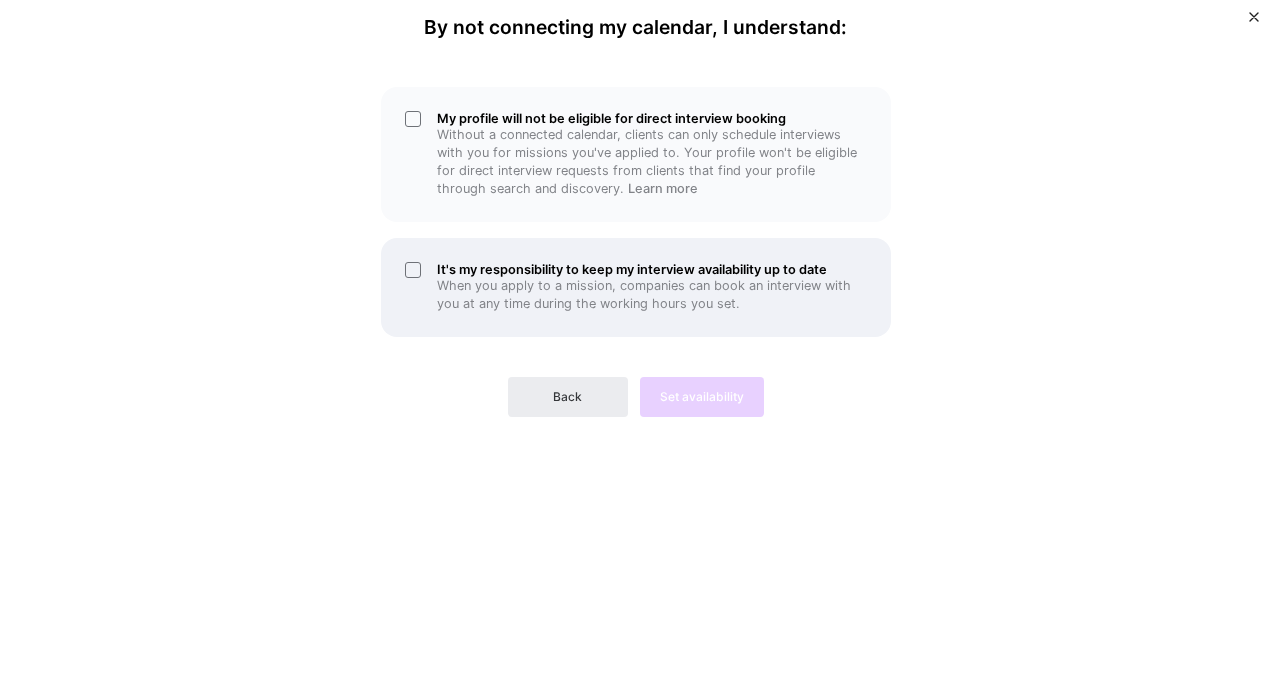 click on "It's my responsibility to keep my interview availability up to date" at bounding box center [652, 269] 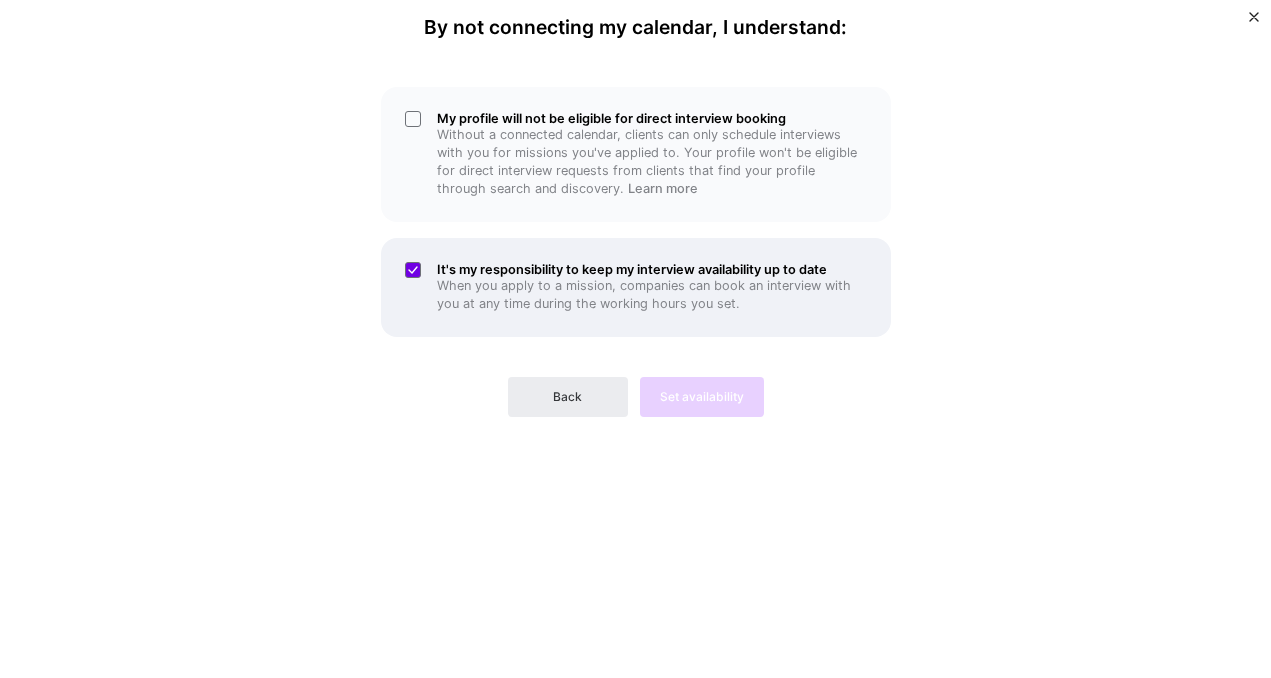 click on "It's my responsibility to keep my interview availability up to date When you apply to a mission, companies can book an interview with you at any time during the working hours you set." at bounding box center [636, 287] 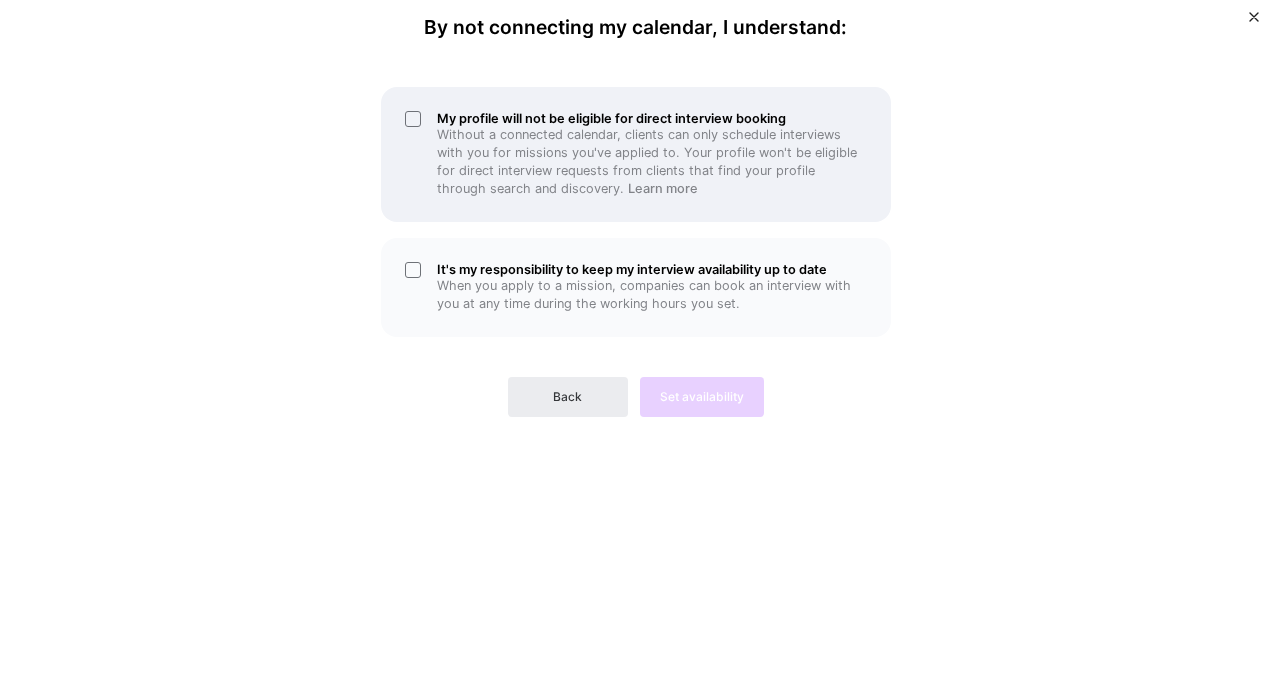 click on "My profile will not be eligible for direct interview booking Without a connected calendar, clients can only schedule interviews with you for missions you've applied to. Your profile won't be eligible for direct interview requests from clients that find your profile through search and discovery.   Learn more" at bounding box center (636, 154) 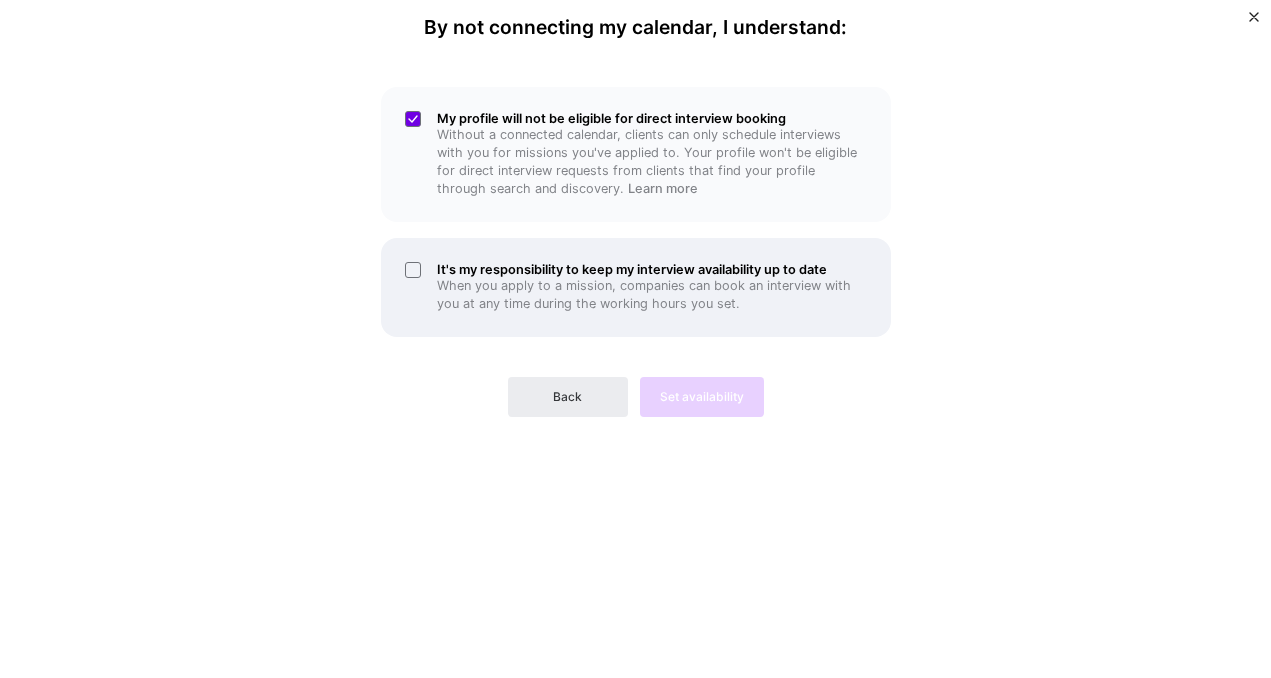 click on "When you apply to a mission, companies can book an interview with you at any time during the working hours you set." at bounding box center [652, 295] 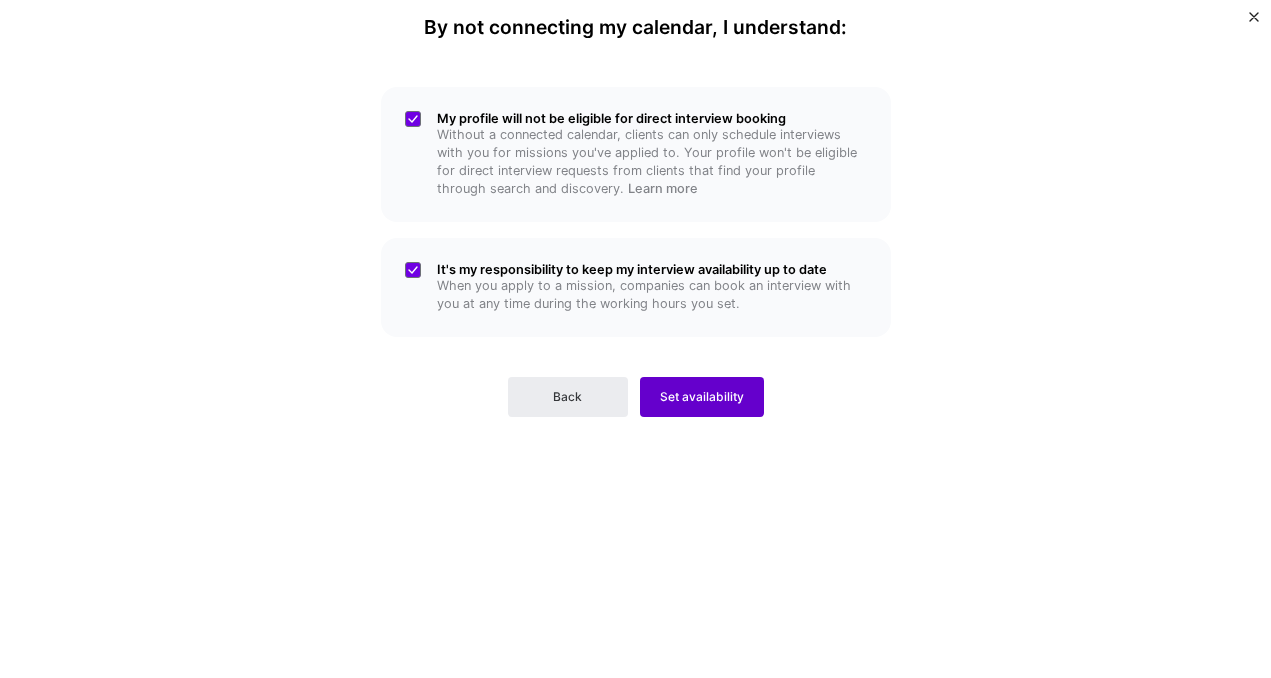 click on "Set availability" at bounding box center [702, 397] 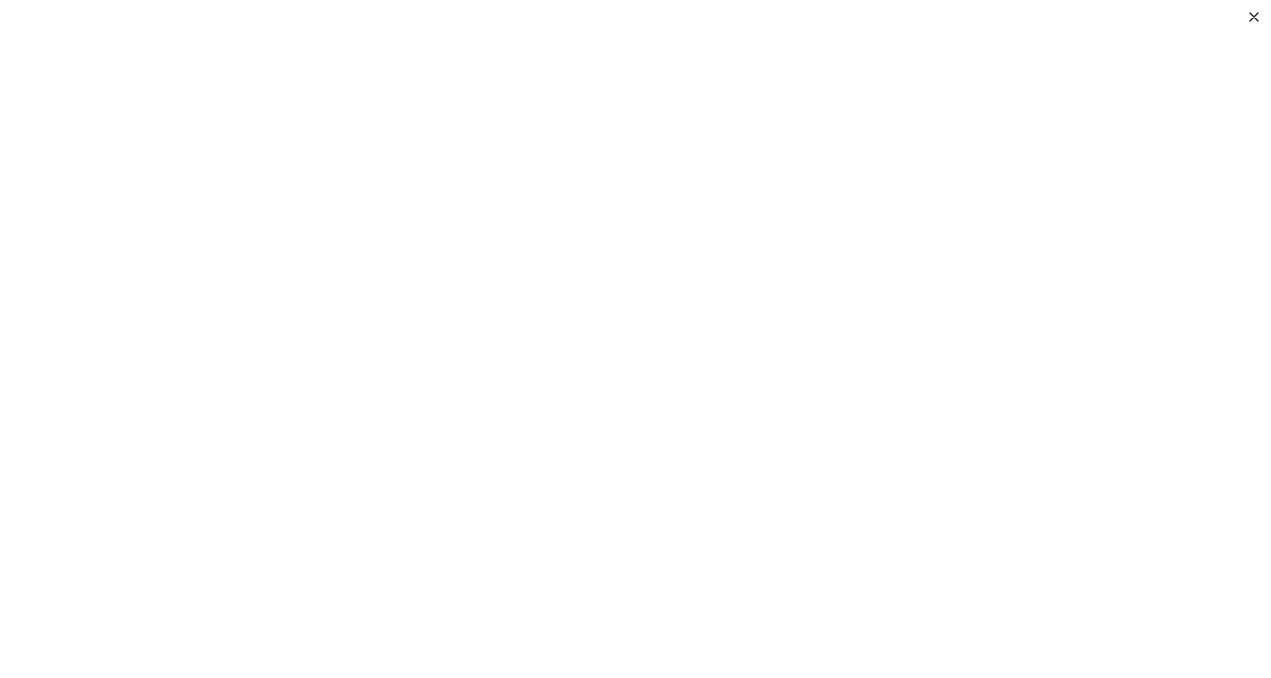 scroll, scrollTop: 0, scrollLeft: 0, axis: both 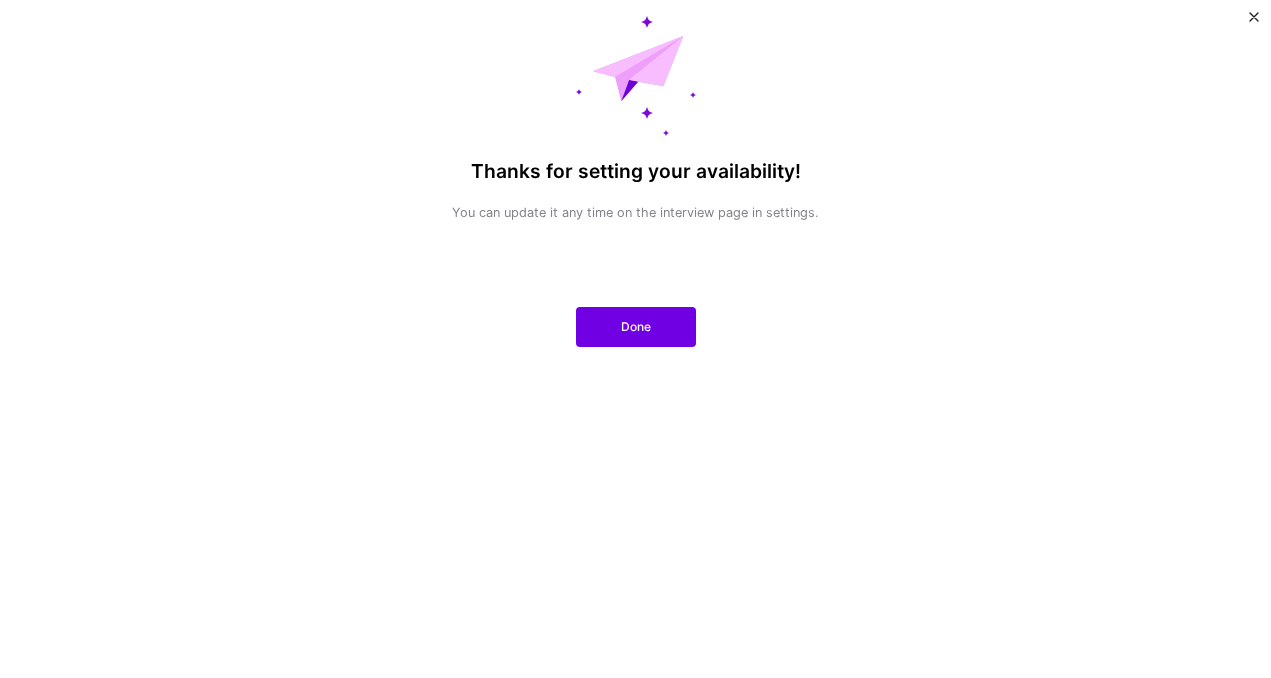 click on "Thanks for setting your availability! You can update it any time on the interview page in settings. Done" at bounding box center (635, 339) 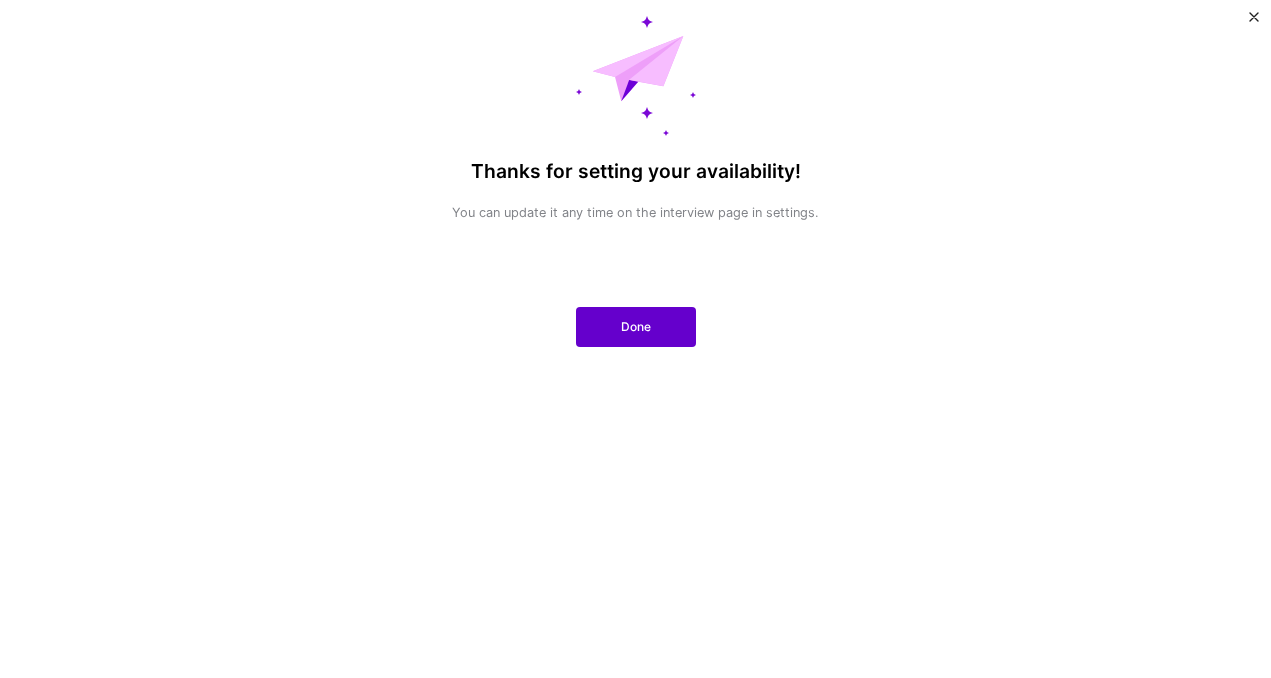 click on "Done" at bounding box center [636, 327] 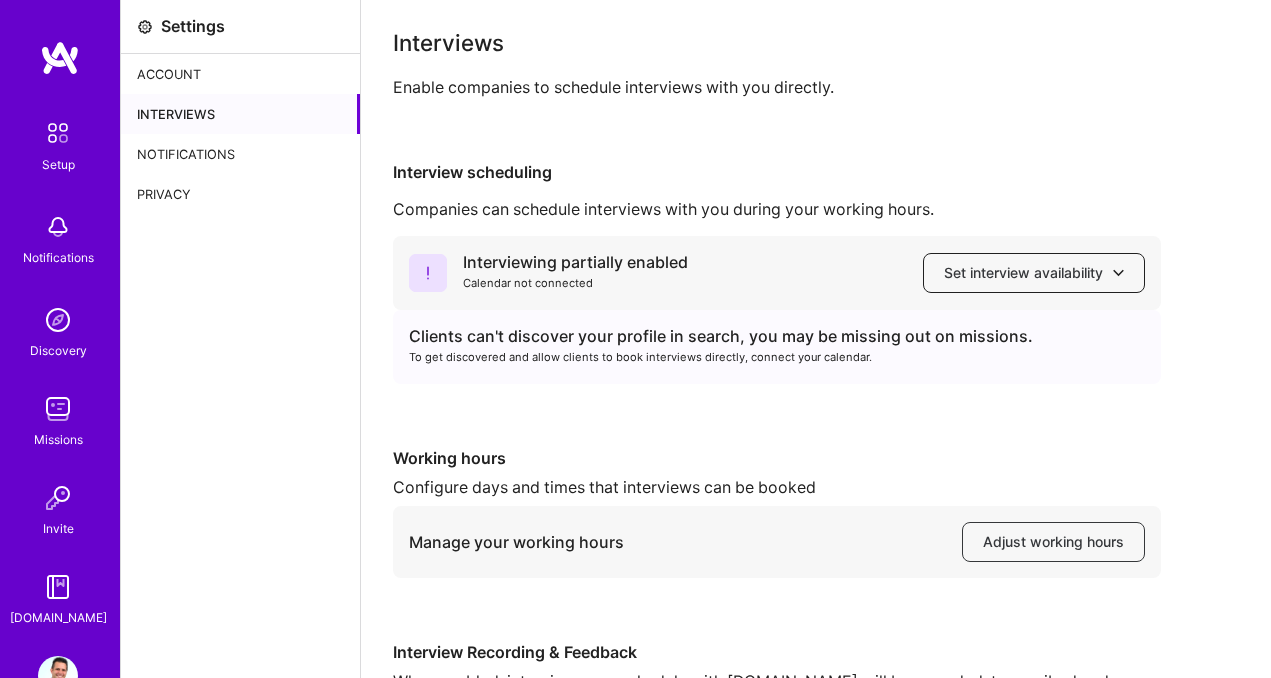 click on "Set interview availability" at bounding box center [1034, 273] 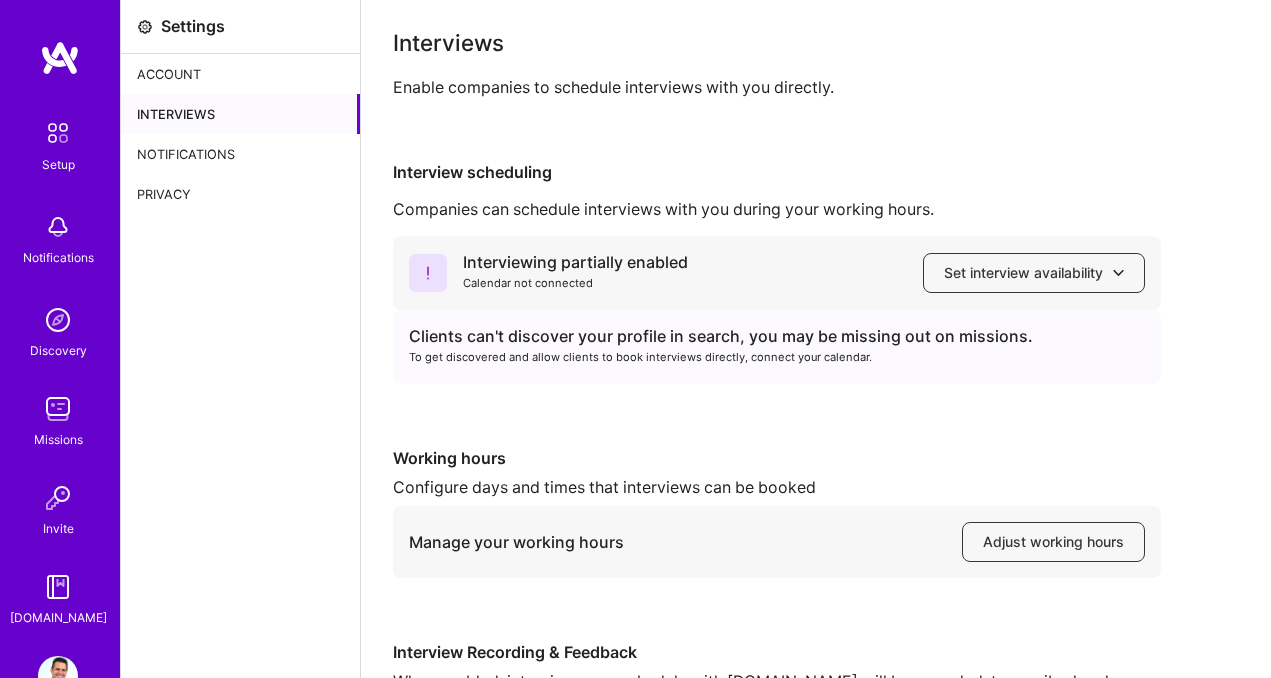 click on "Interviews Enable companies to schedule interviews with you directly. Interview scheduling Companies can schedule interviews with you during your working hours. Interviewing partially enabled Calendar not connected Set interview availability Clients can't discover your profile in search, you may be missing out on missions. To get discovered and allow clients to book interviews directly, connect your calendar. Working hours Configure days and times that interviews can be booked Manage your working hours Adjust working hours Interview Recording & Feedback When enabled, interviews you schedule with [DOMAIN_NAME] will be recorded, transcribed and analyzed to give you feedback, help improve your profile and more. Interview recordings enabled" at bounding box center [816, 404] 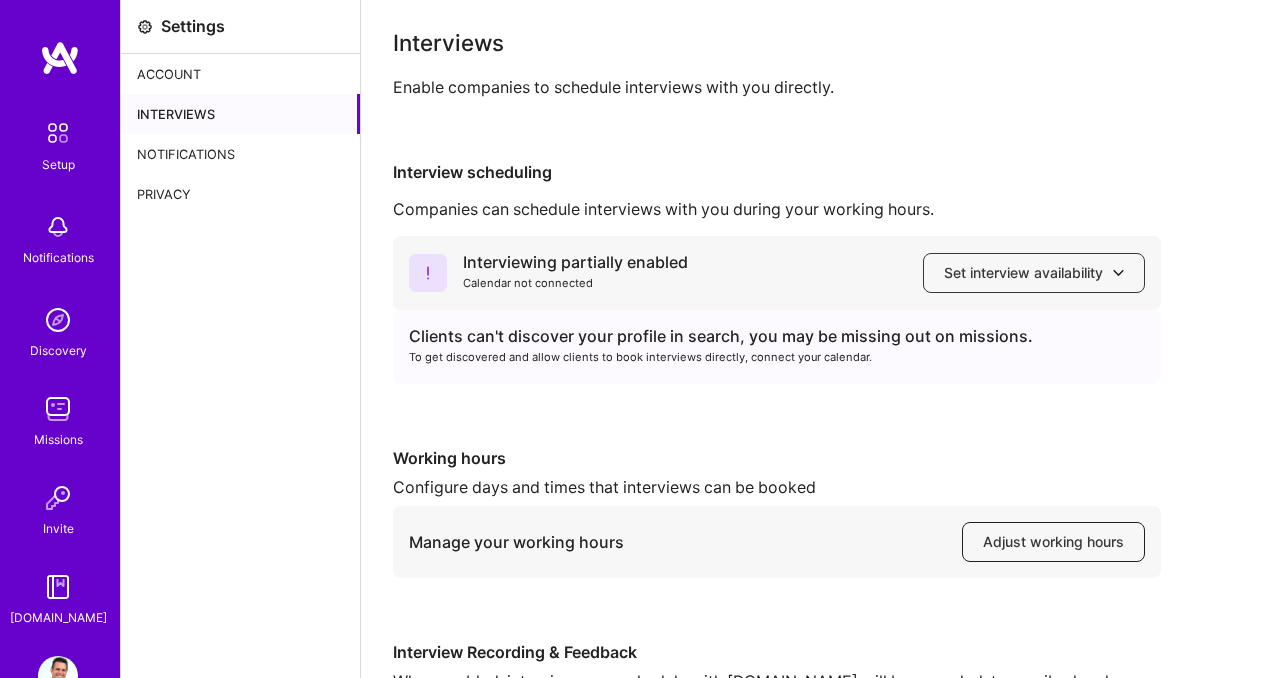 click on "Adjust working hours" at bounding box center [1053, 542] 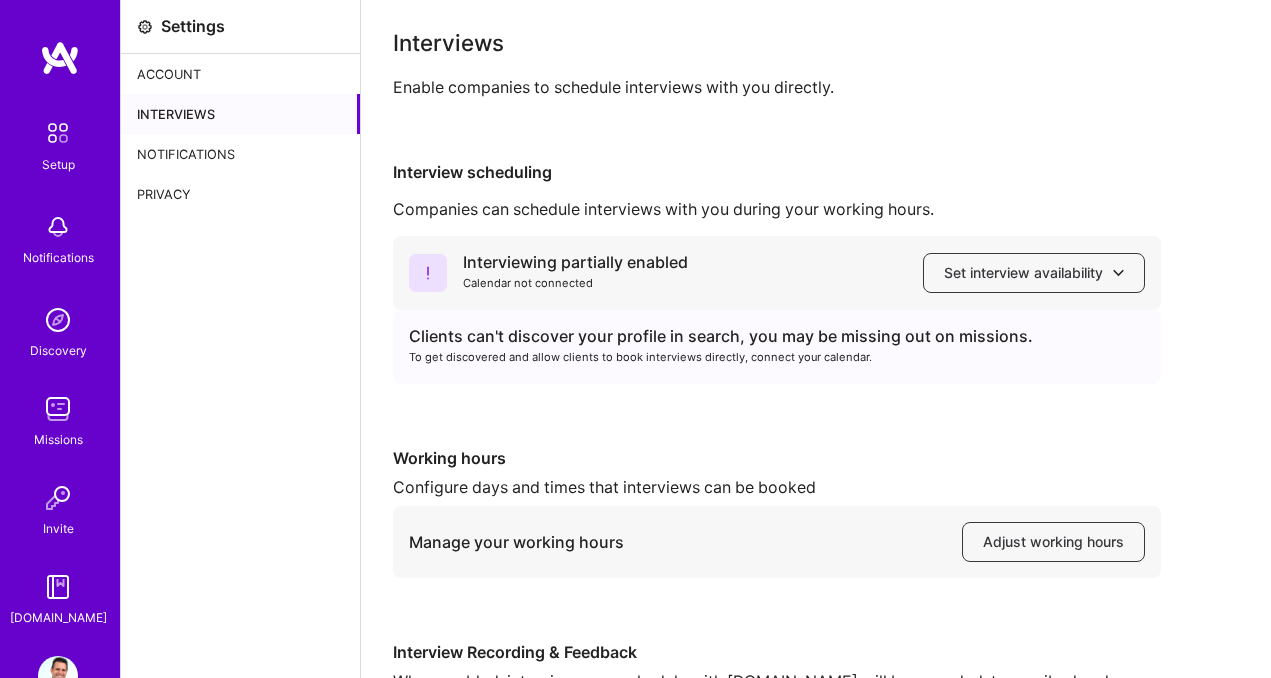 click on "To get discovered and allow clients to book interviews directly, connect your calendar." at bounding box center [777, 357] 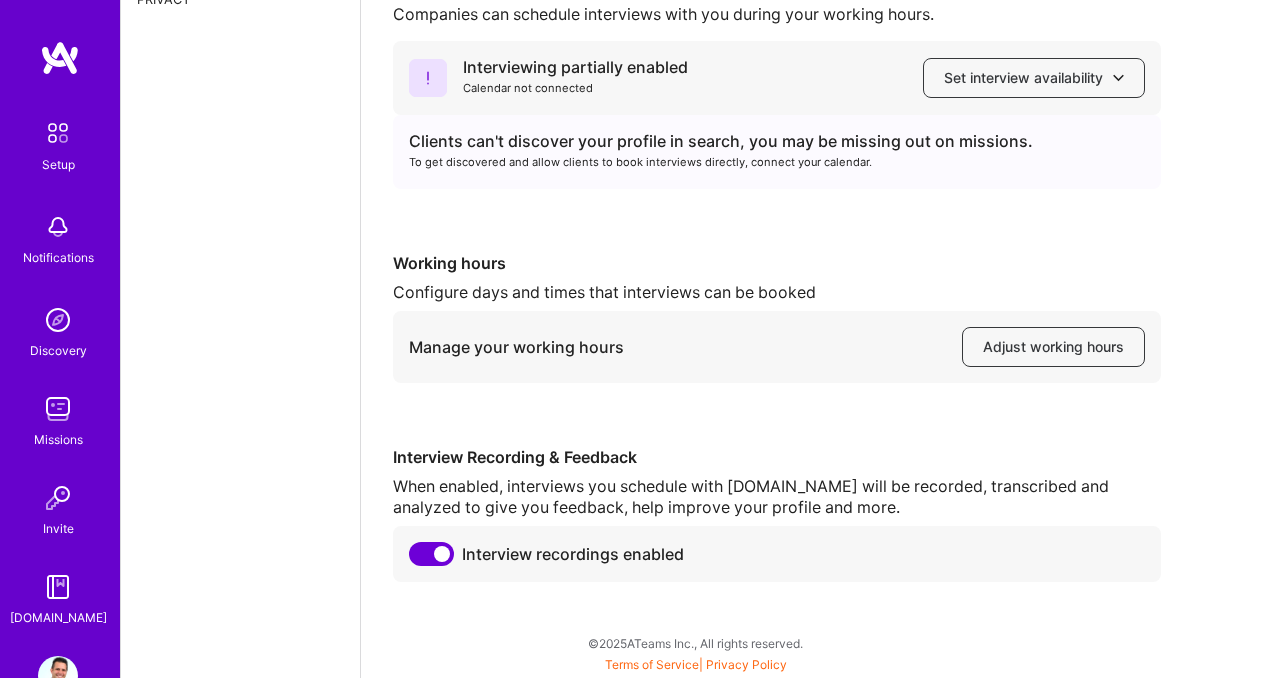 scroll, scrollTop: 0, scrollLeft: 0, axis: both 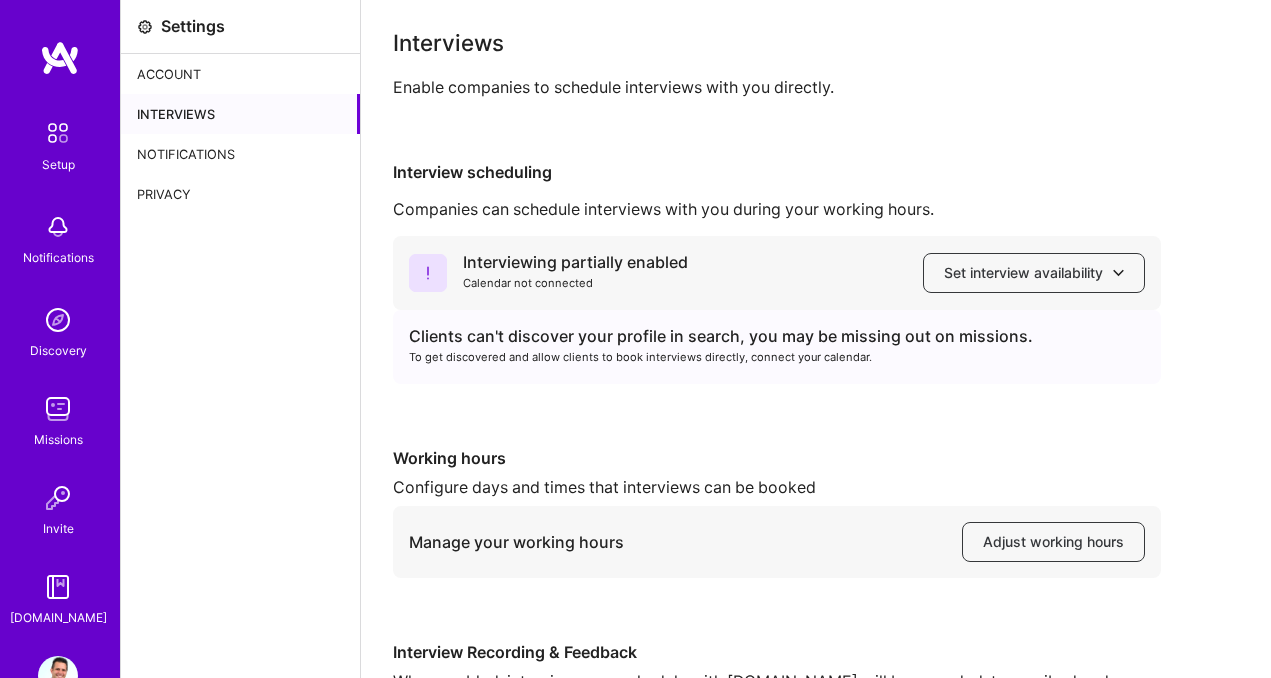 click on "Notifications" at bounding box center (240, 154) 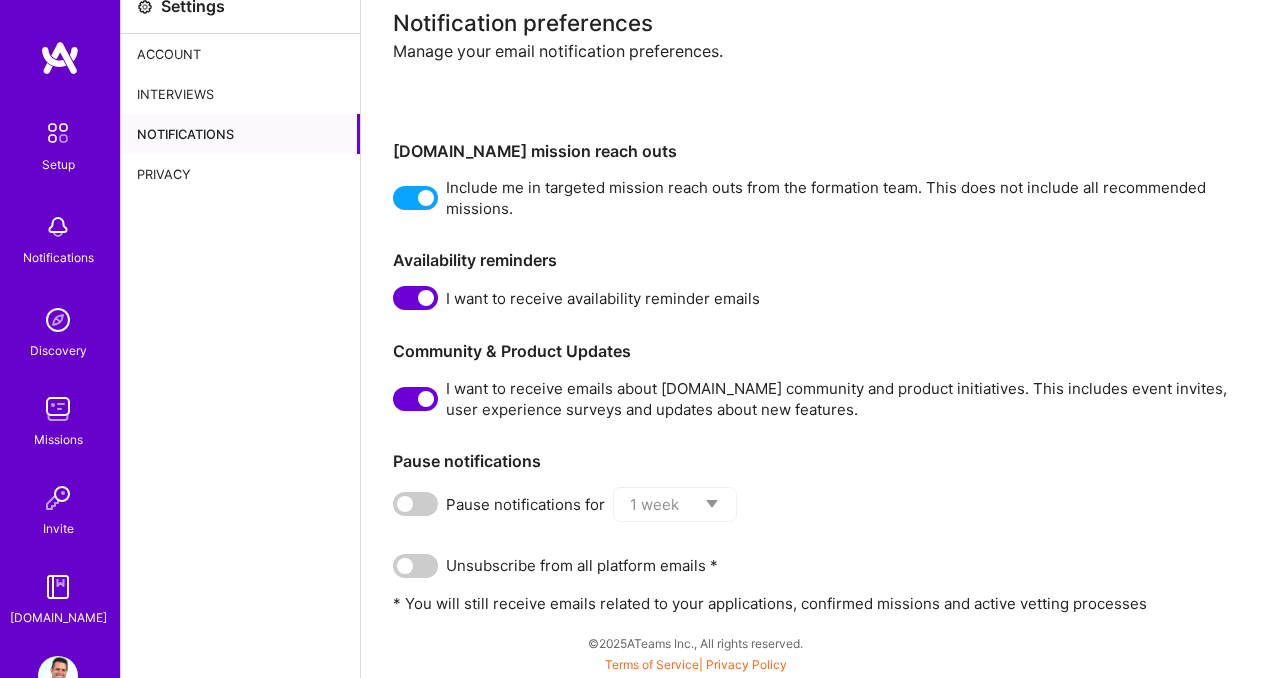 scroll, scrollTop: 0, scrollLeft: 0, axis: both 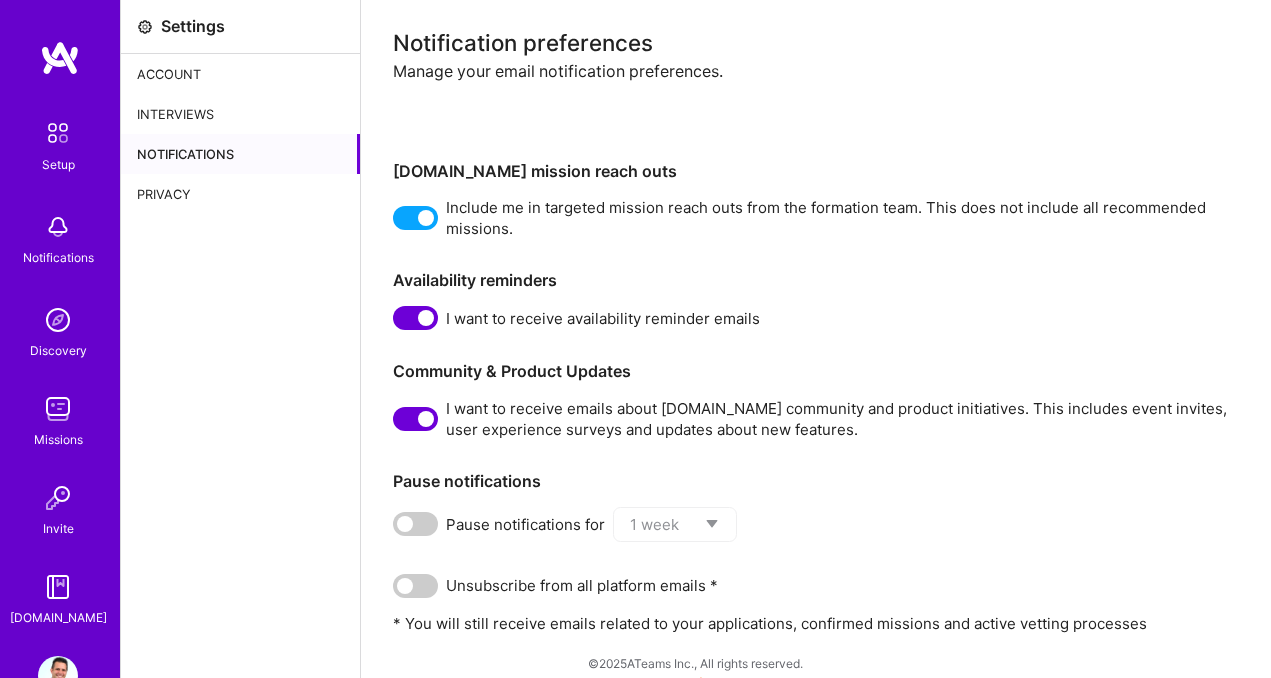 click at bounding box center [58, 227] 